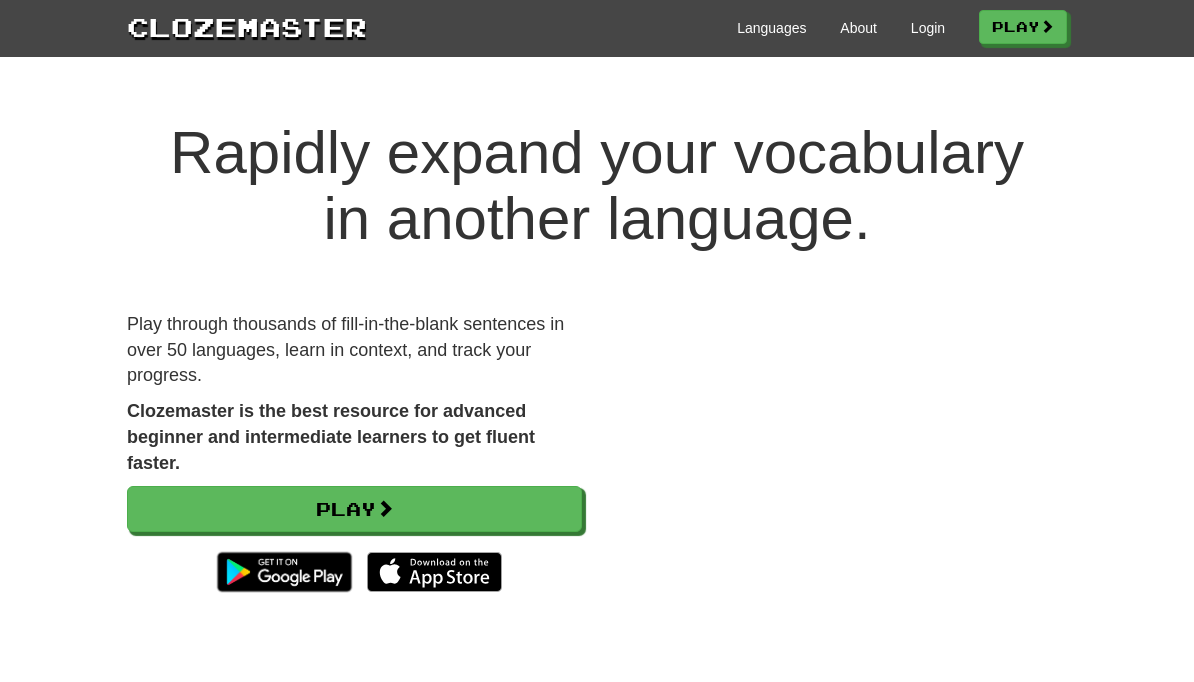 scroll, scrollTop: 0, scrollLeft: 0, axis: both 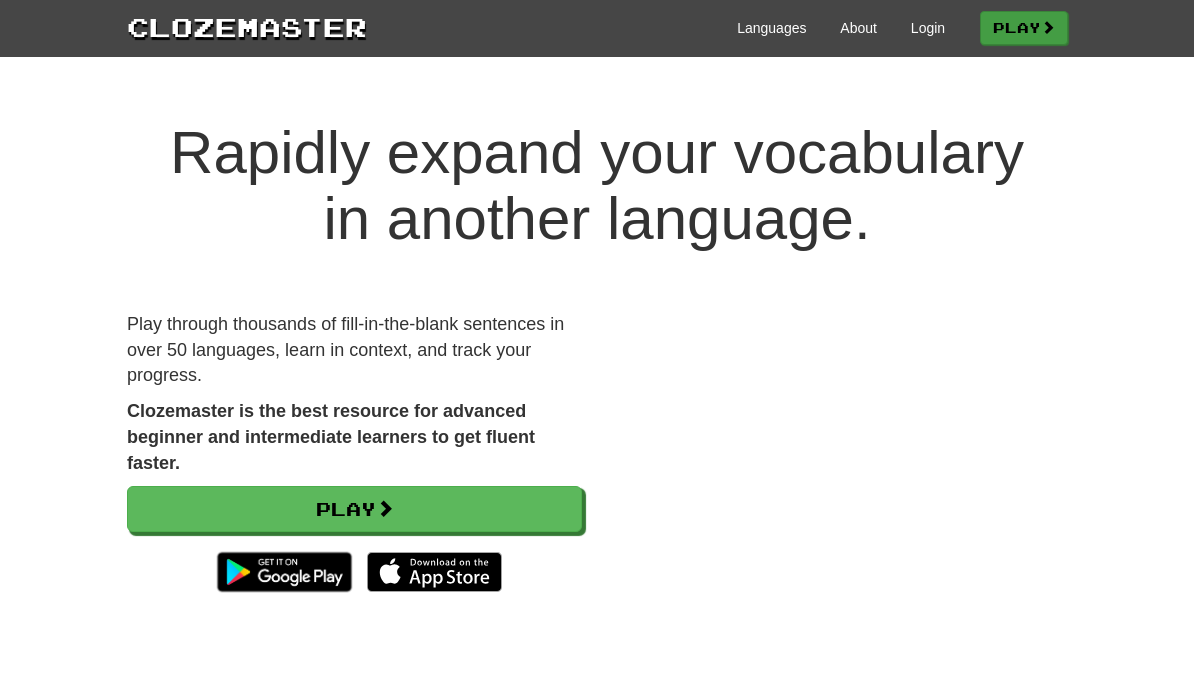 click on "Play" at bounding box center [1024, 28] 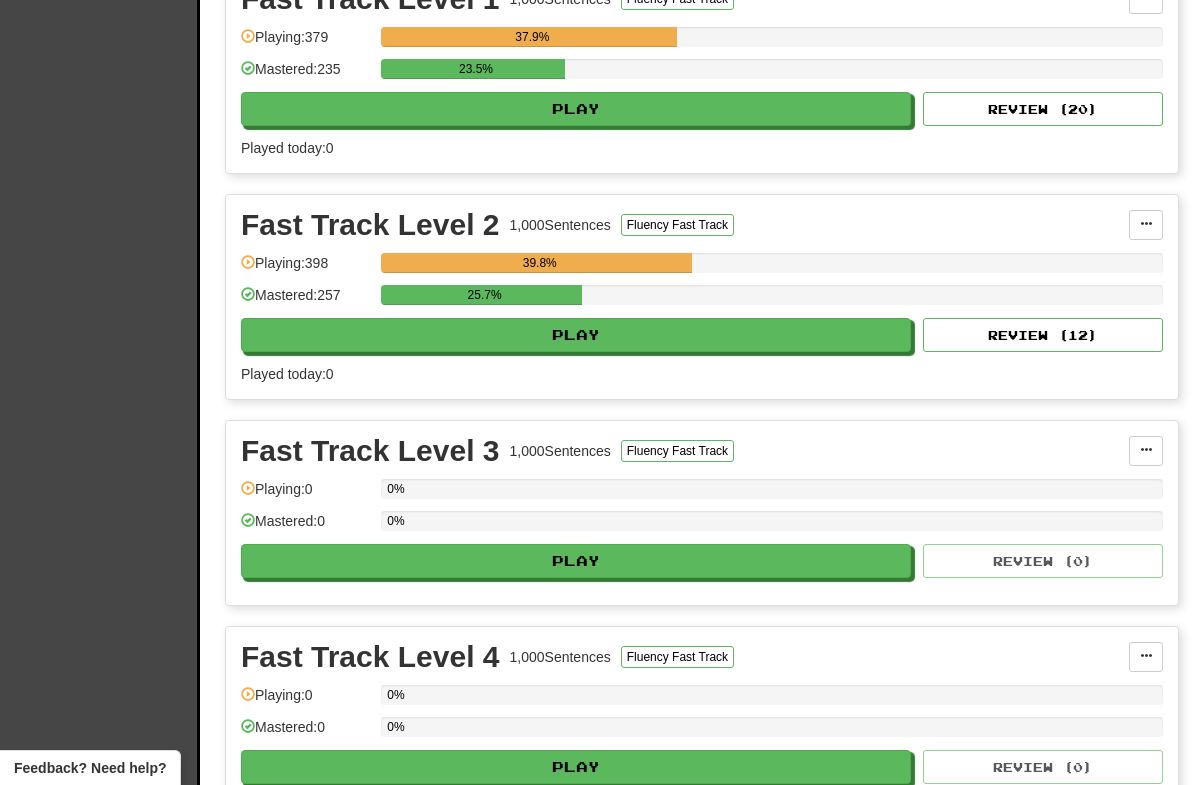 scroll, scrollTop: 767, scrollLeft: 0, axis: vertical 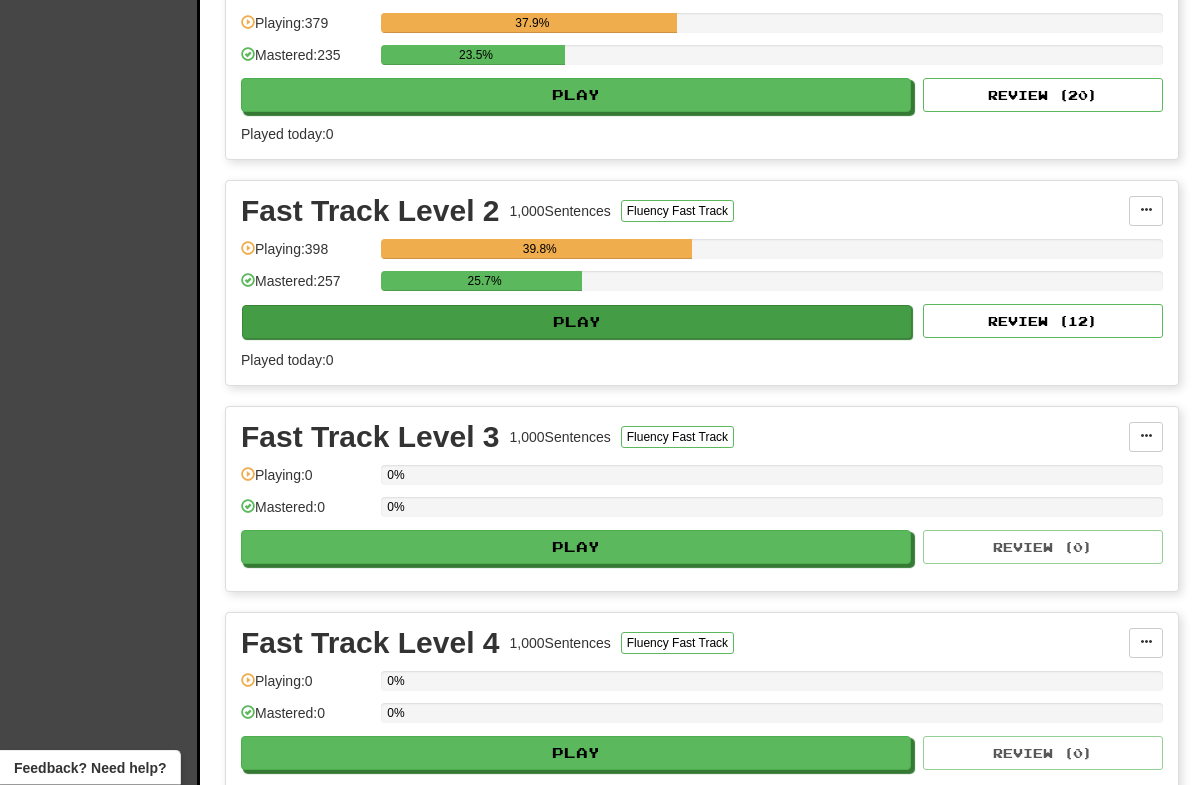 click on "Play" at bounding box center (577, 323) 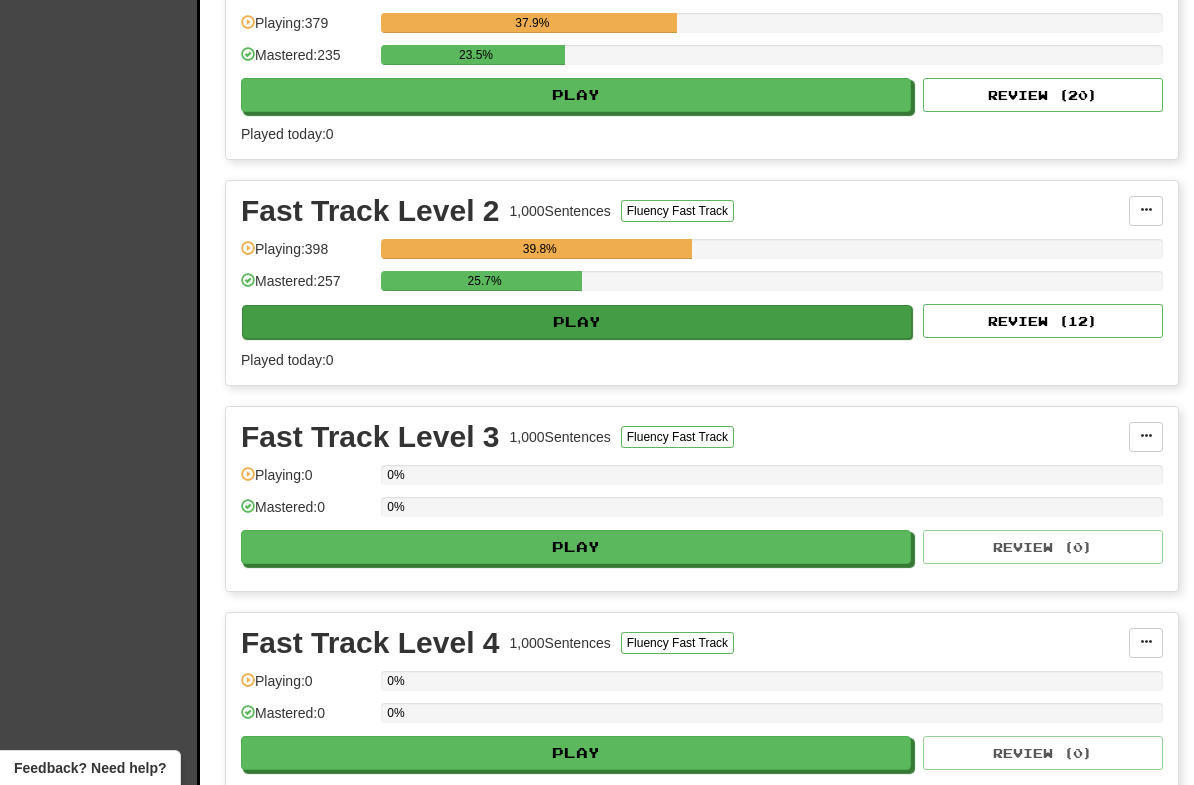 select on "**" 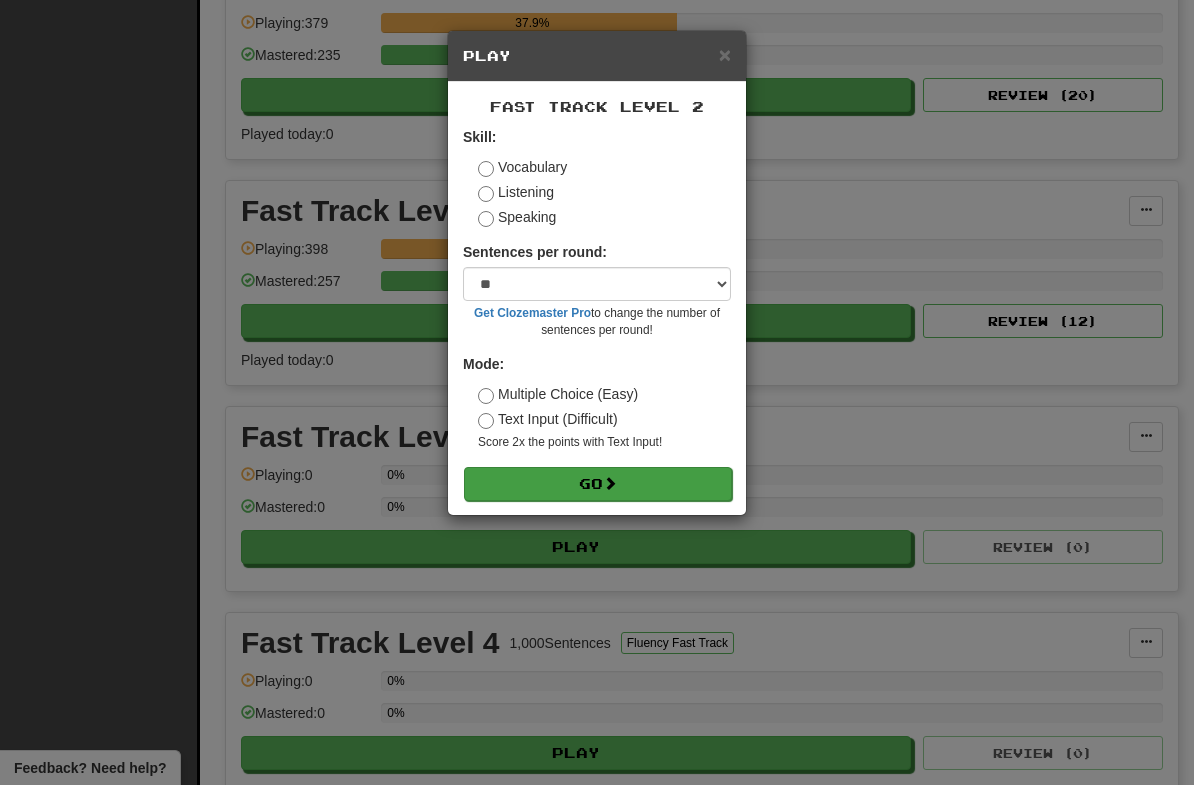 click on "Go" at bounding box center (598, 484) 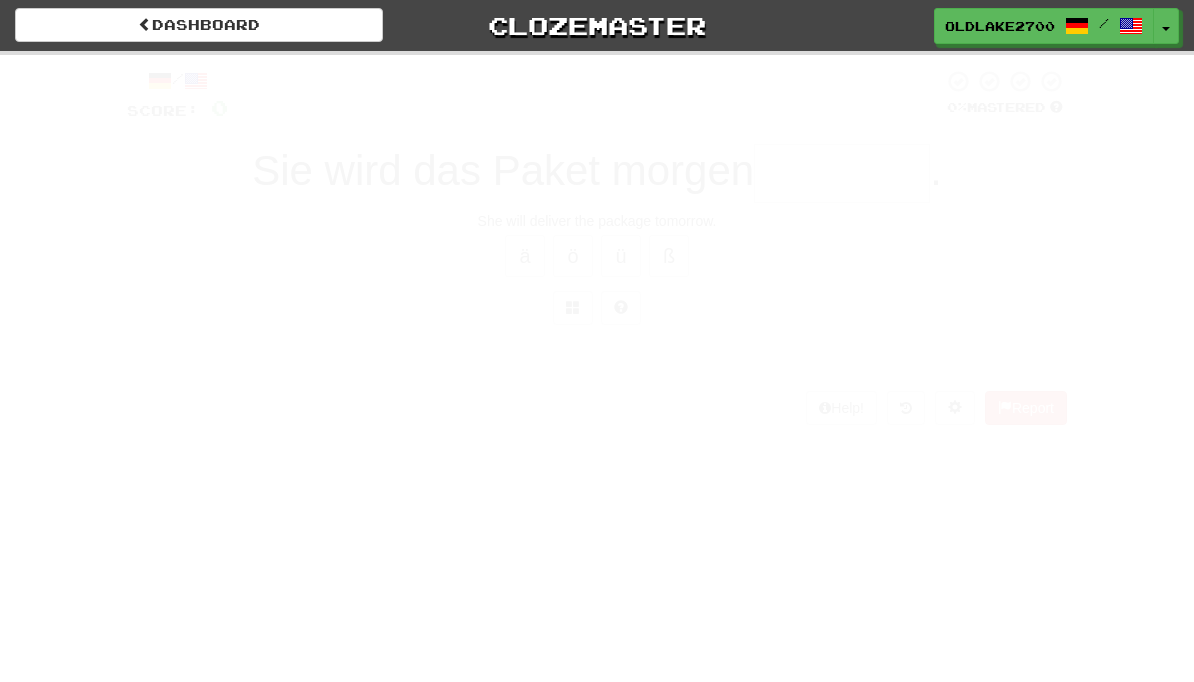 scroll, scrollTop: 0, scrollLeft: 0, axis: both 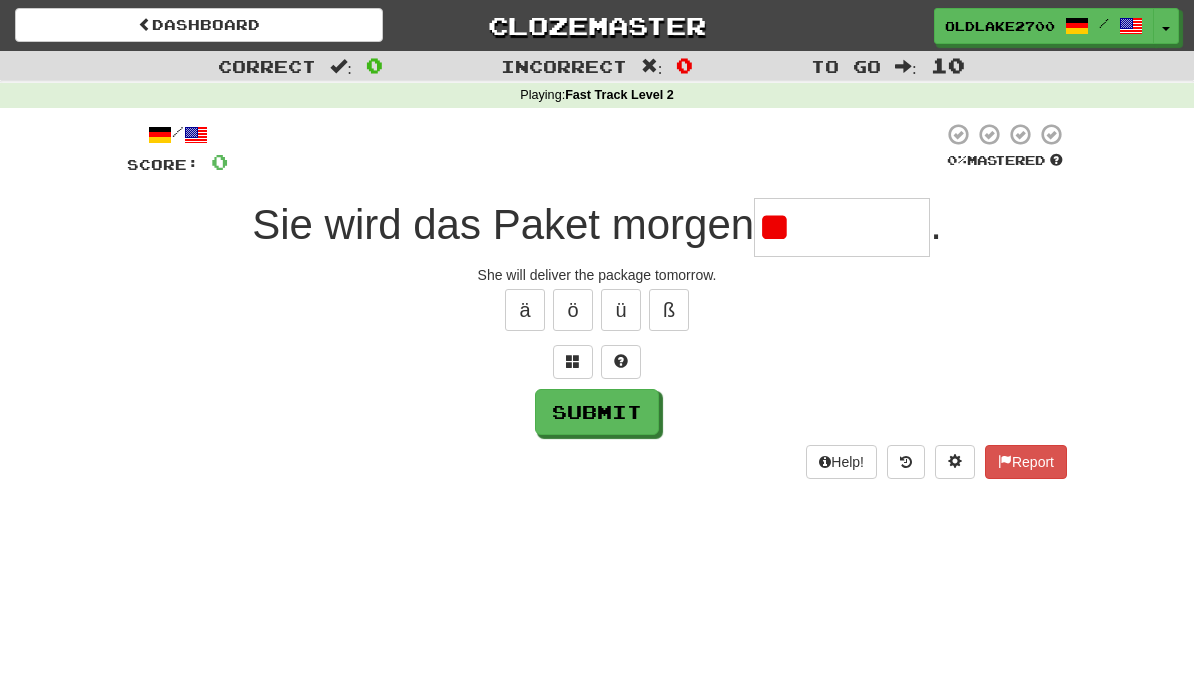 type on "*" 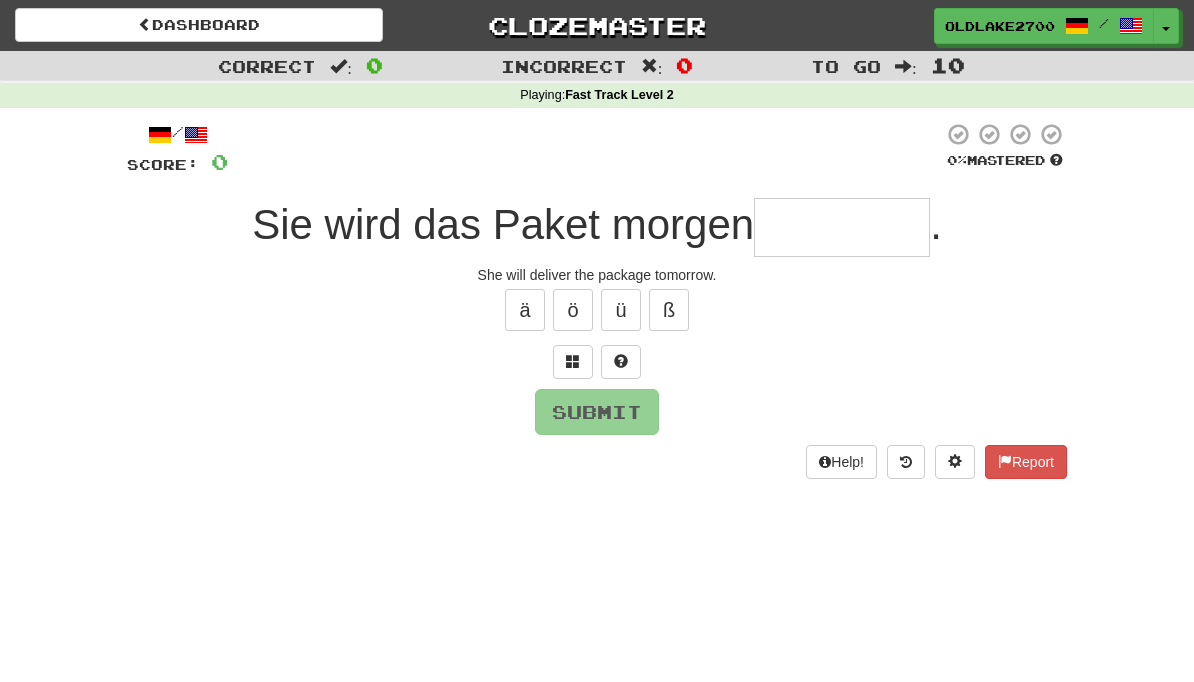 type on "*" 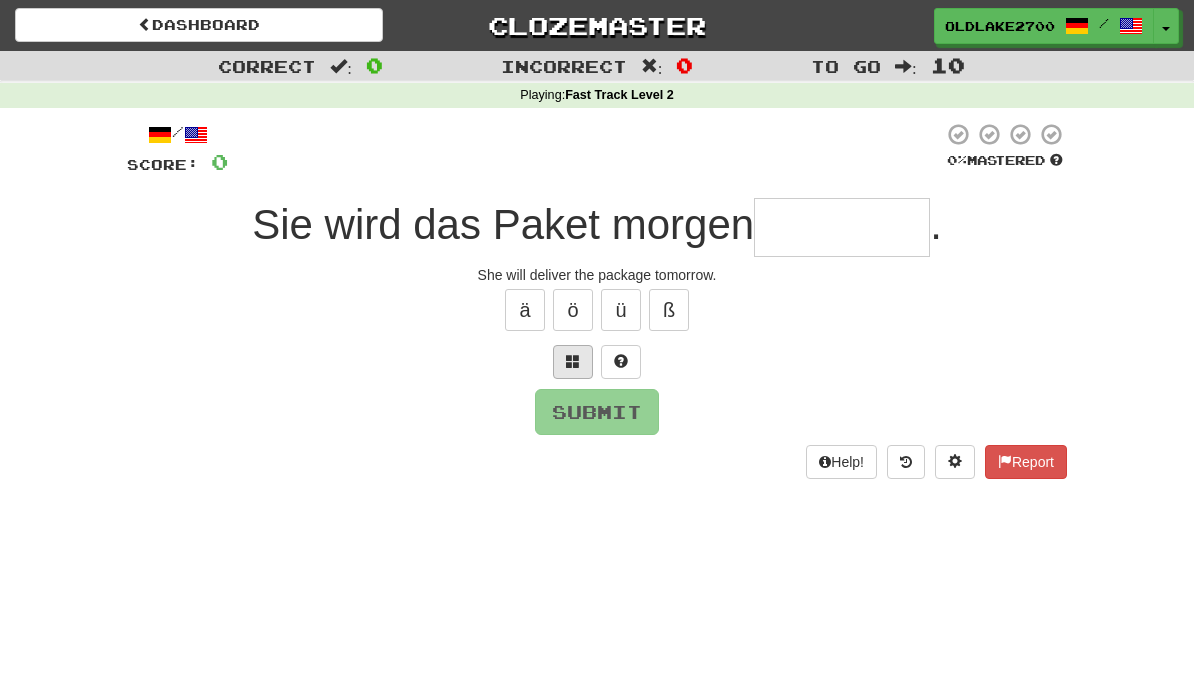 click at bounding box center (573, 361) 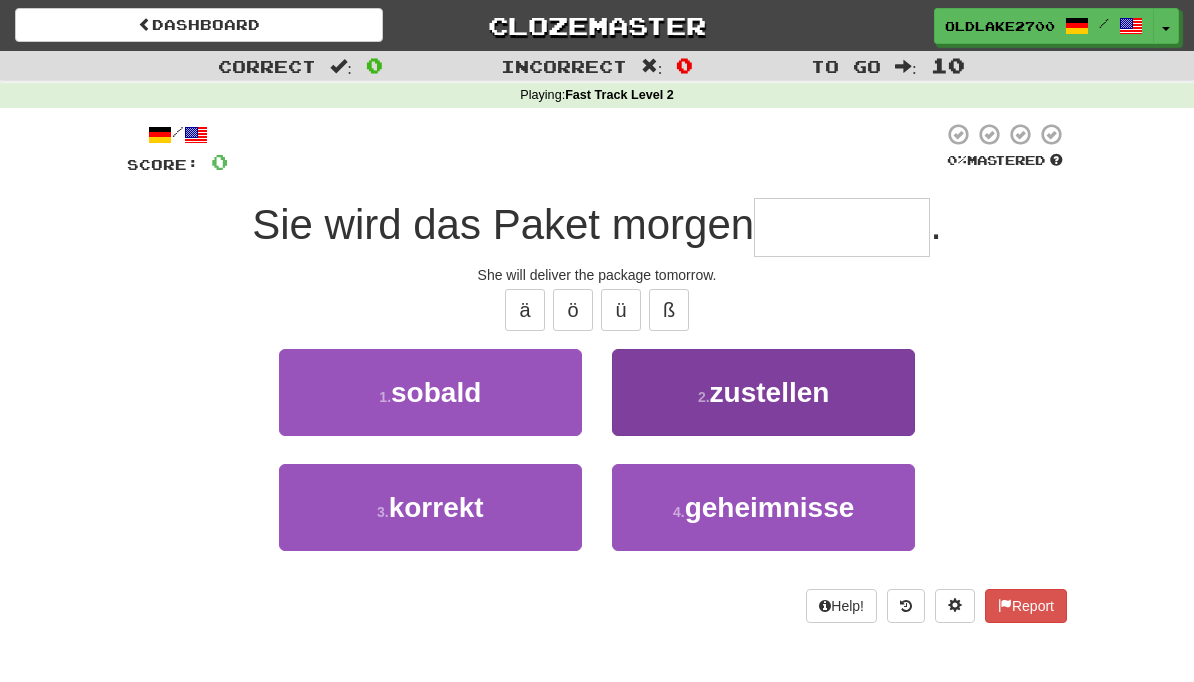 click on "2 .  zustellen" at bounding box center [763, 392] 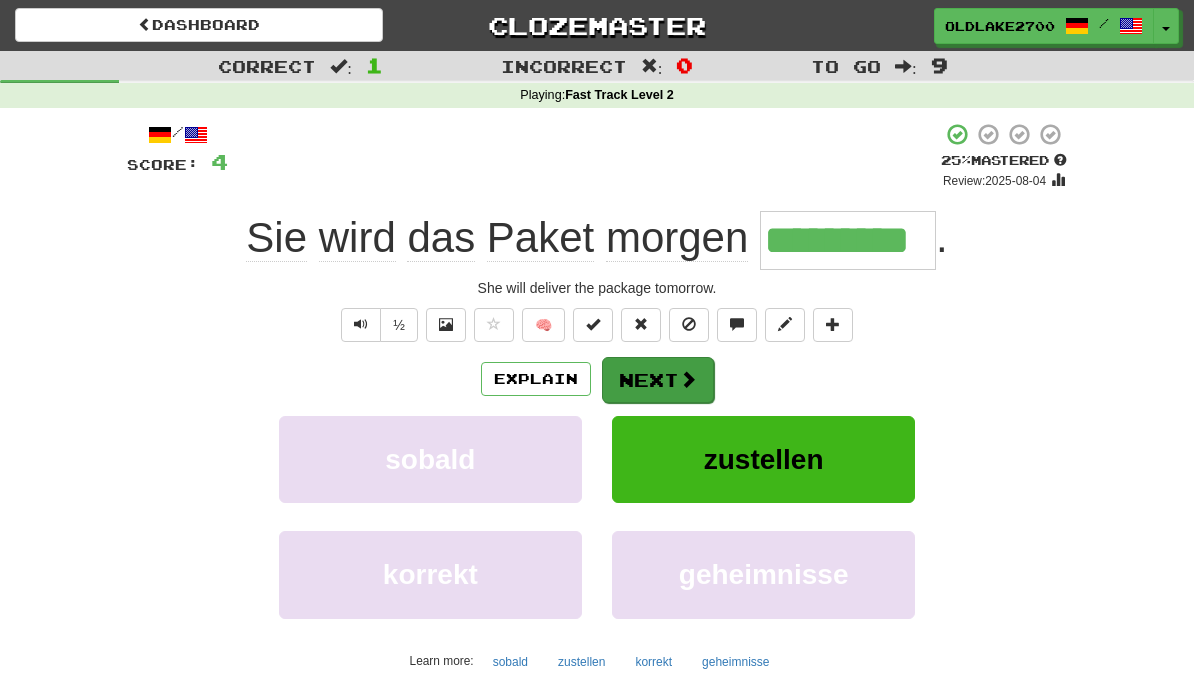 click on "Next" at bounding box center (658, 380) 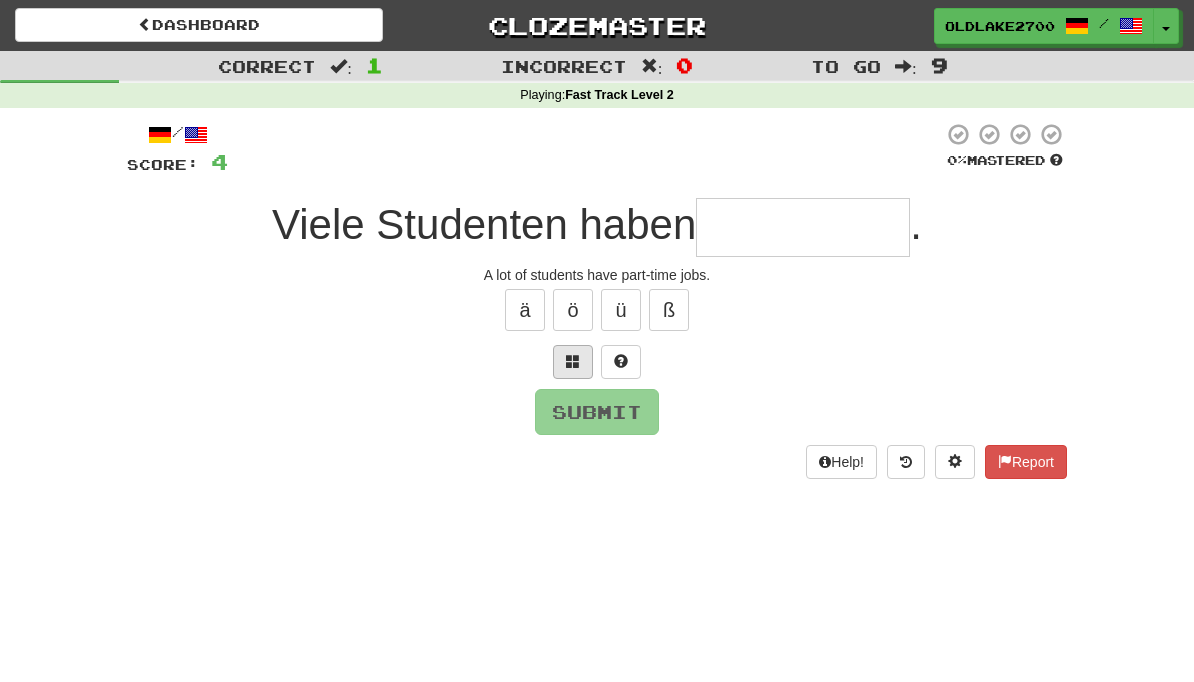 click at bounding box center (573, 362) 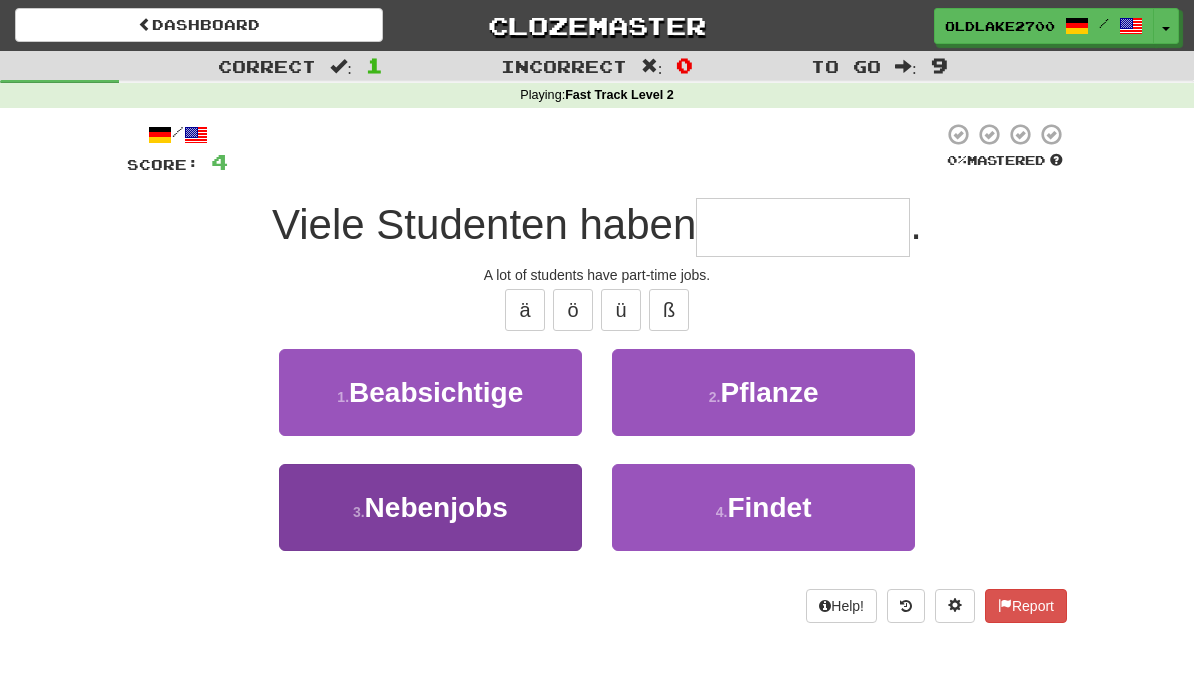 click on "3 .  Nebenjobs" at bounding box center (430, 507) 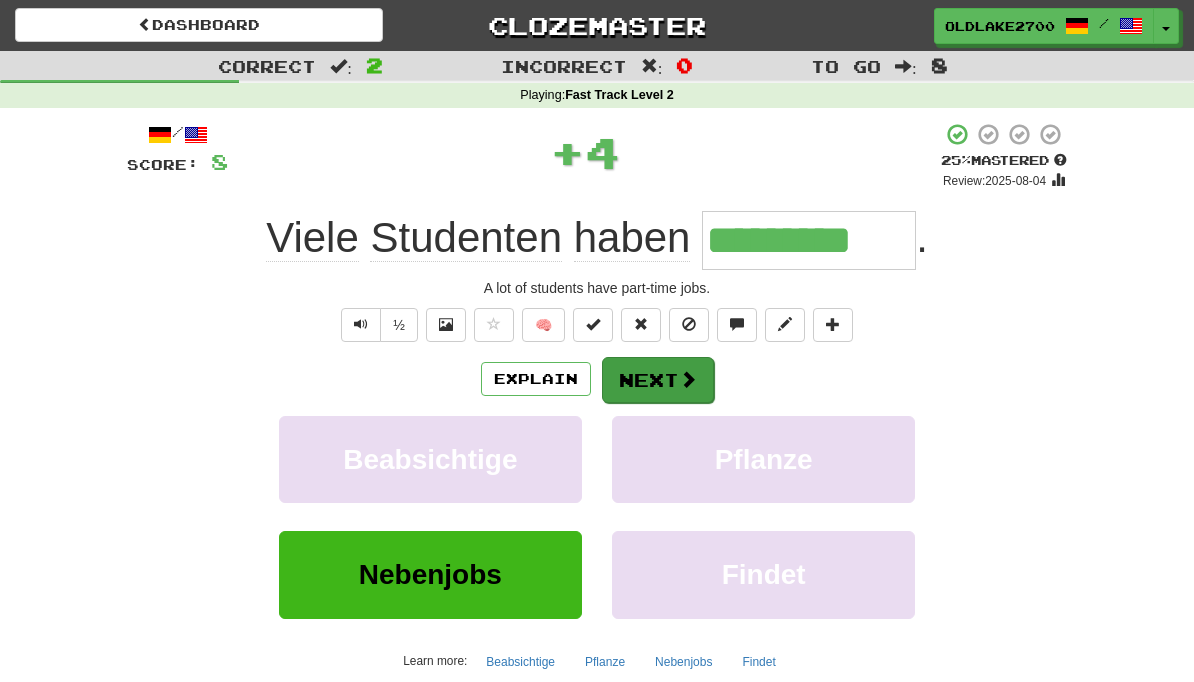 click on "Next" at bounding box center [658, 380] 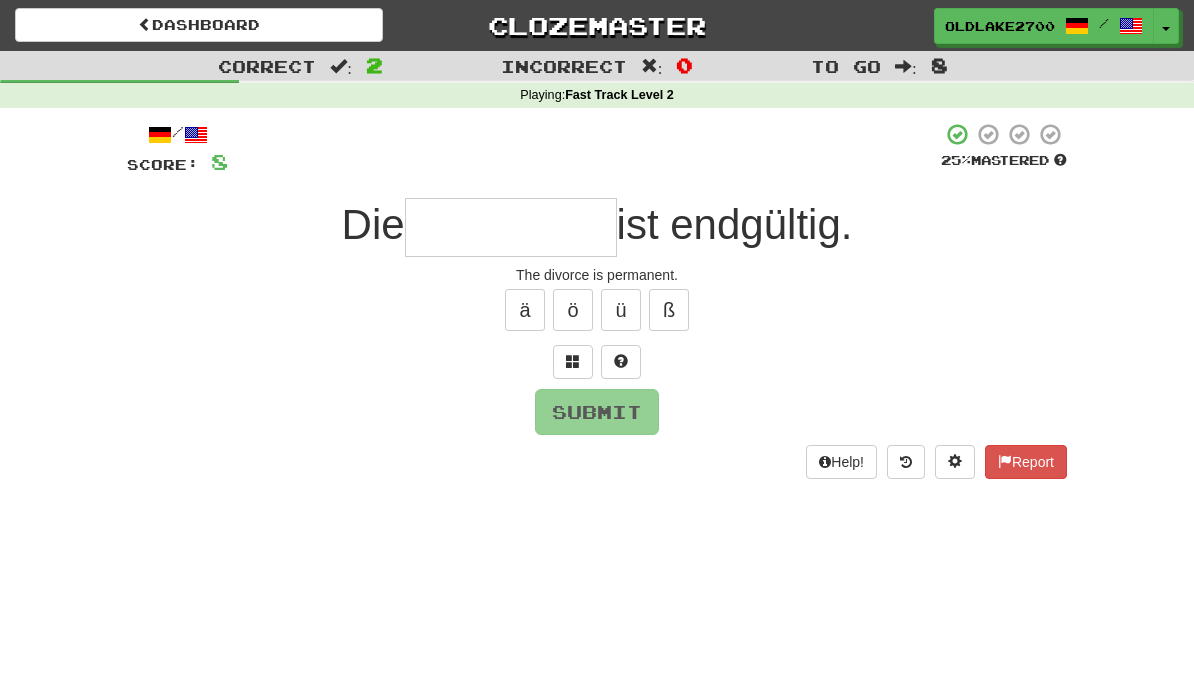 click at bounding box center (511, 227) 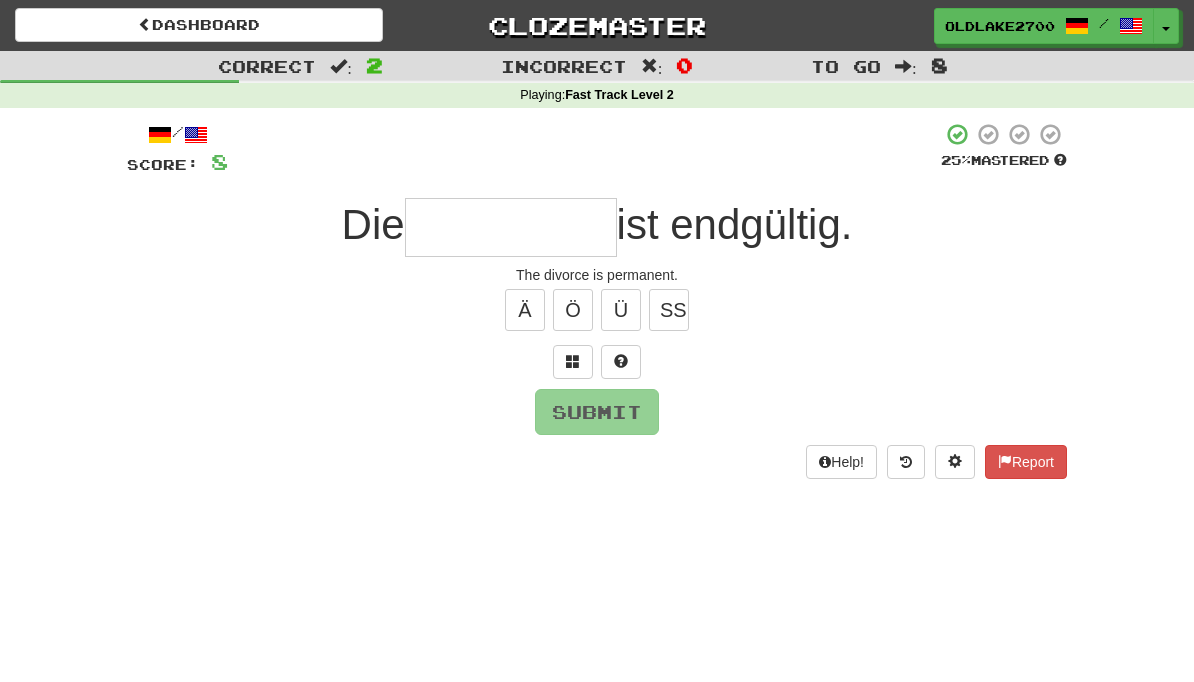 type on "*" 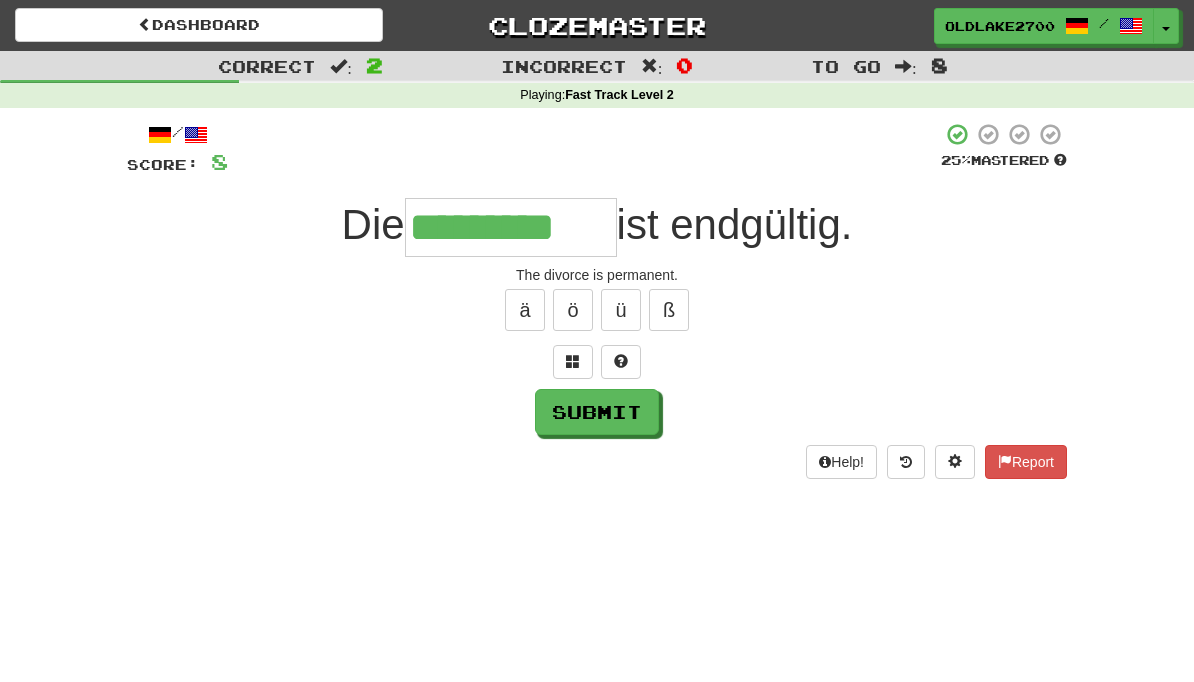 type on "*********" 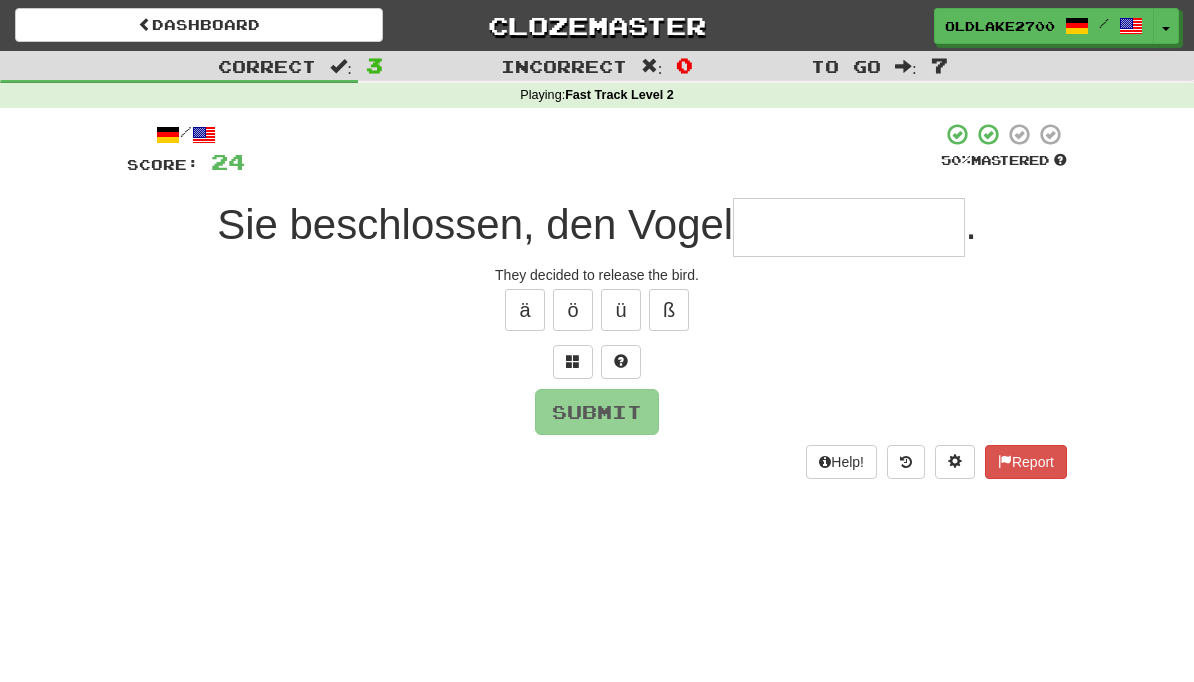 type on "*" 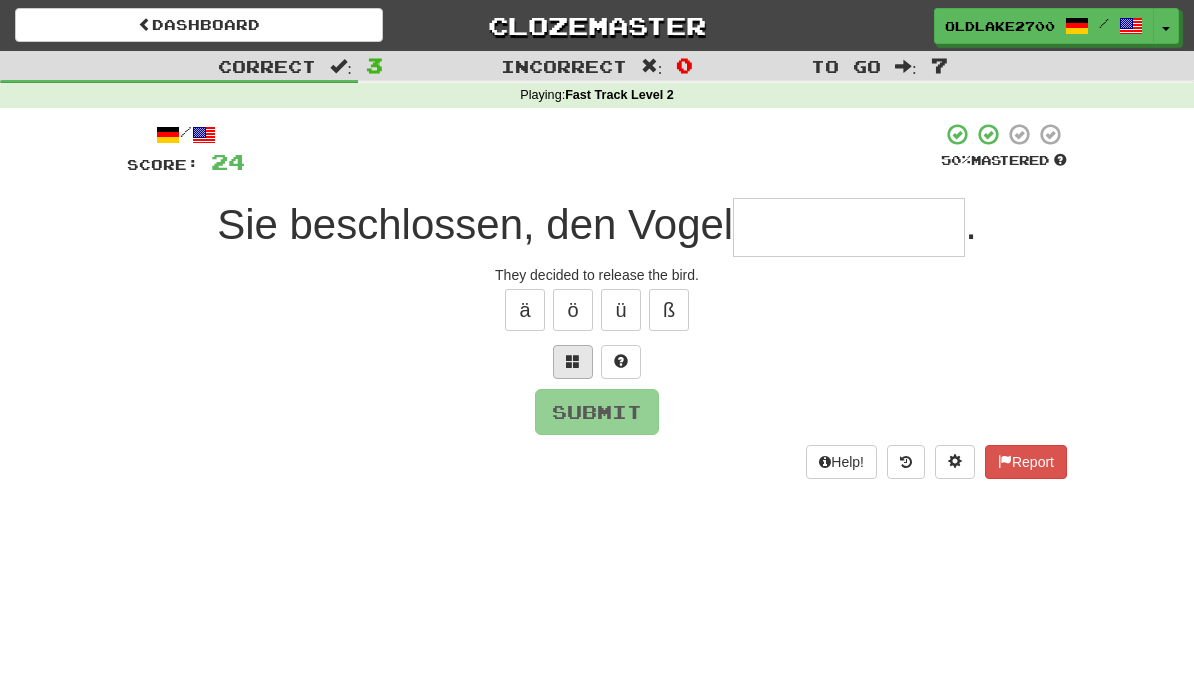 click at bounding box center [573, 361] 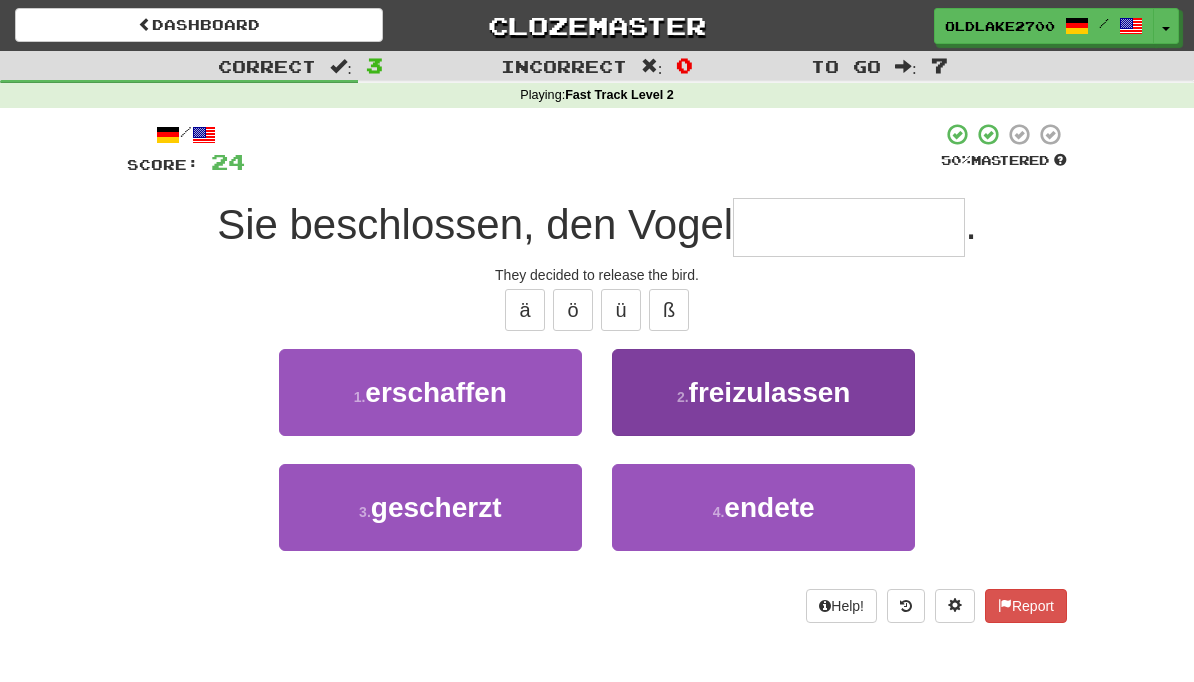 click on "2 .  freizulassen" at bounding box center (763, 392) 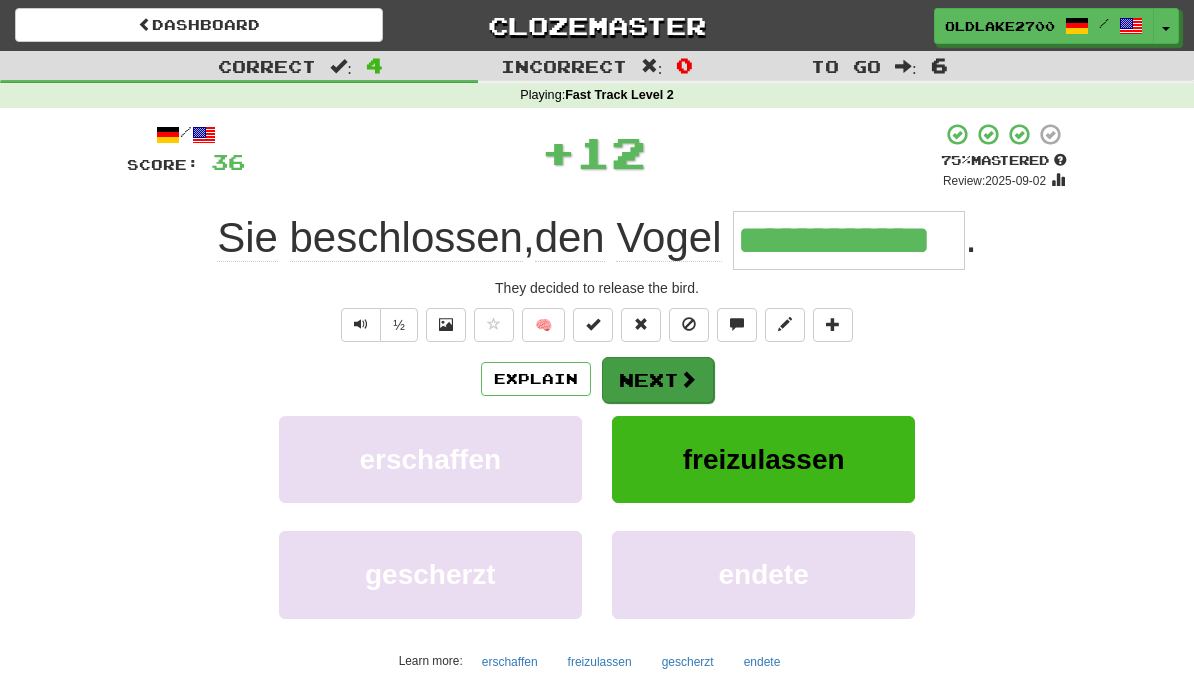 click on "Next" at bounding box center [658, 380] 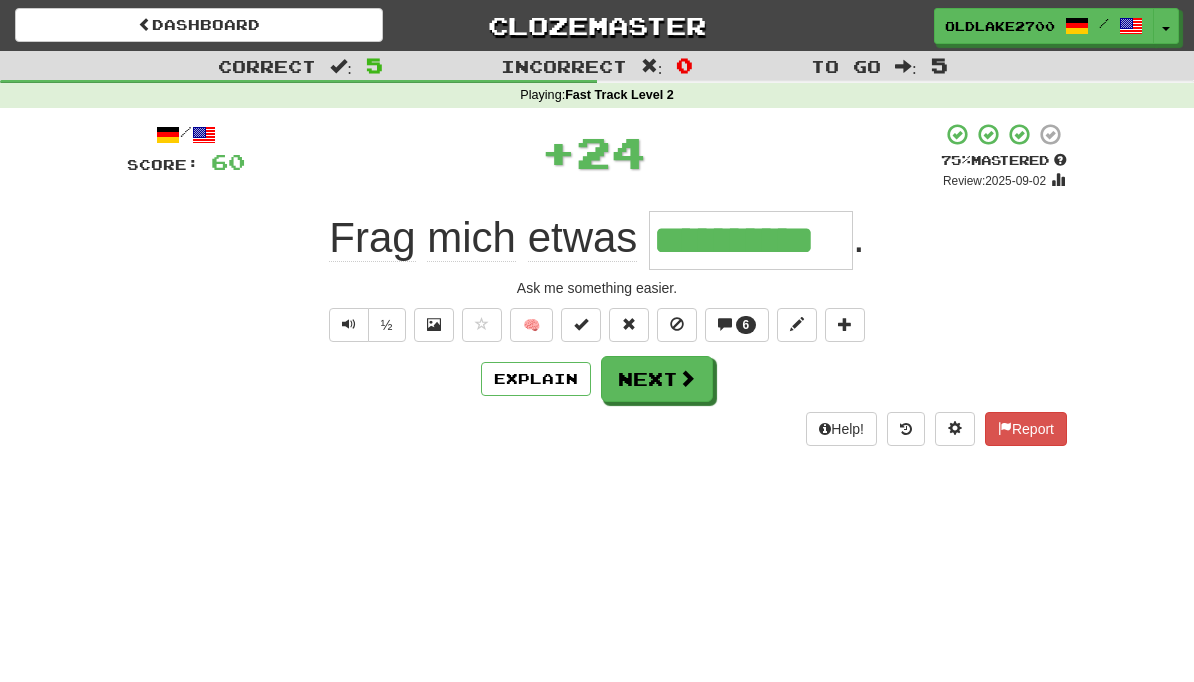 type on "**********" 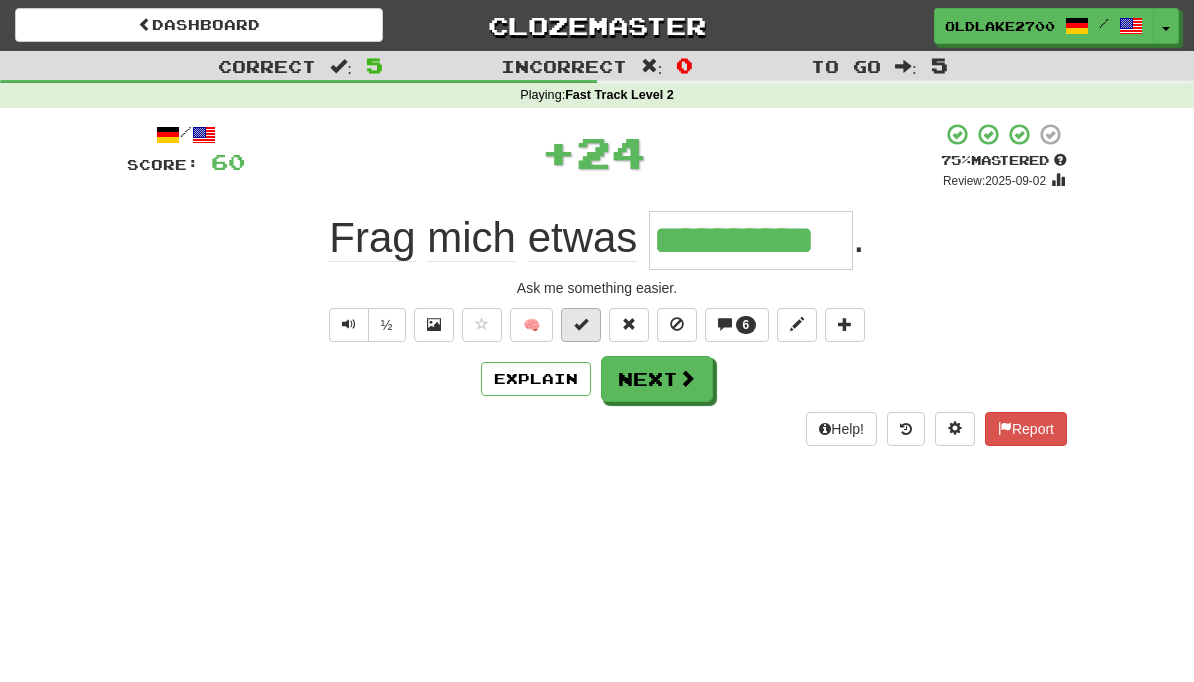 click at bounding box center [581, 325] 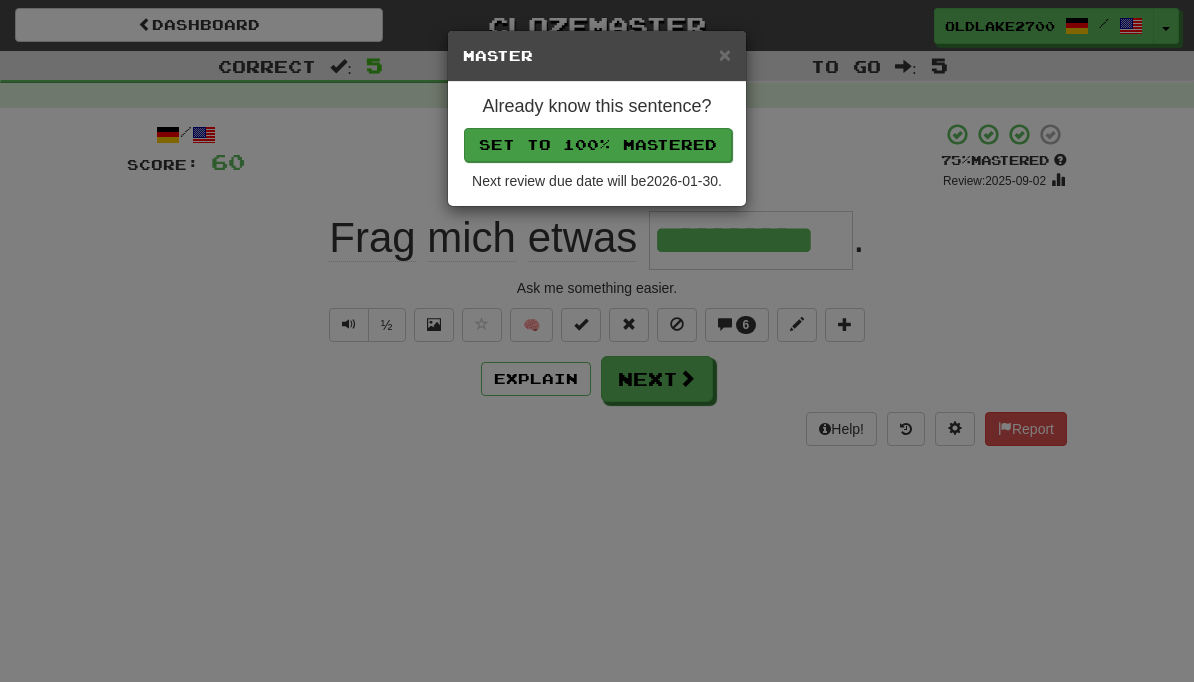 click on "Set to 100% Mastered" at bounding box center [598, 145] 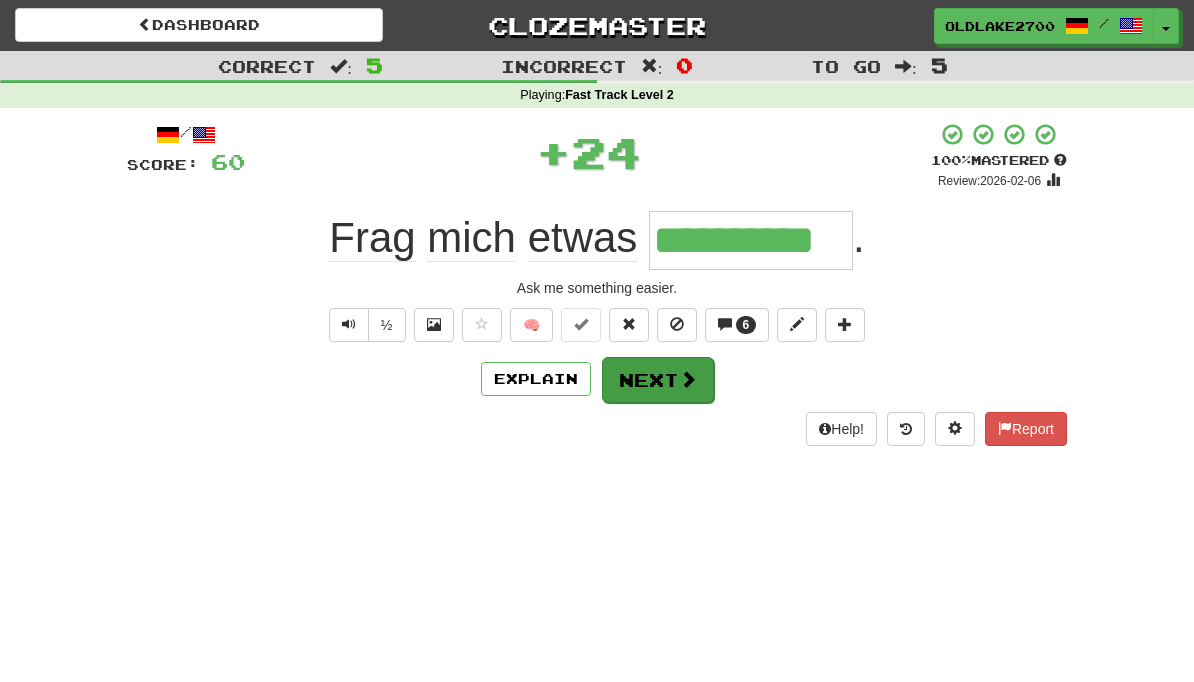 click on "Next" at bounding box center [658, 380] 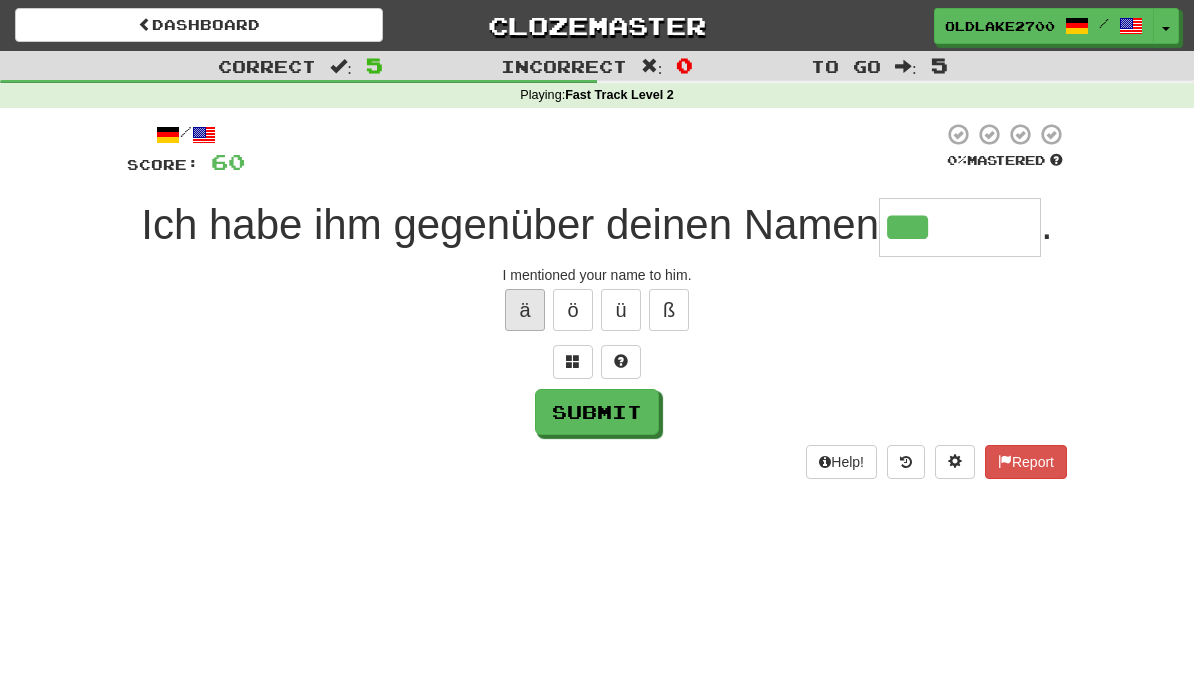 click on "ä" at bounding box center [525, 310] 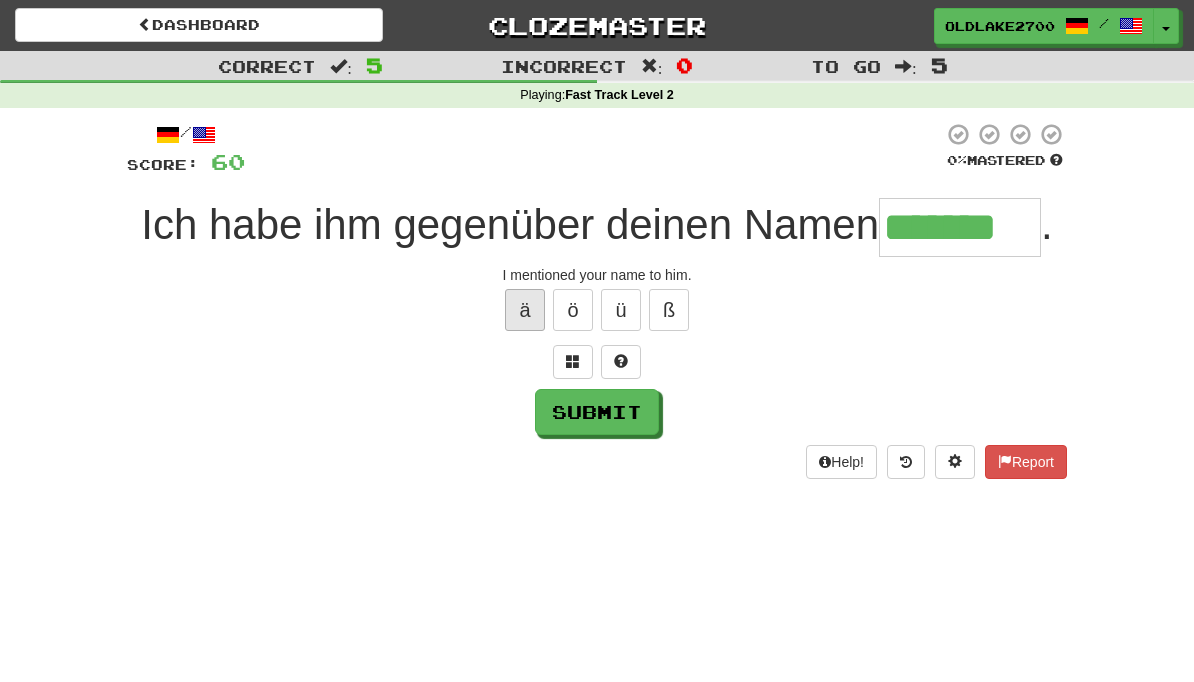 type on "*******" 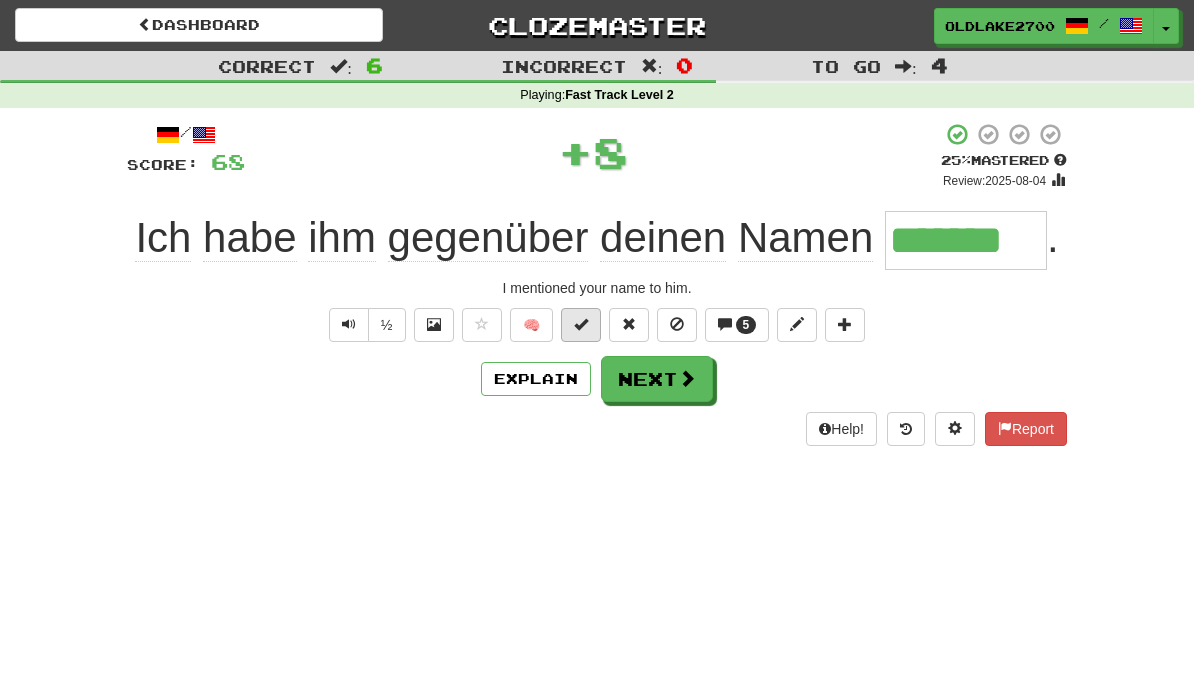 click at bounding box center (581, 324) 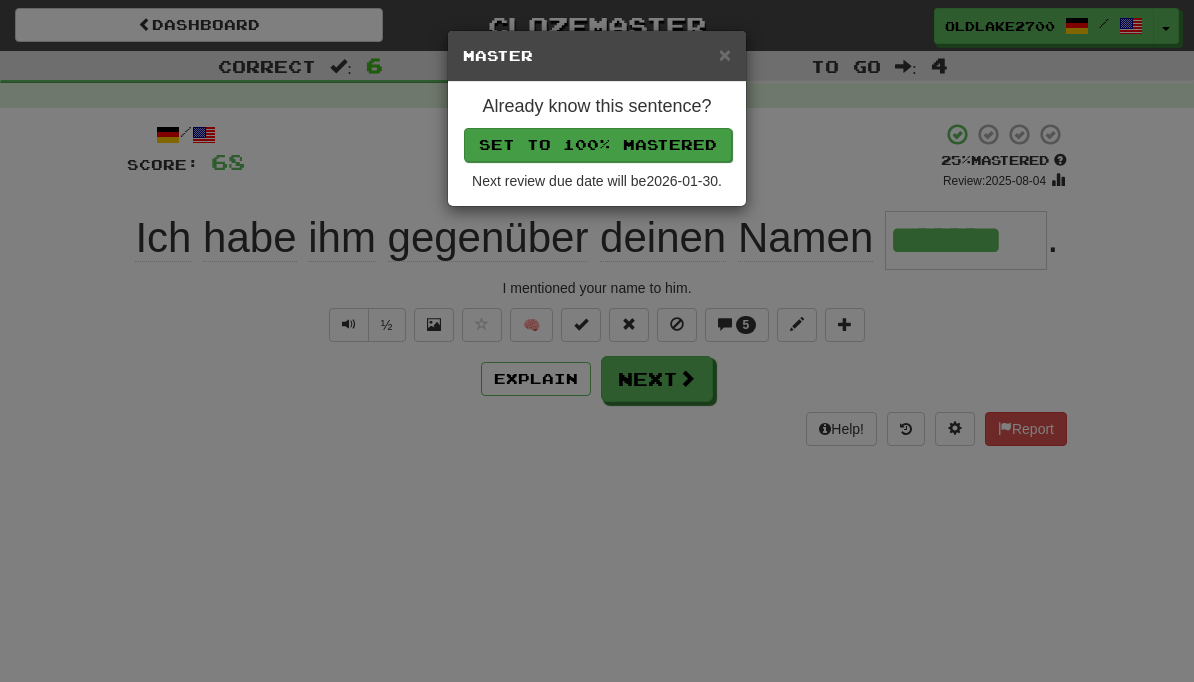 click on "Set to 100% Mastered" at bounding box center [598, 145] 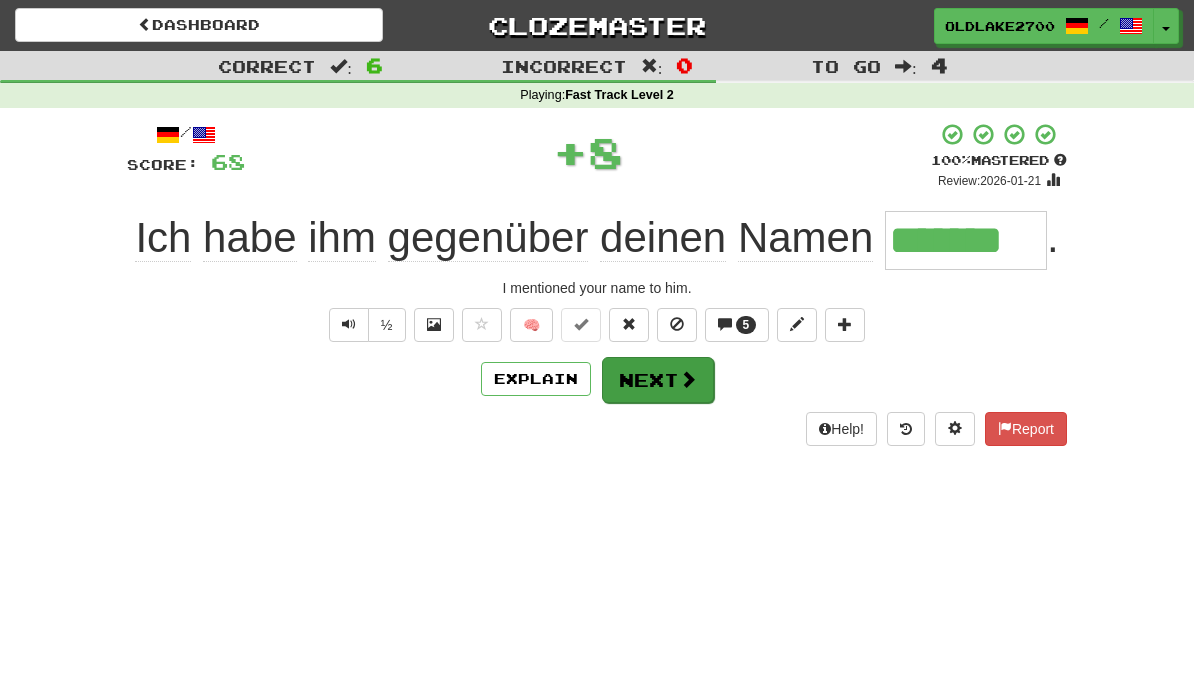click on "Next" at bounding box center (658, 380) 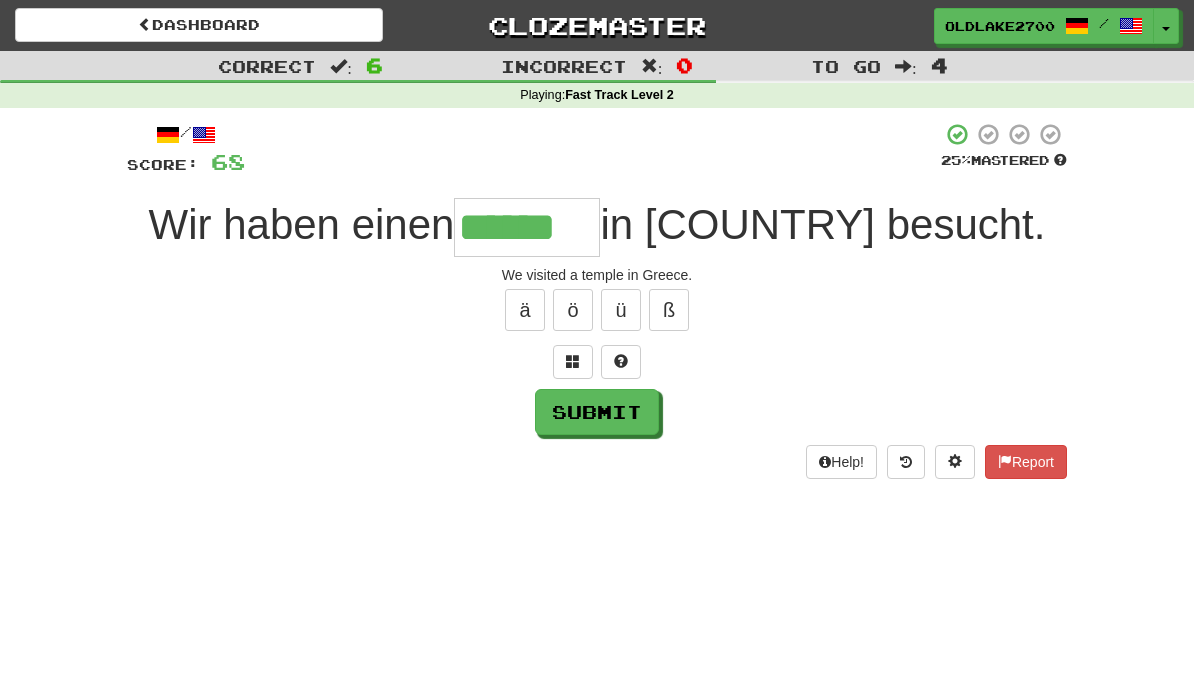 type on "******" 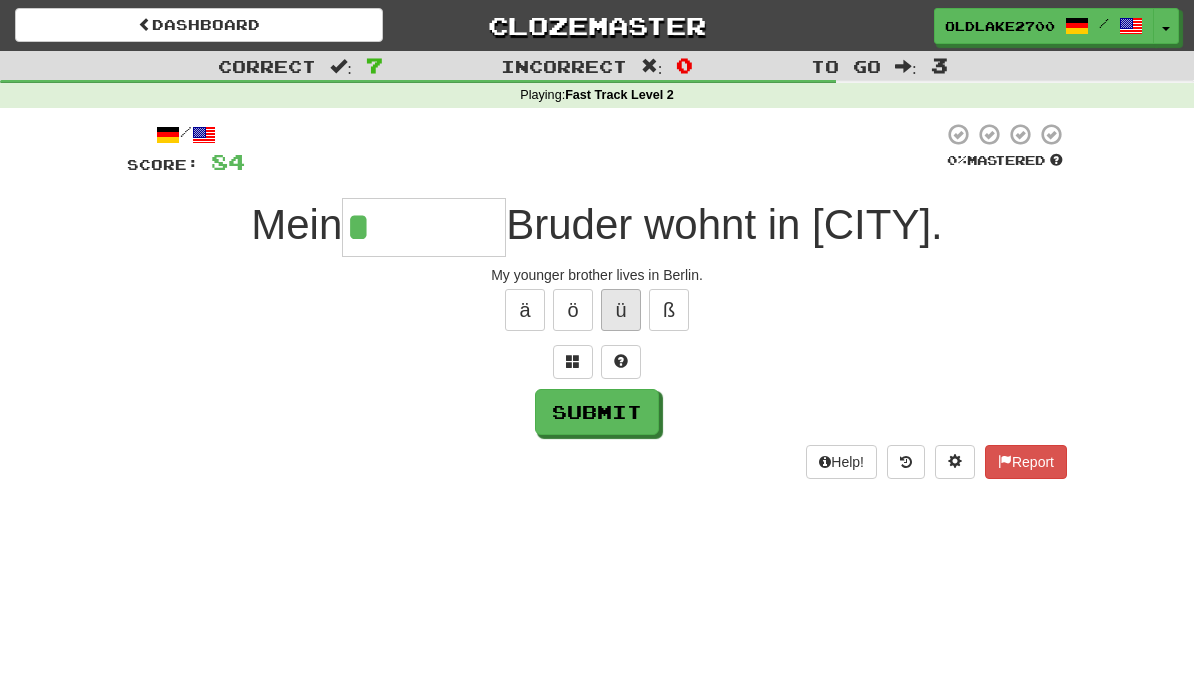 click on "ü" at bounding box center (621, 310) 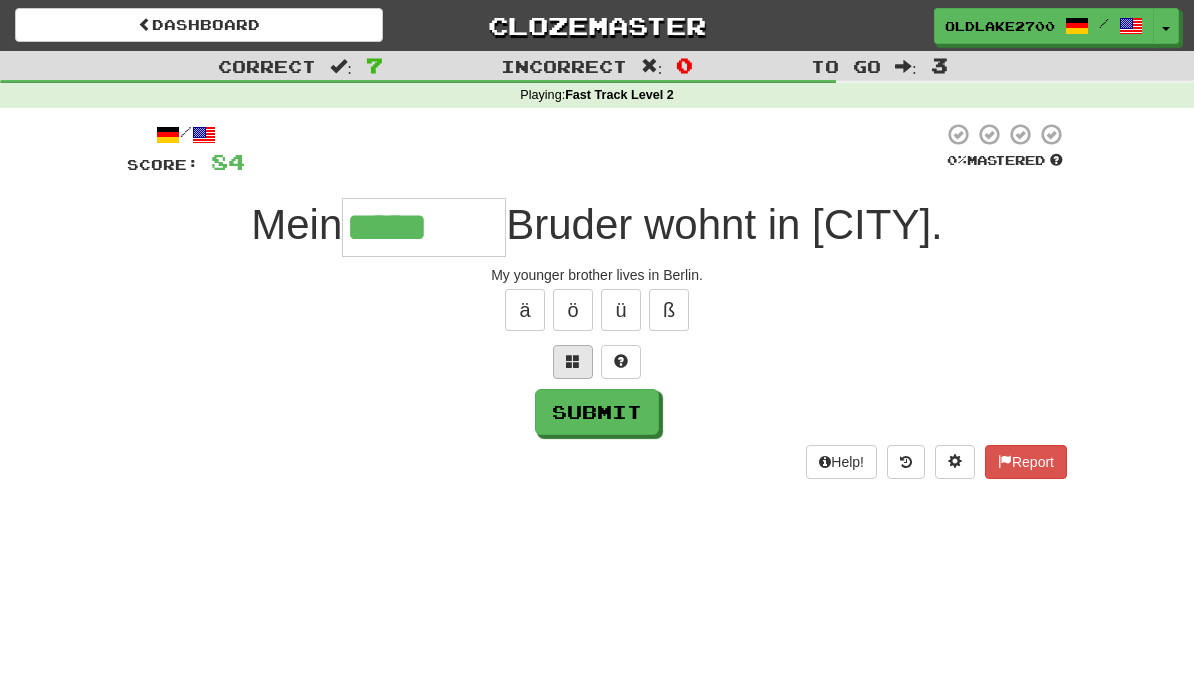 click at bounding box center (573, 362) 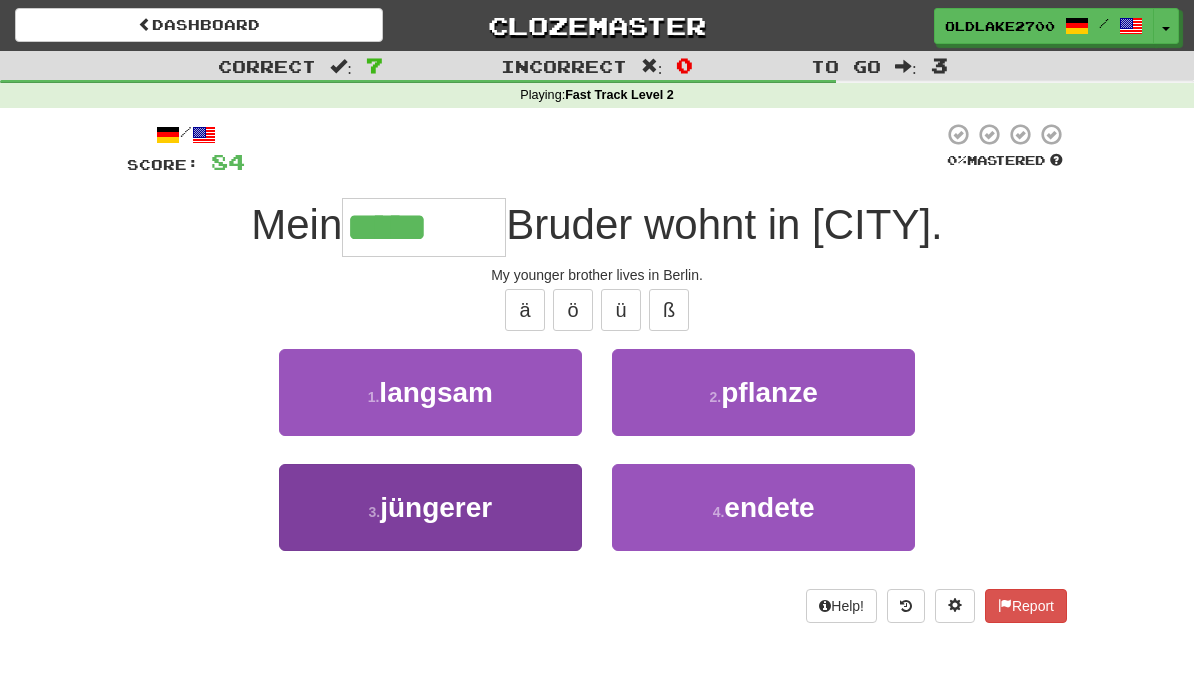 click on "3 .  jüngerer" at bounding box center (430, 507) 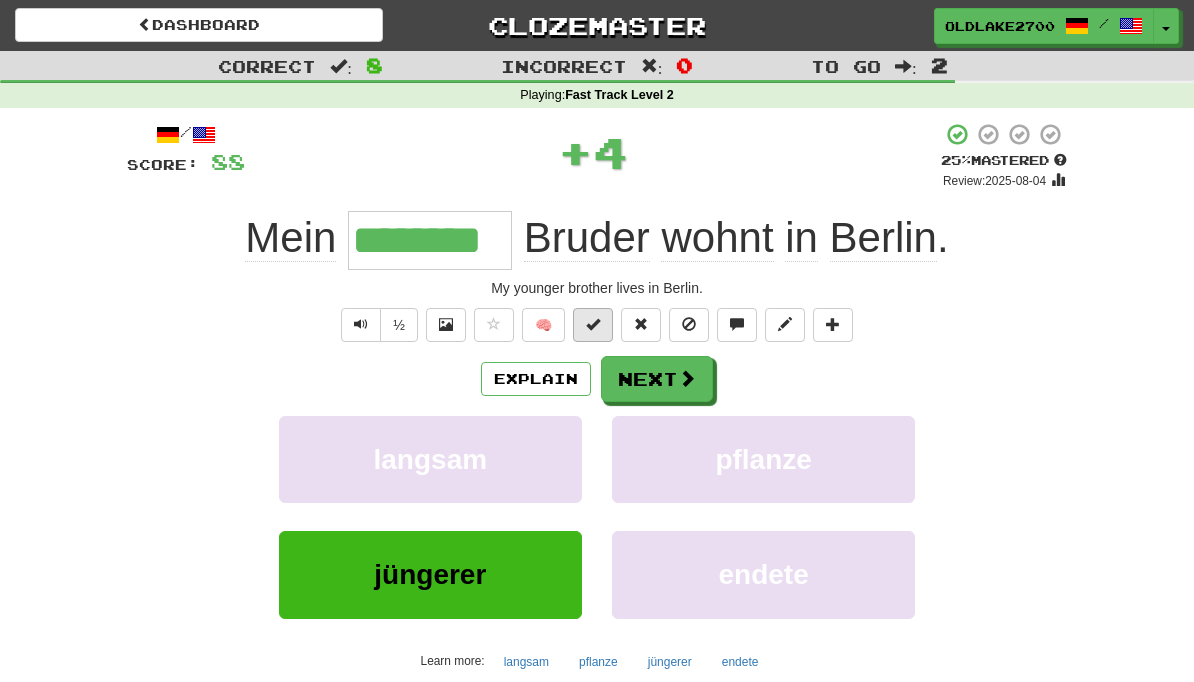 click at bounding box center (593, 324) 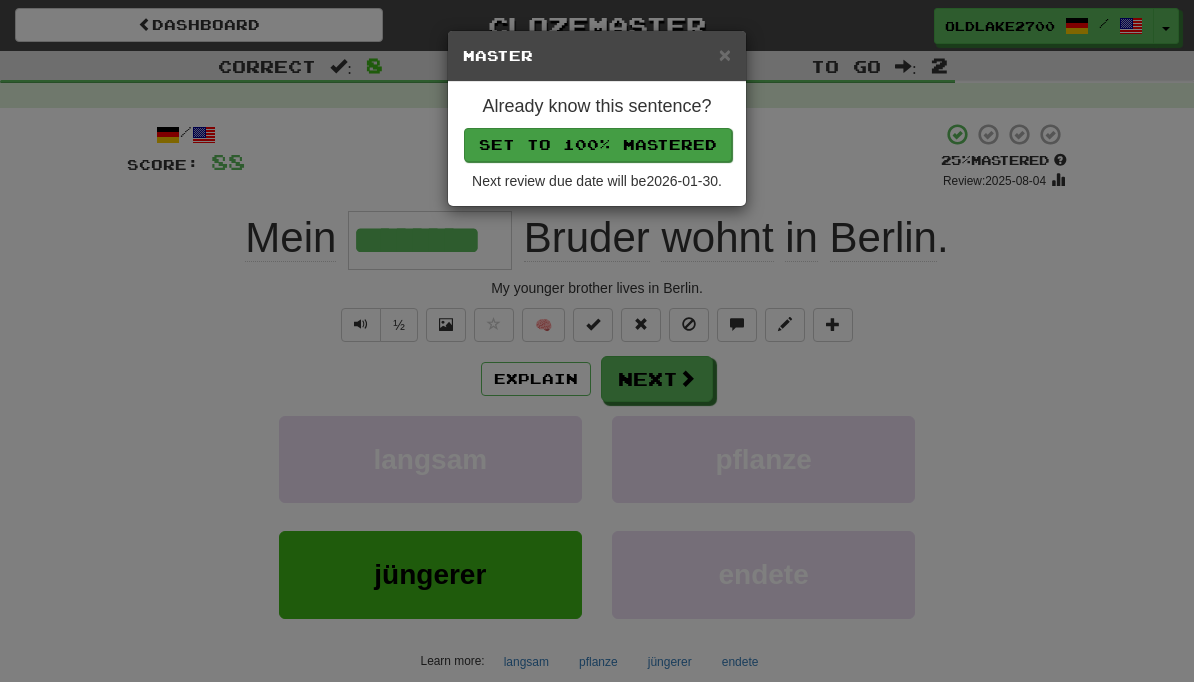 click on "Set to 100% Mastered" at bounding box center [598, 145] 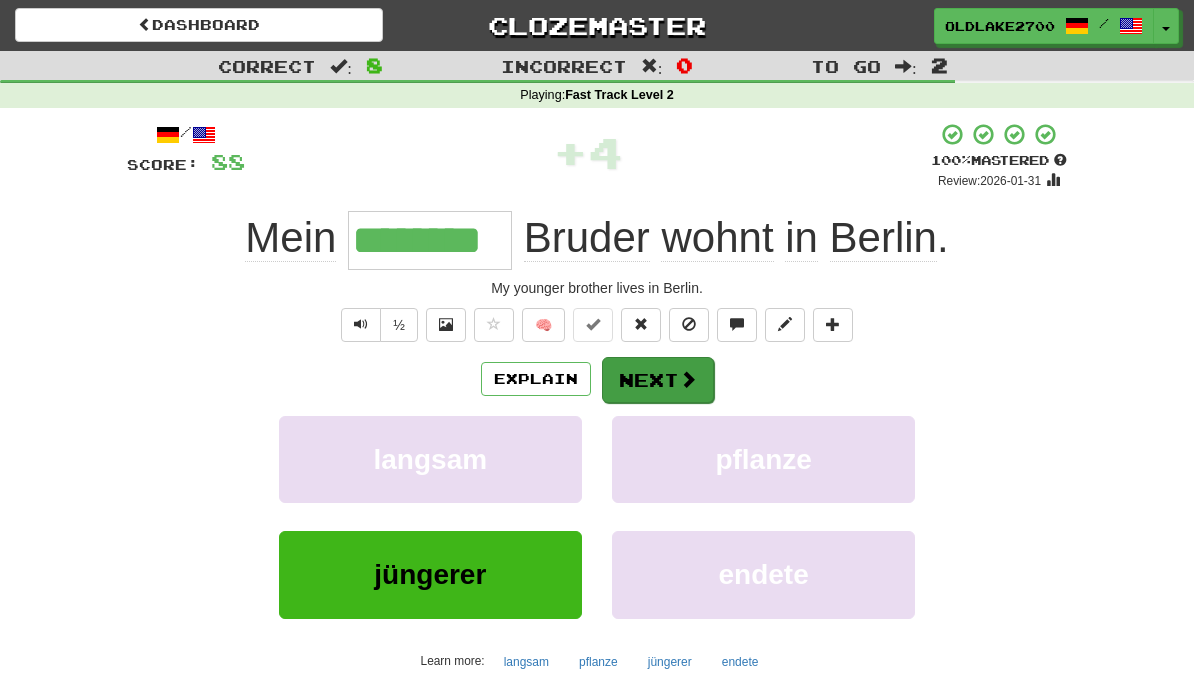 click at bounding box center (688, 379) 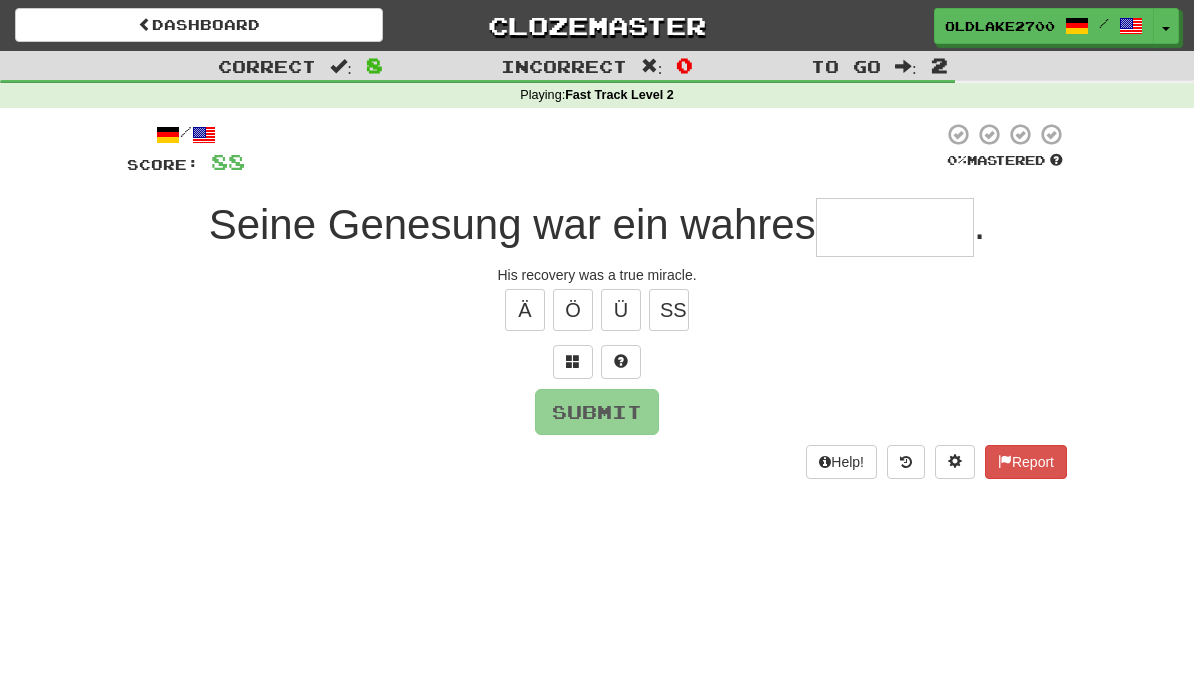 type on "*" 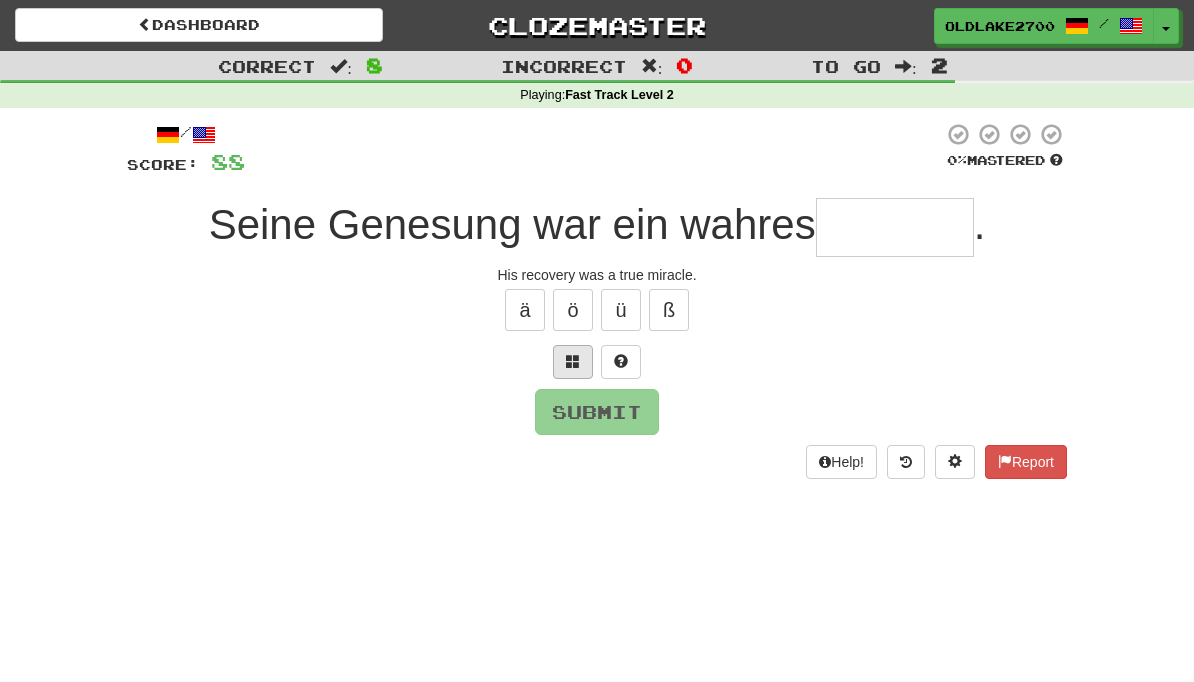 click at bounding box center (573, 362) 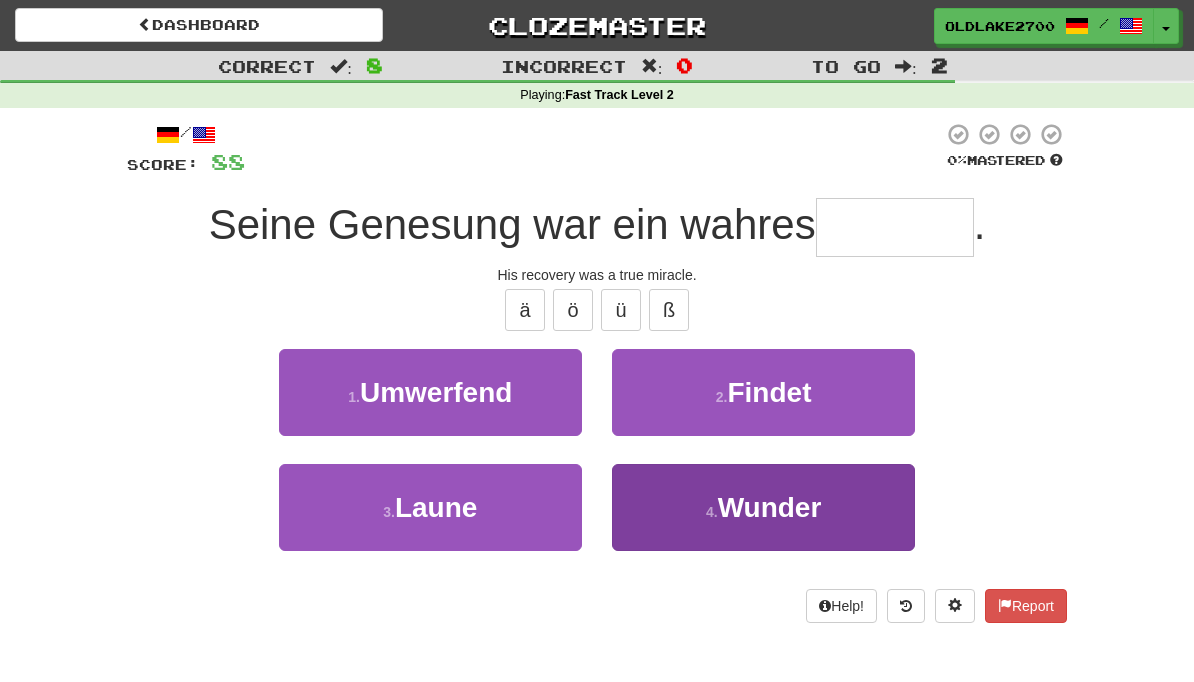 click on "4 .  Wunder" at bounding box center (763, 507) 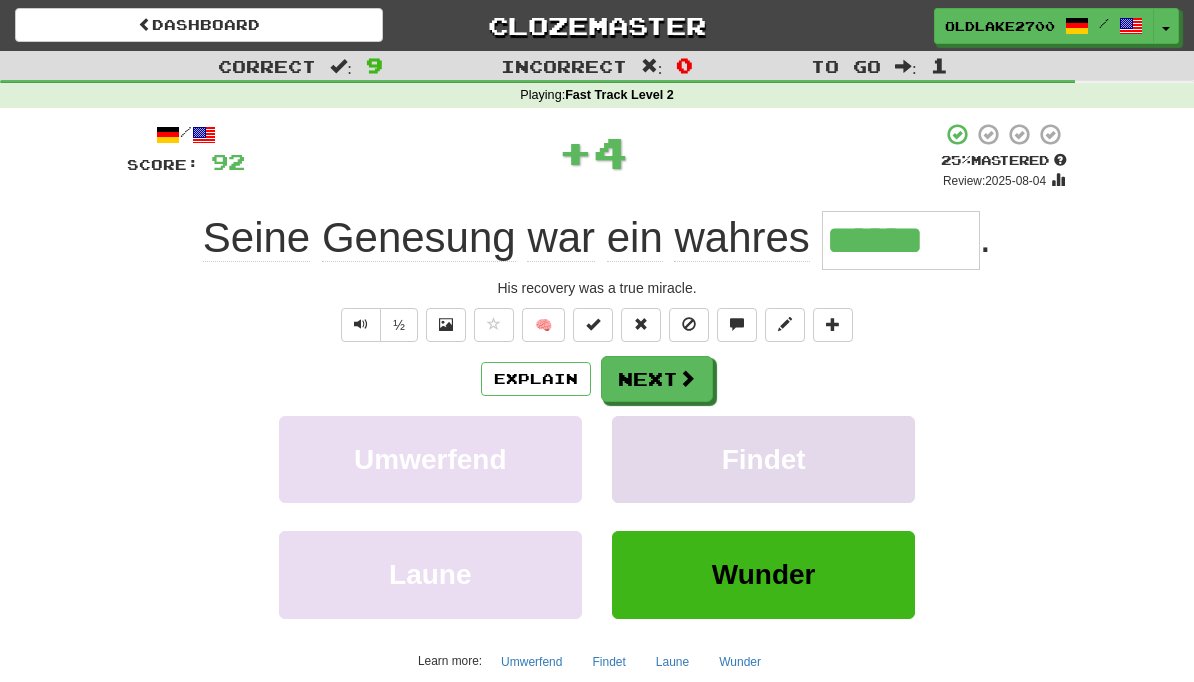 click on "Findet" at bounding box center (763, 459) 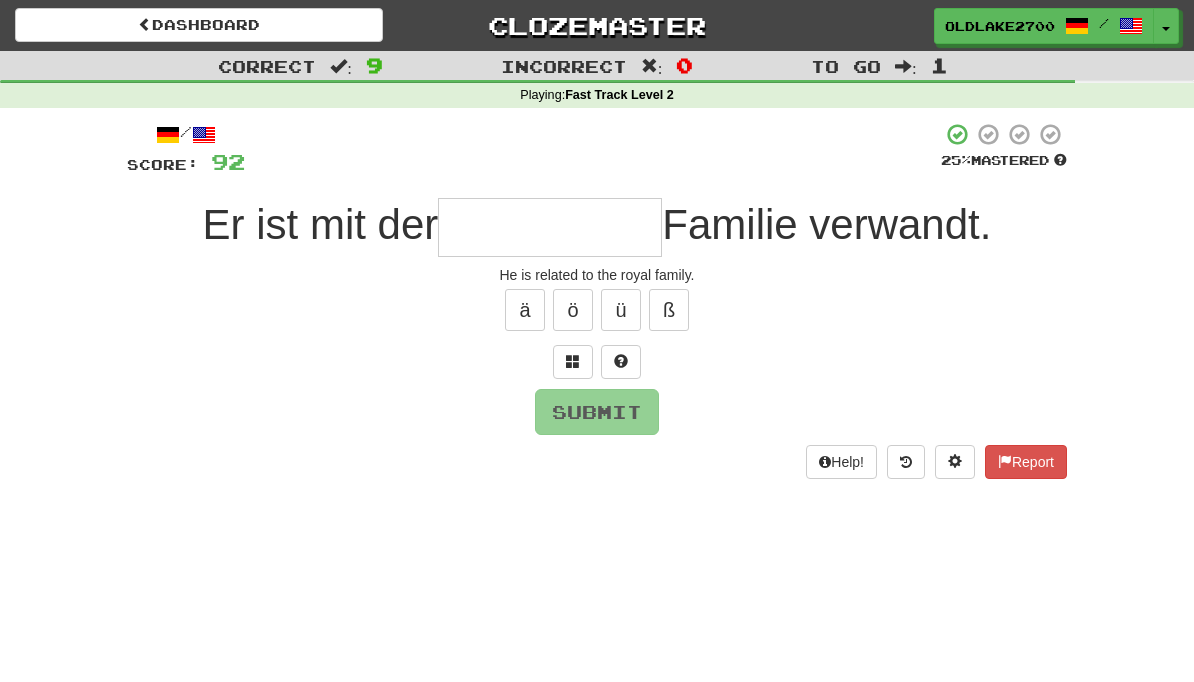 type on "*" 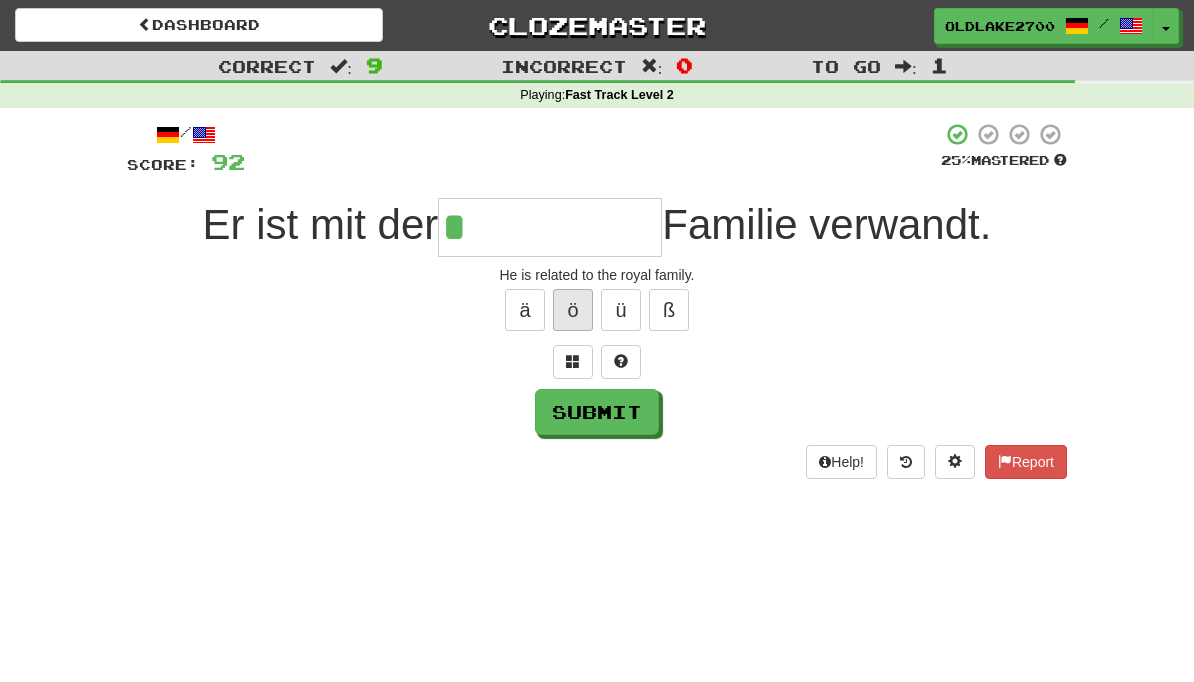 click on "ö" at bounding box center (573, 310) 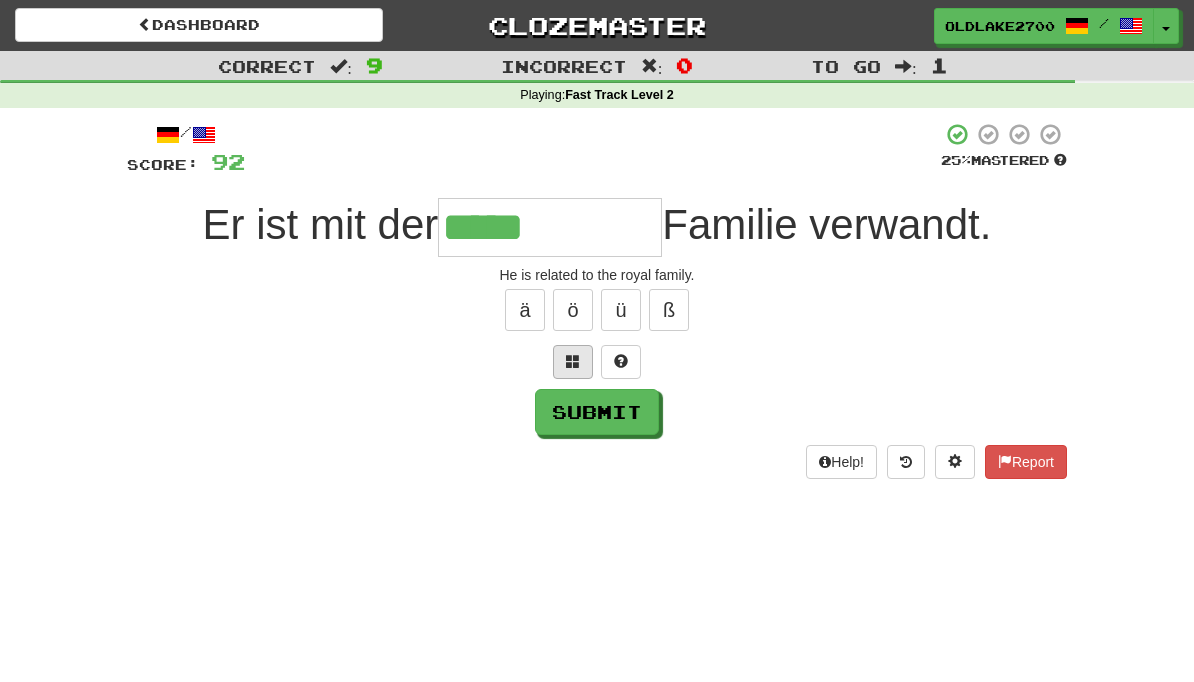 click at bounding box center [573, 362] 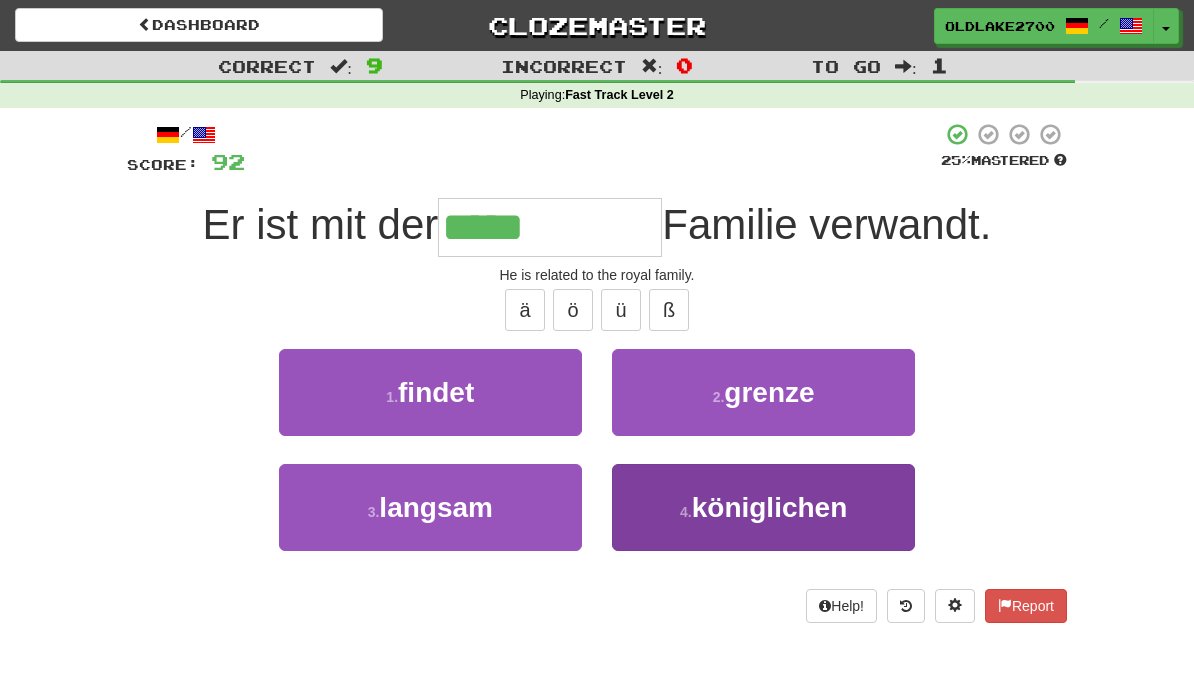 click on "4 .  königlichen" at bounding box center (763, 507) 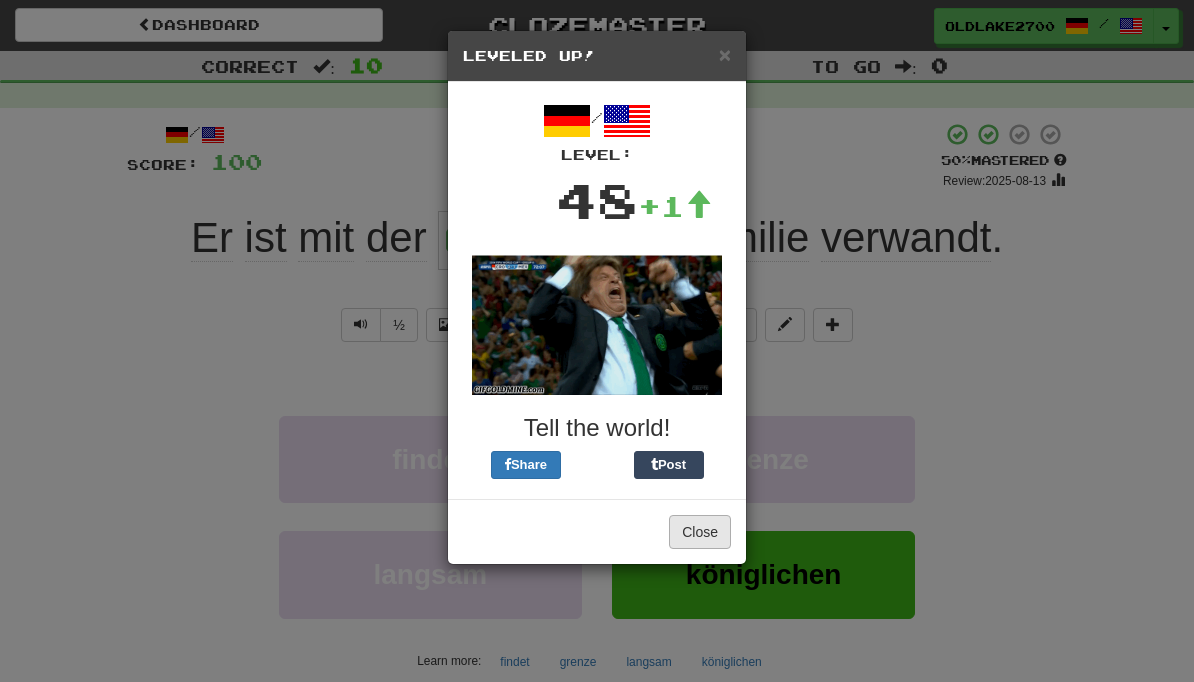 click on "Close" at bounding box center [700, 532] 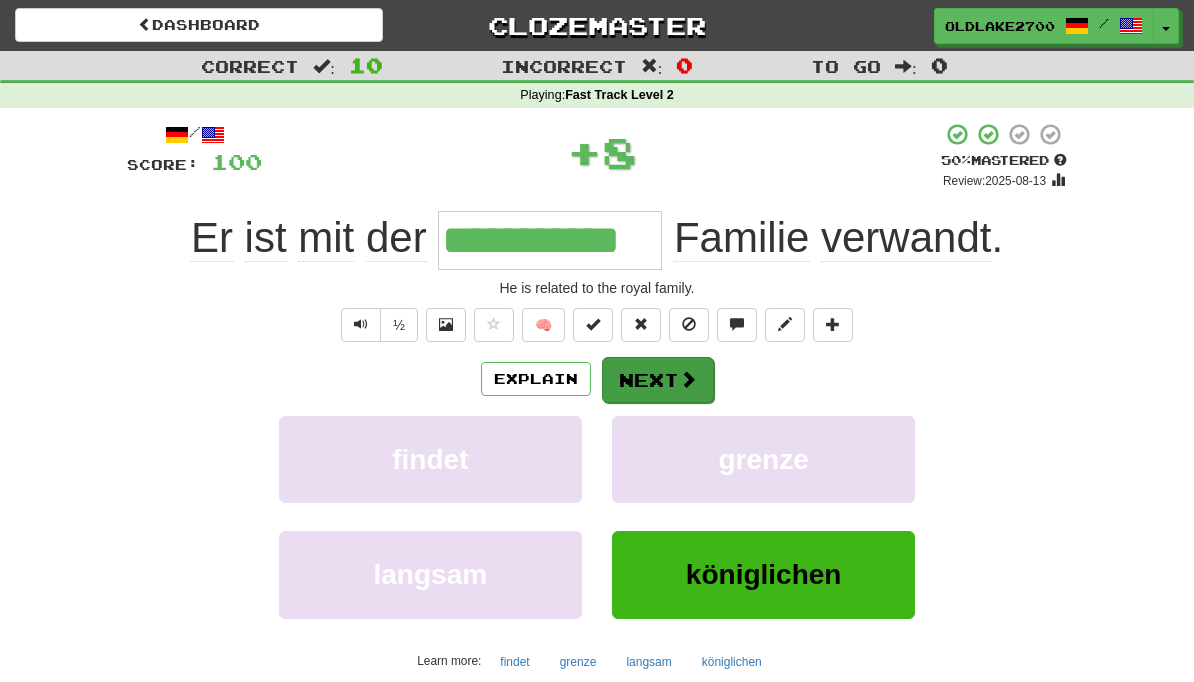 click on "Next" at bounding box center (658, 380) 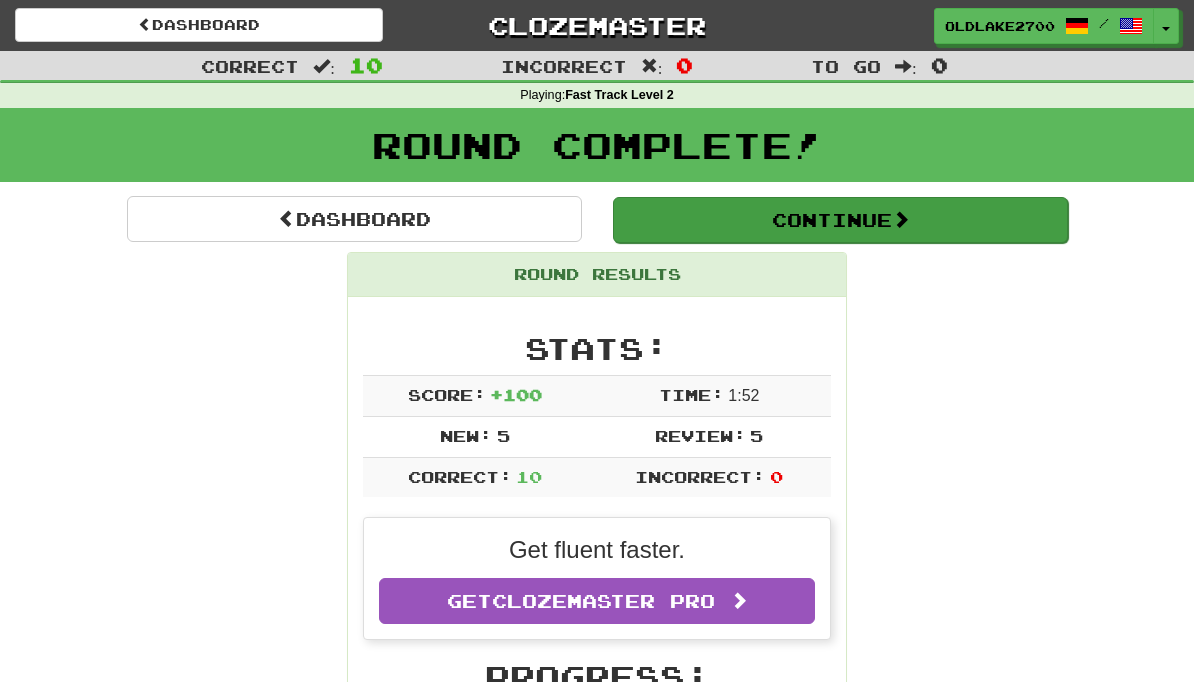 click on "Continue" at bounding box center (840, 220) 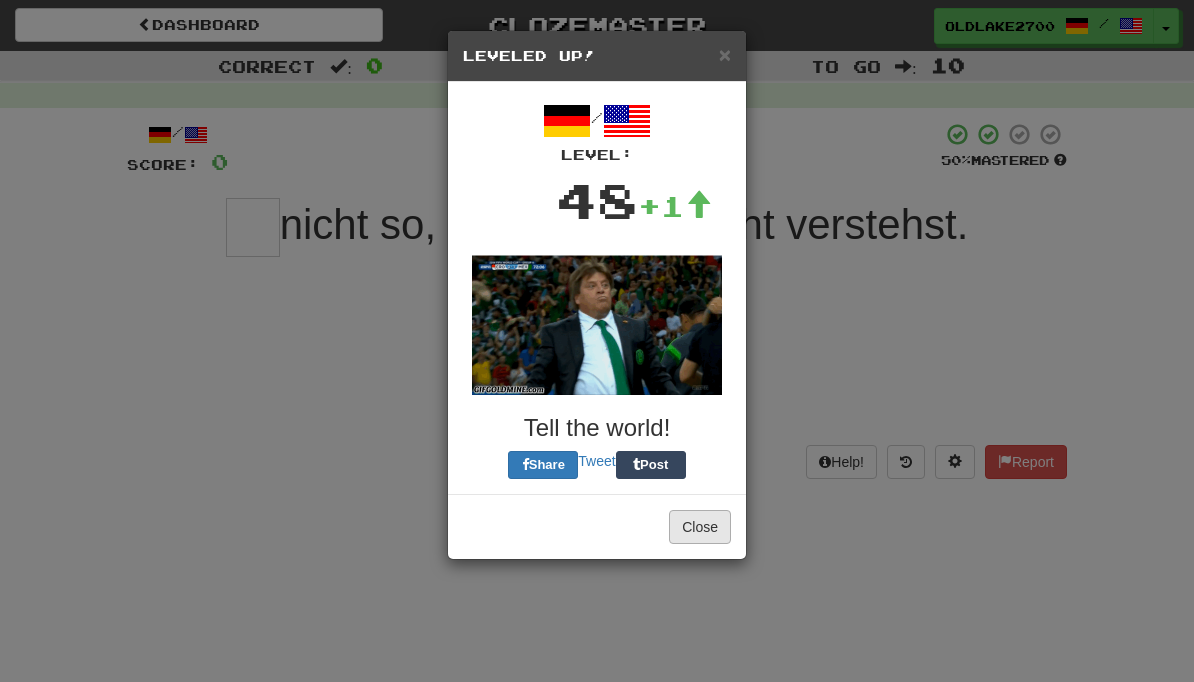 click on "Close" at bounding box center (700, 527) 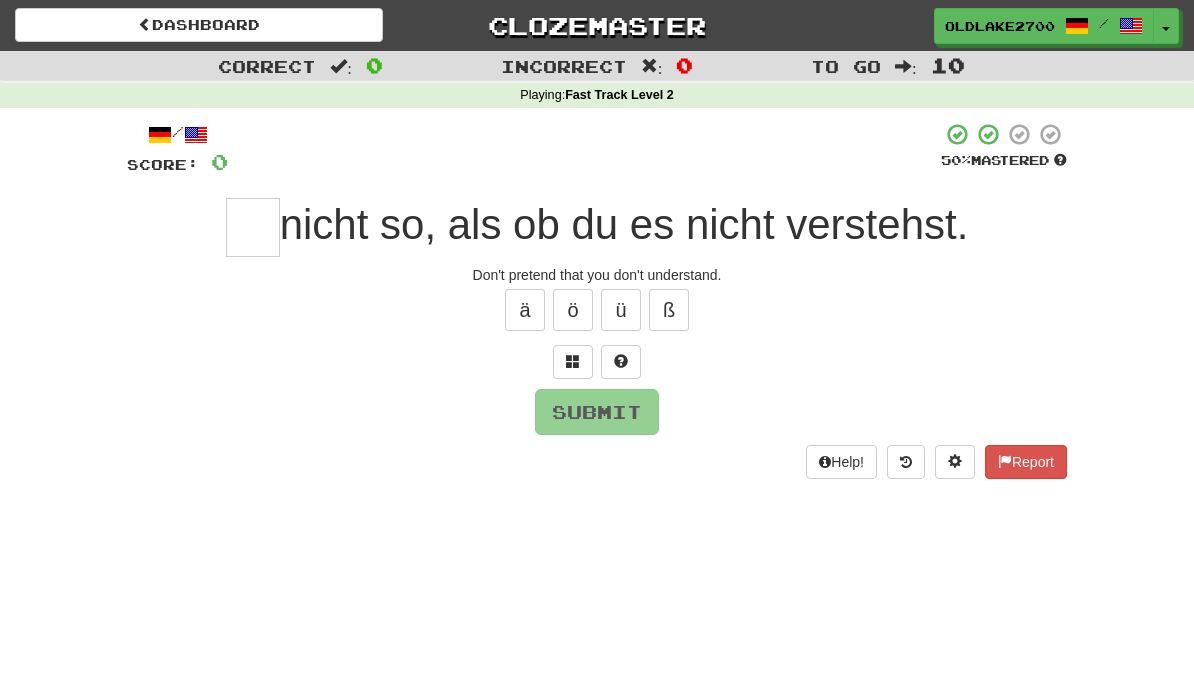 click at bounding box center [253, 227] 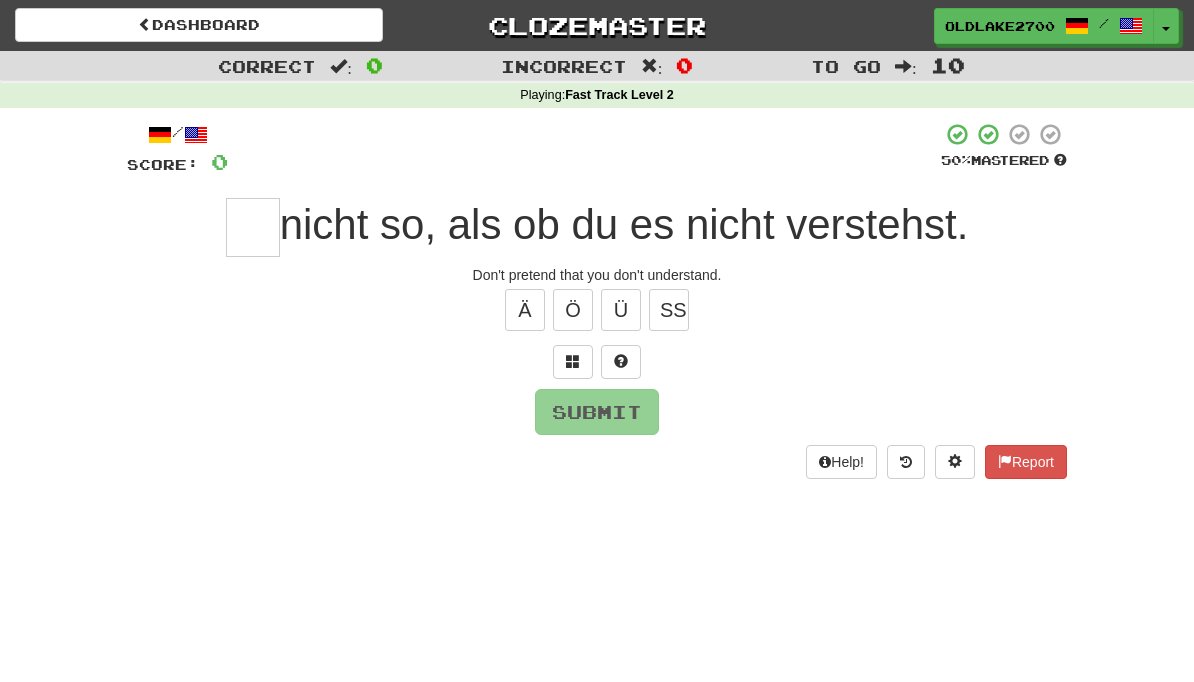 type on "*" 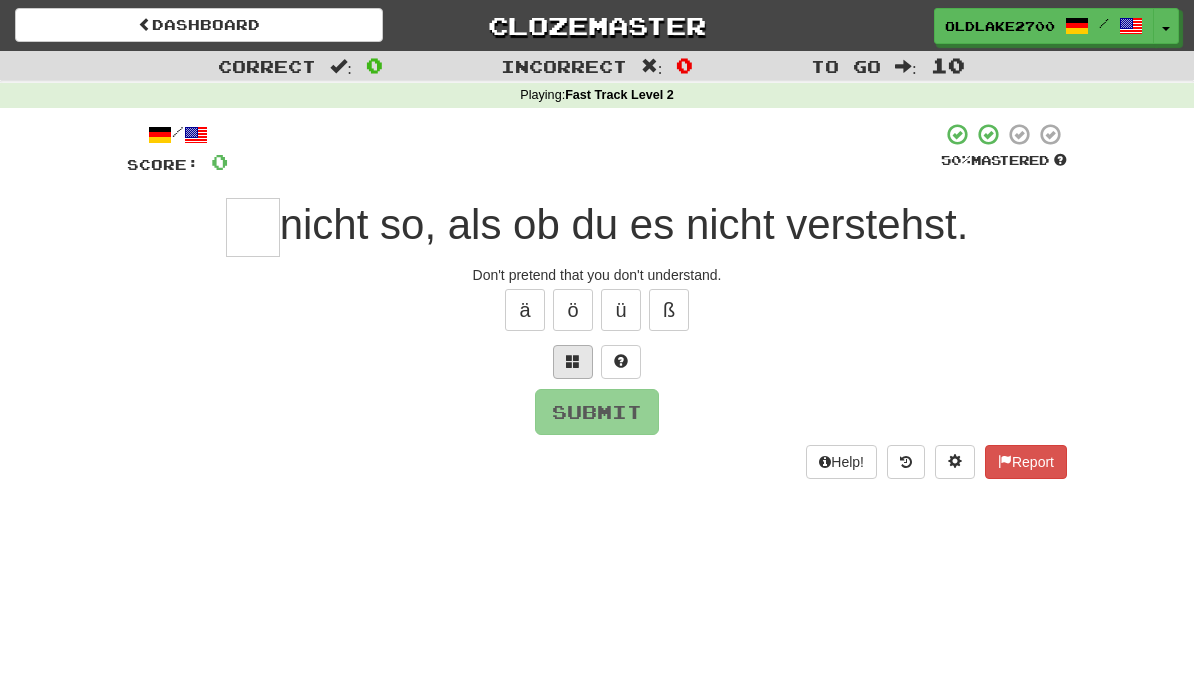 click at bounding box center (573, 362) 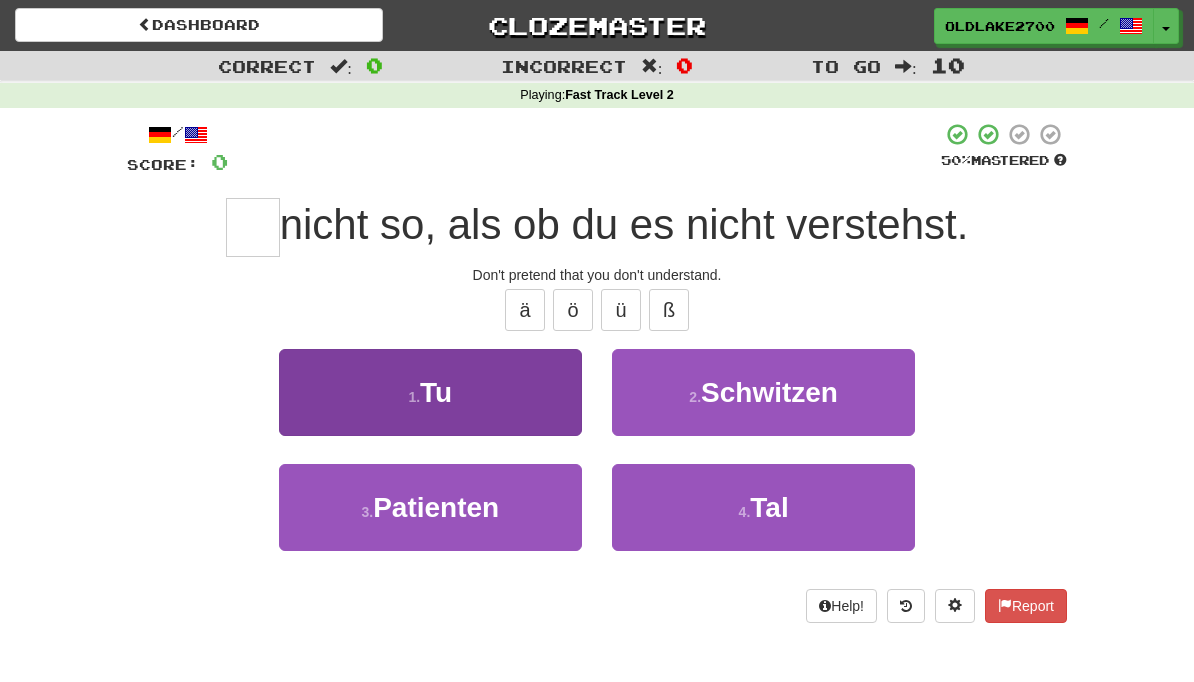 click on "1 .  Tu" at bounding box center [430, 392] 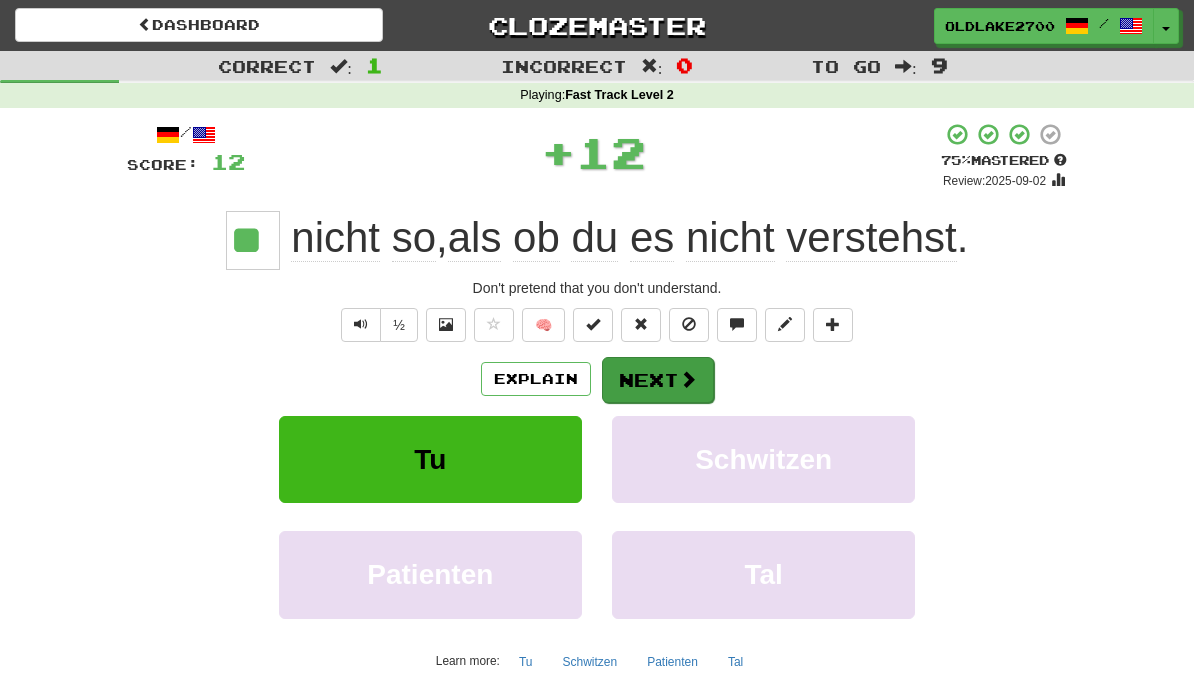 click on "Next" at bounding box center (658, 380) 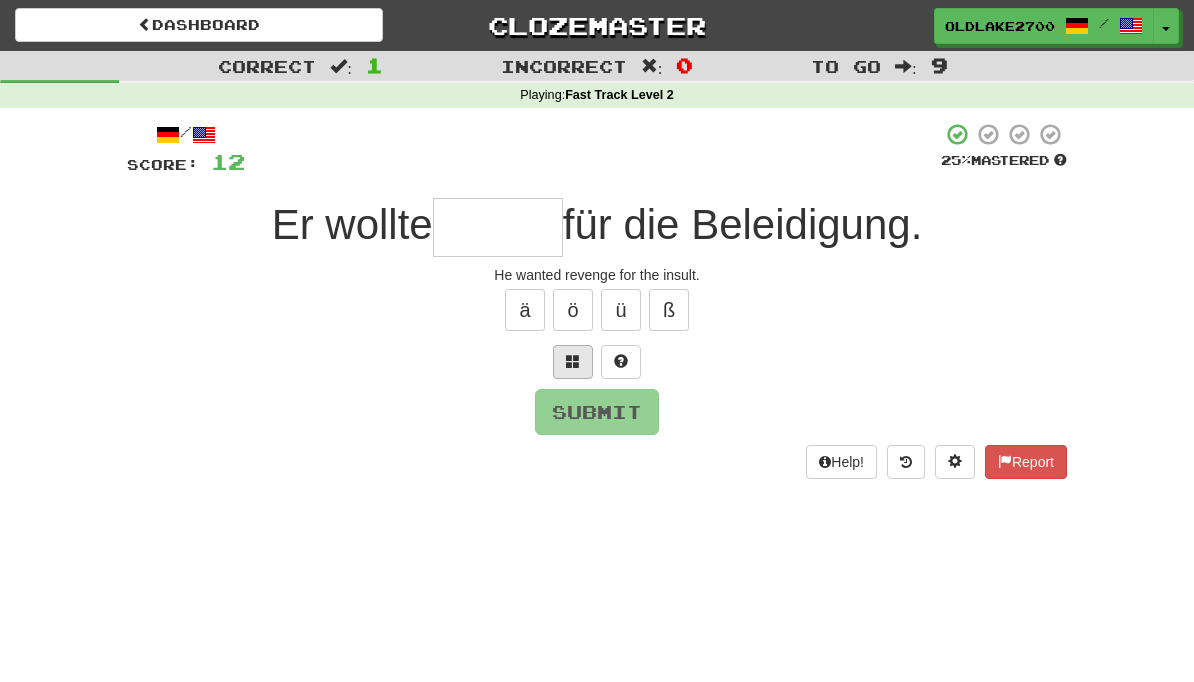 click at bounding box center (573, 361) 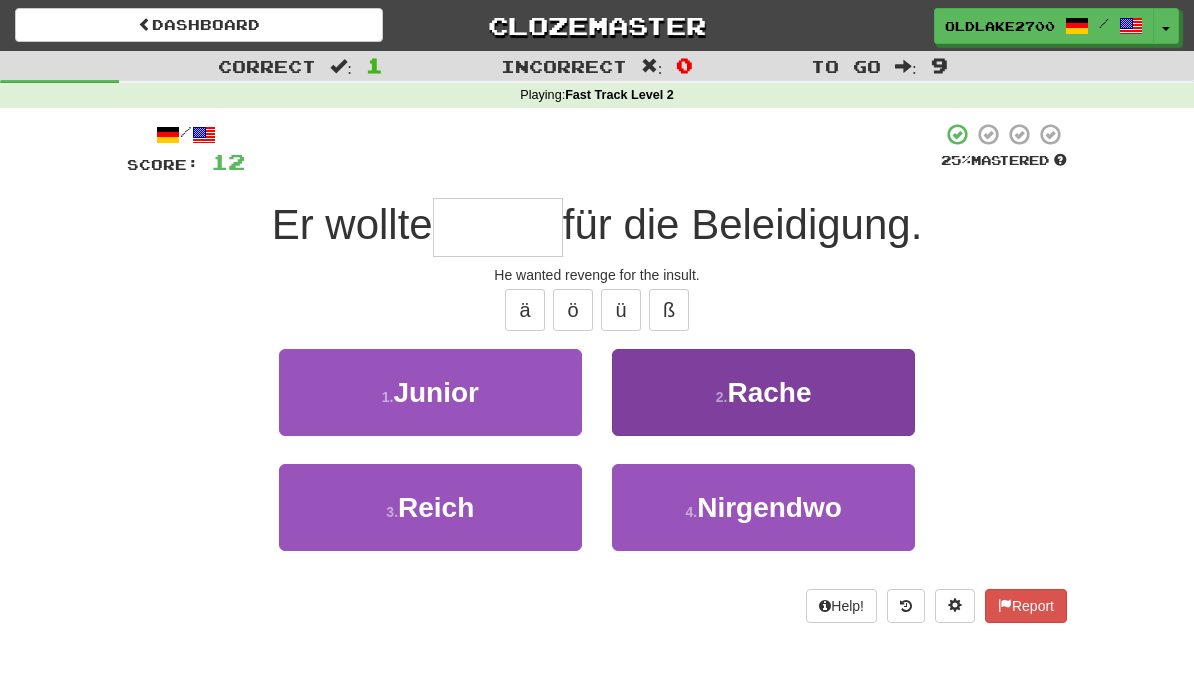 click on "2 .  Rache" at bounding box center (763, 392) 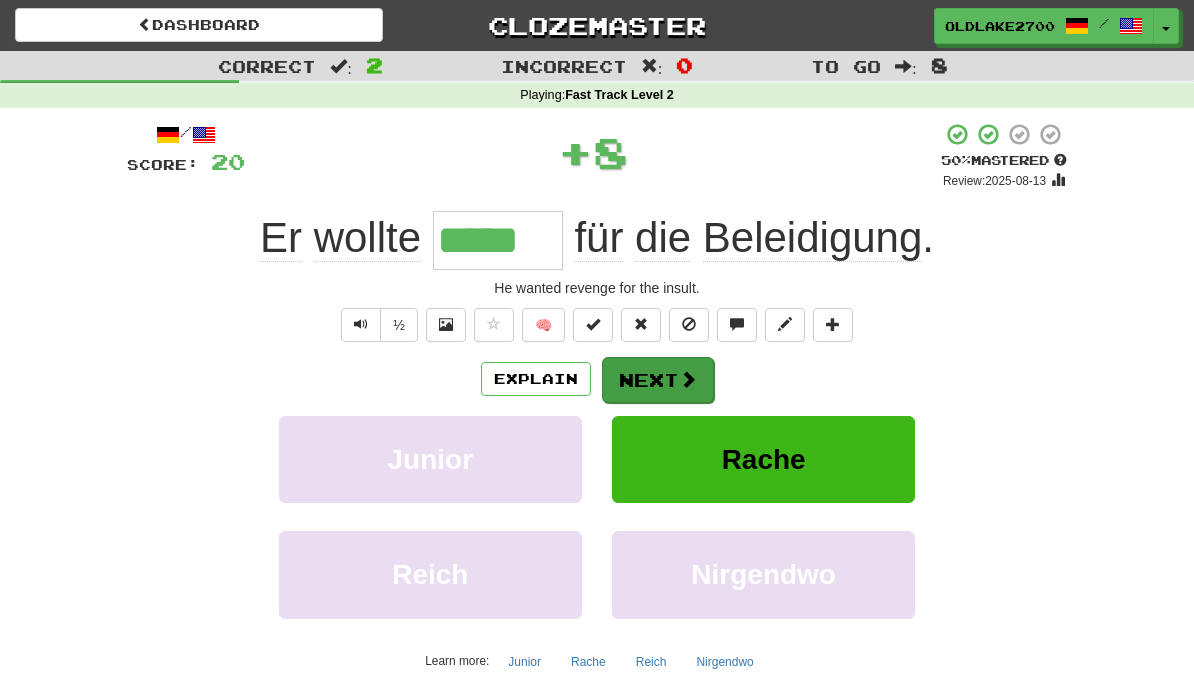 click on "Next" at bounding box center [658, 380] 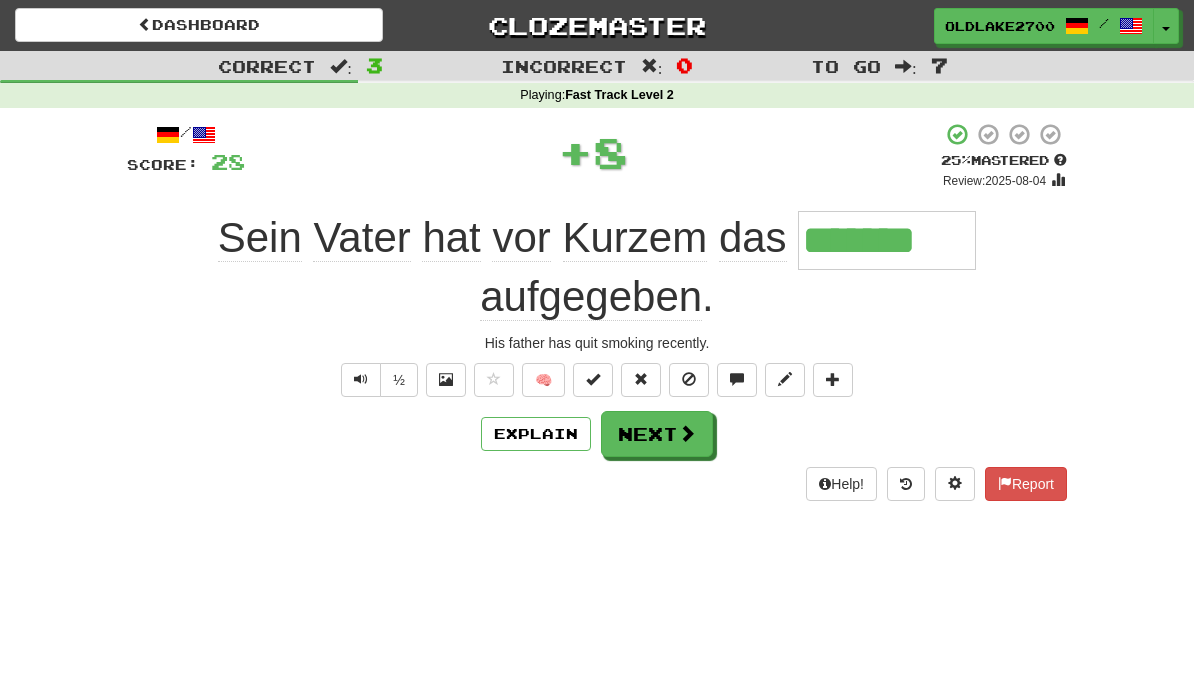 type on "*******" 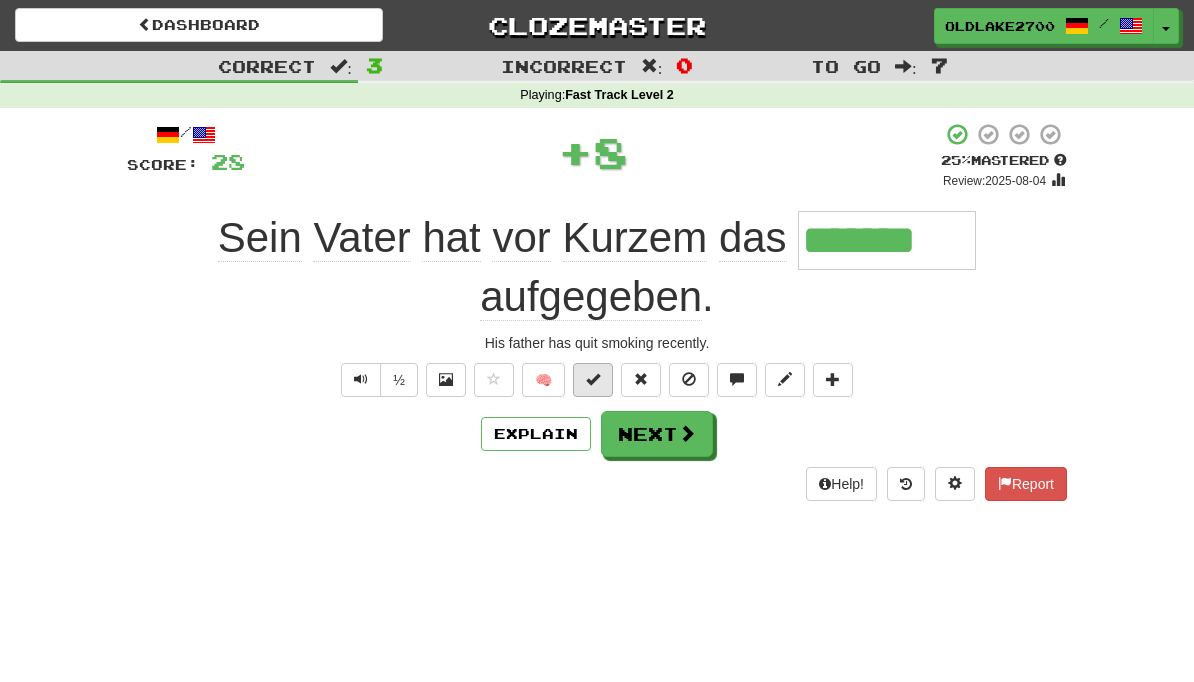 click at bounding box center (593, 380) 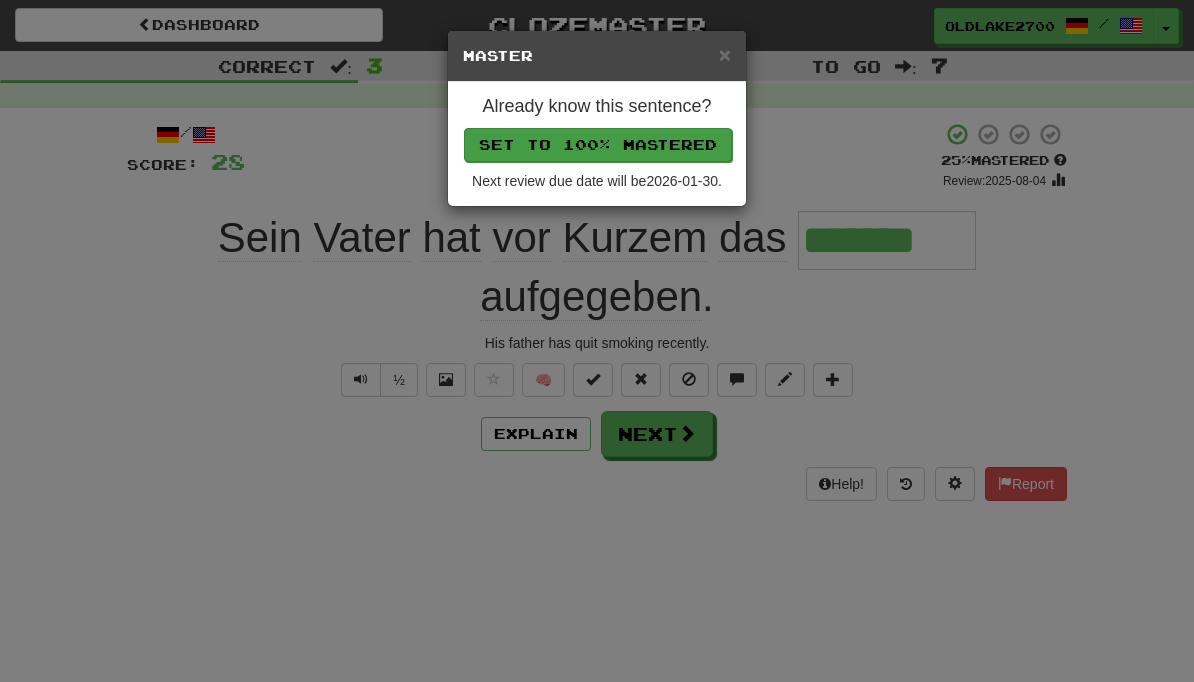 click on "Set to 100% Mastered" at bounding box center (598, 145) 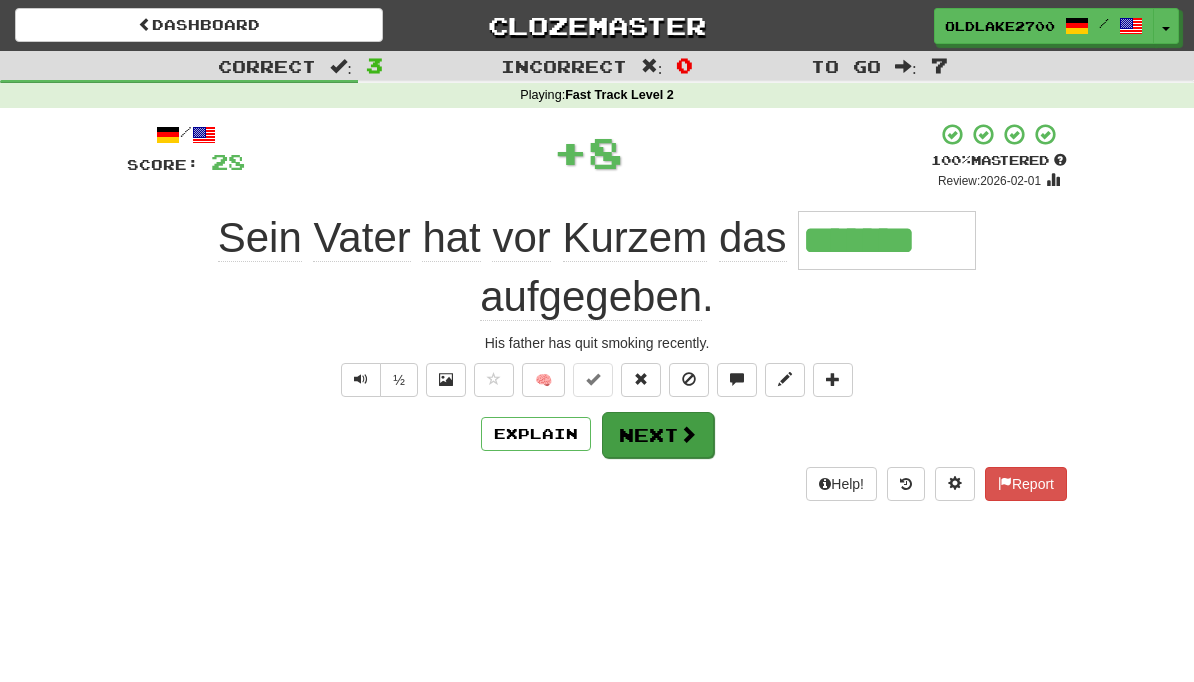 click on "Next" at bounding box center (658, 435) 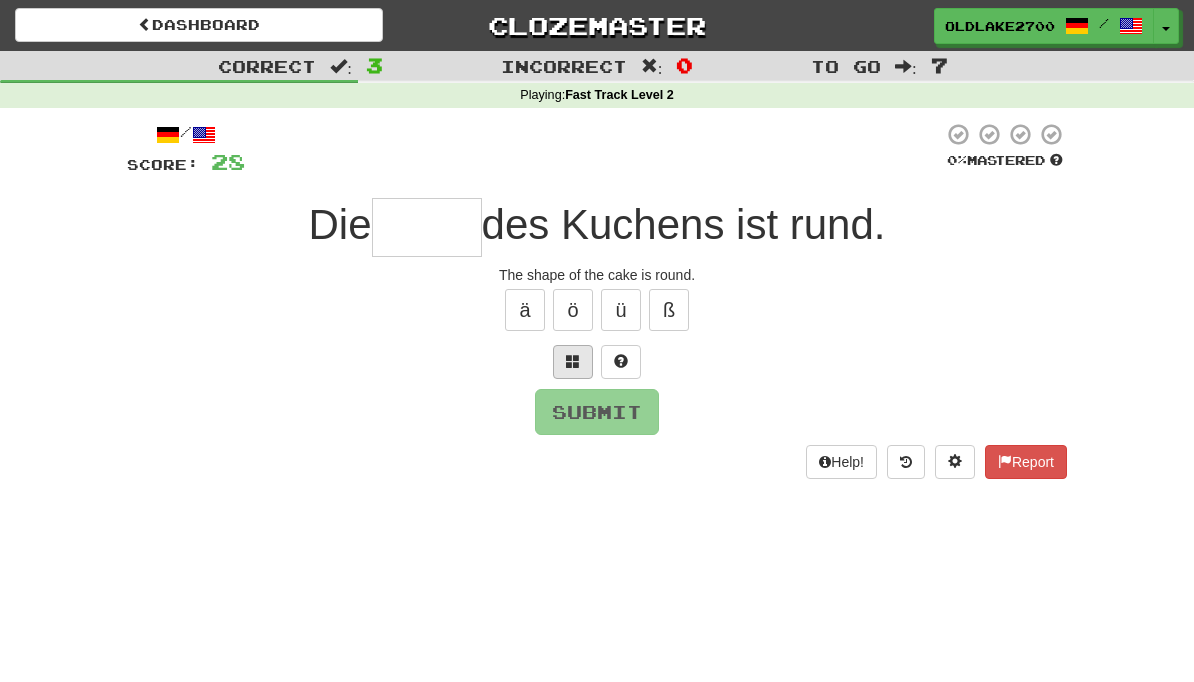 click at bounding box center (573, 362) 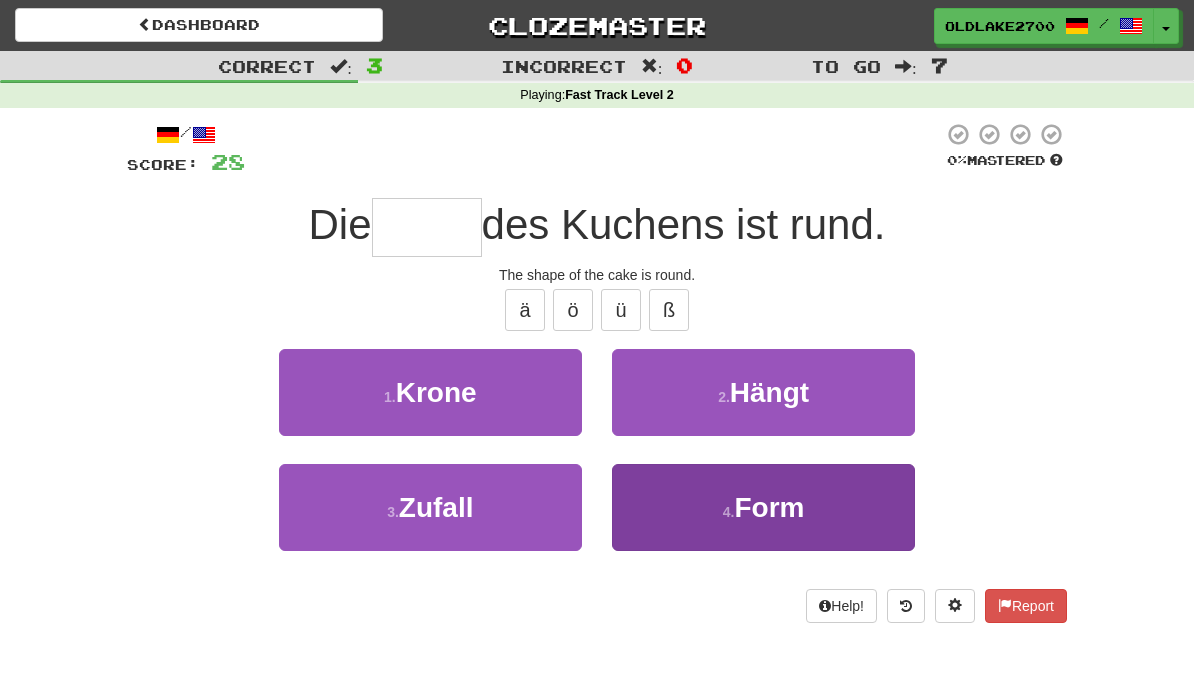 click on "4 .  Form" at bounding box center [763, 507] 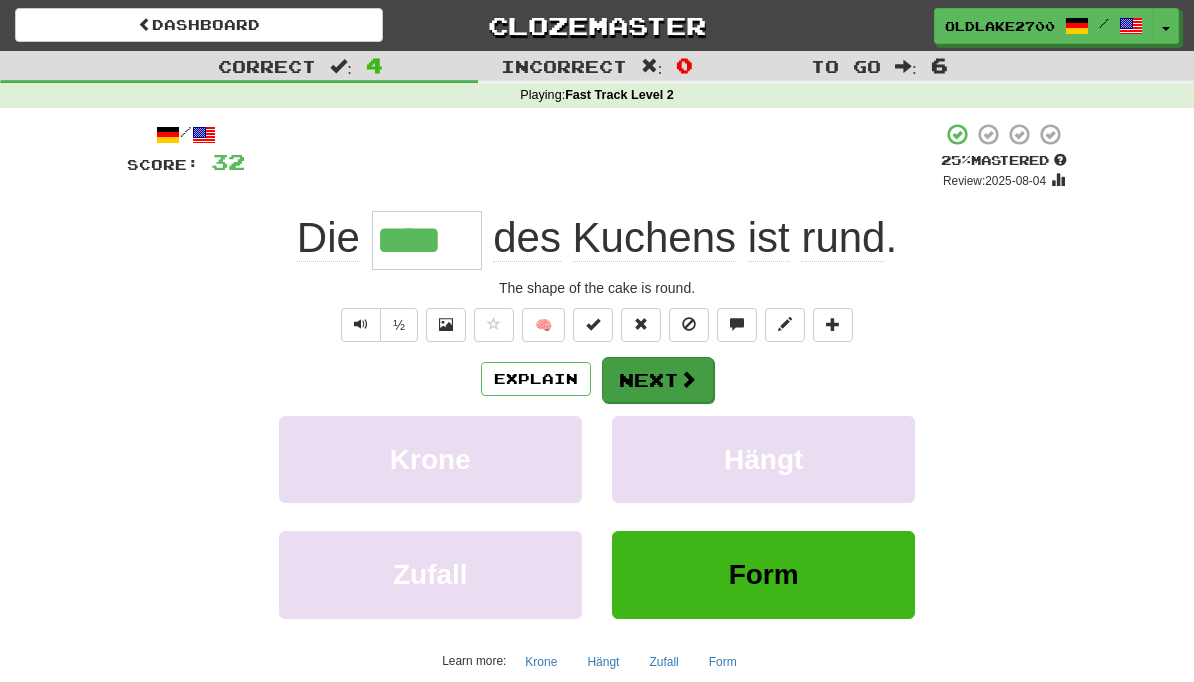 click on "Next" at bounding box center (658, 380) 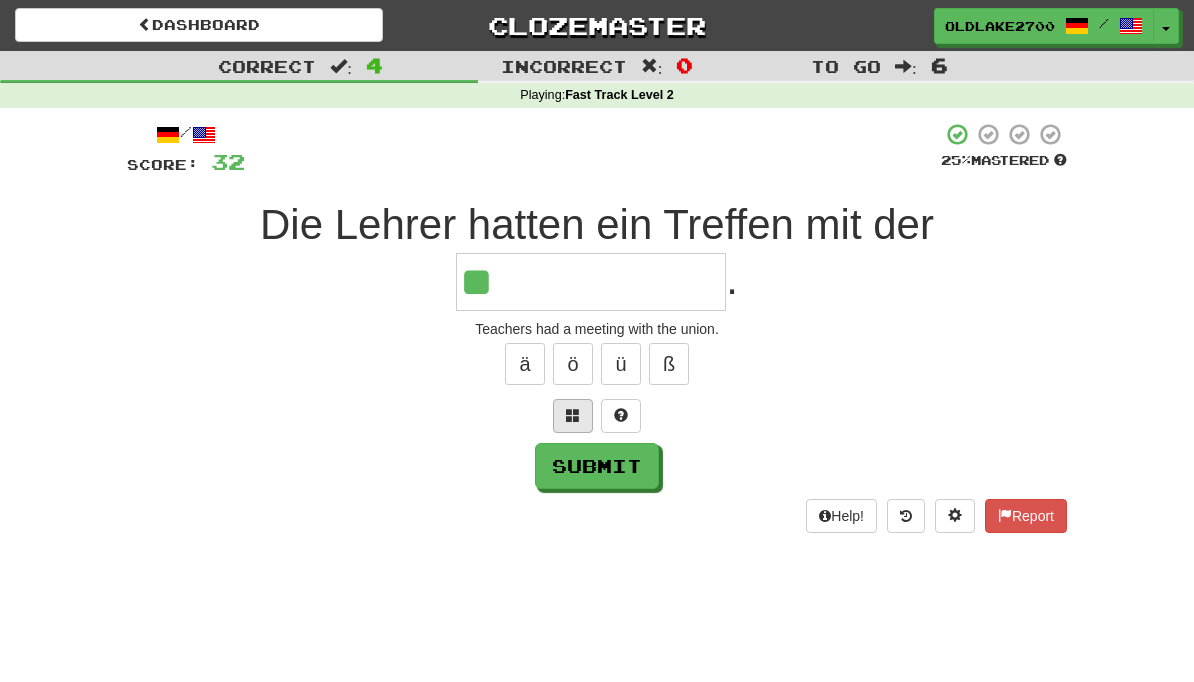 click at bounding box center [573, 415] 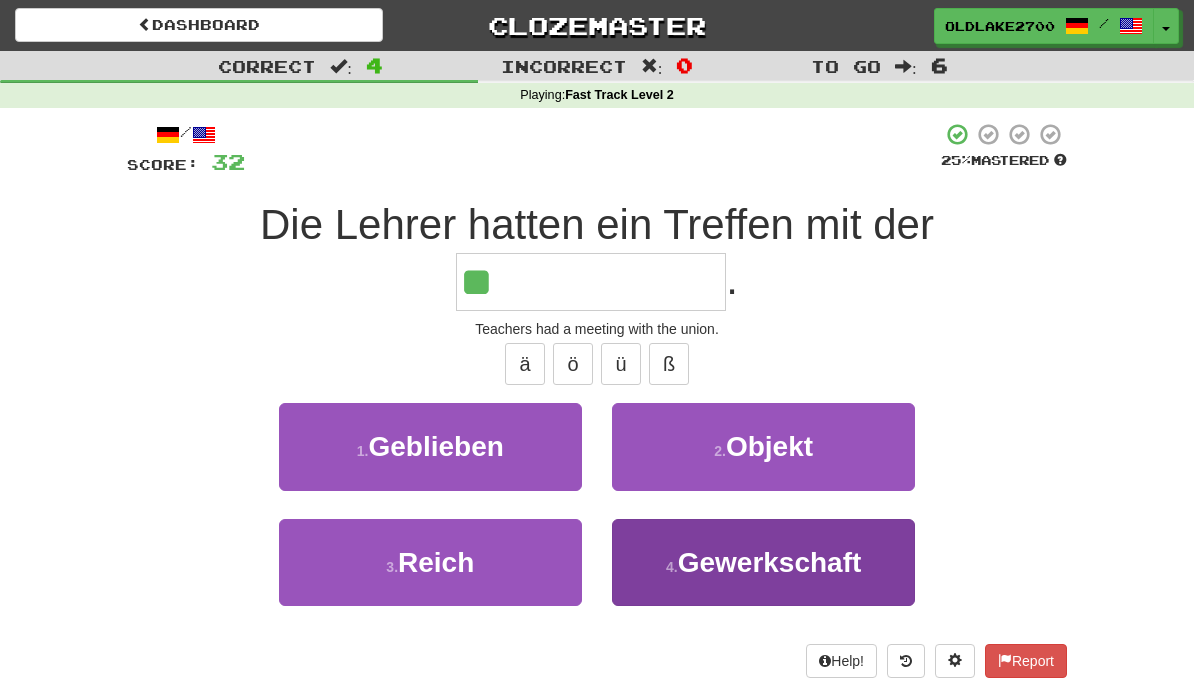 click on "Gewerkschaft" at bounding box center [770, 562] 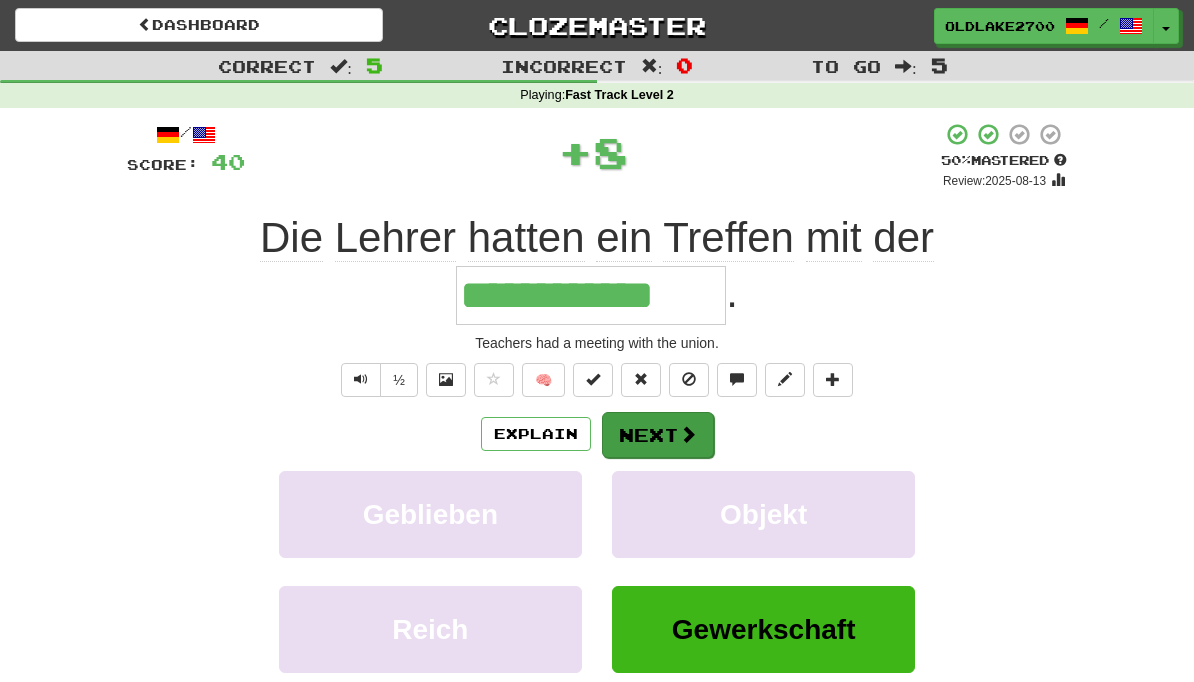 click on "Next" at bounding box center (658, 435) 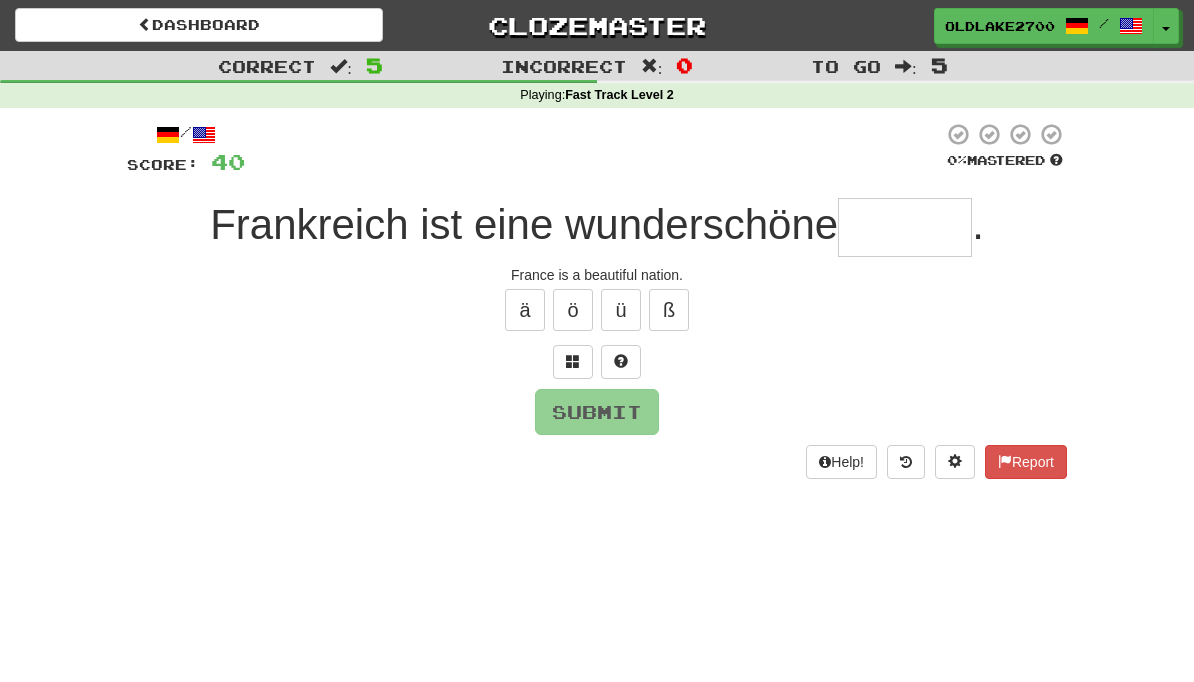 click at bounding box center [905, 227] 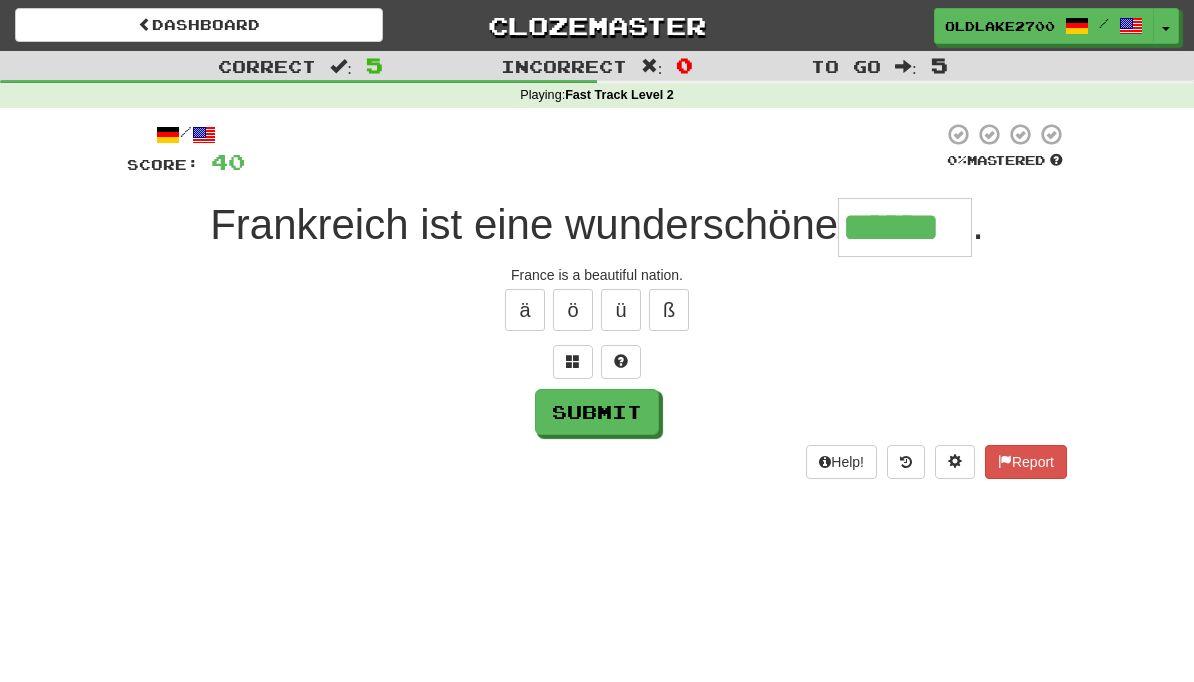 type on "******" 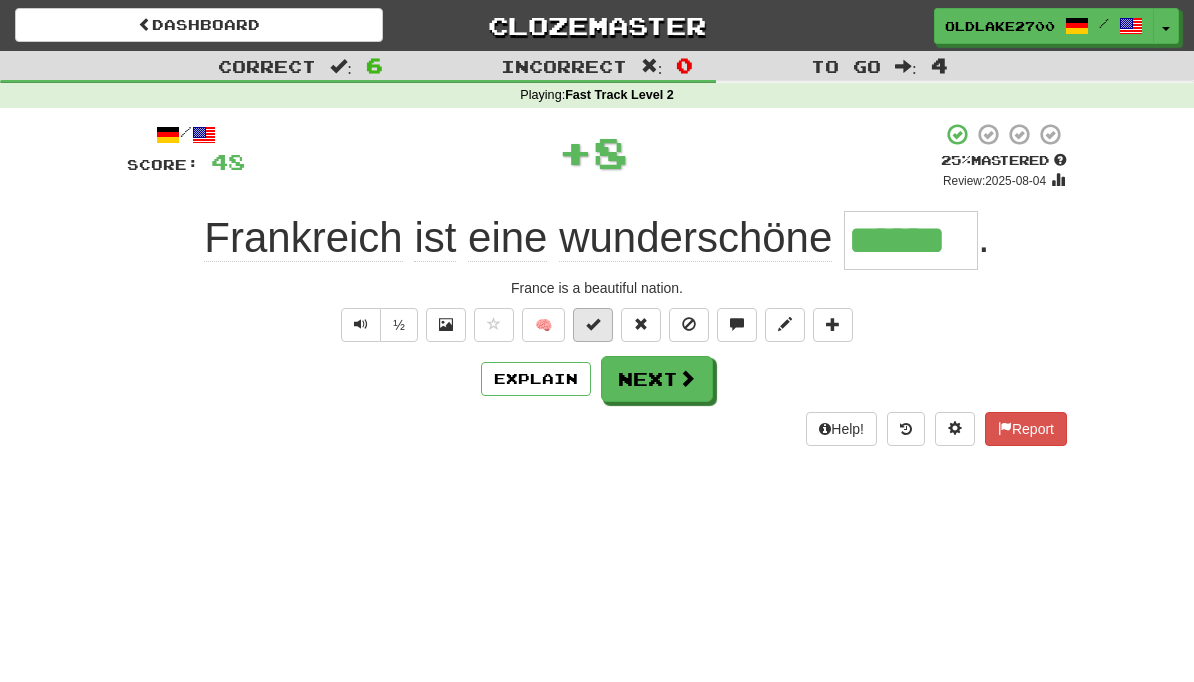 click at bounding box center (593, 325) 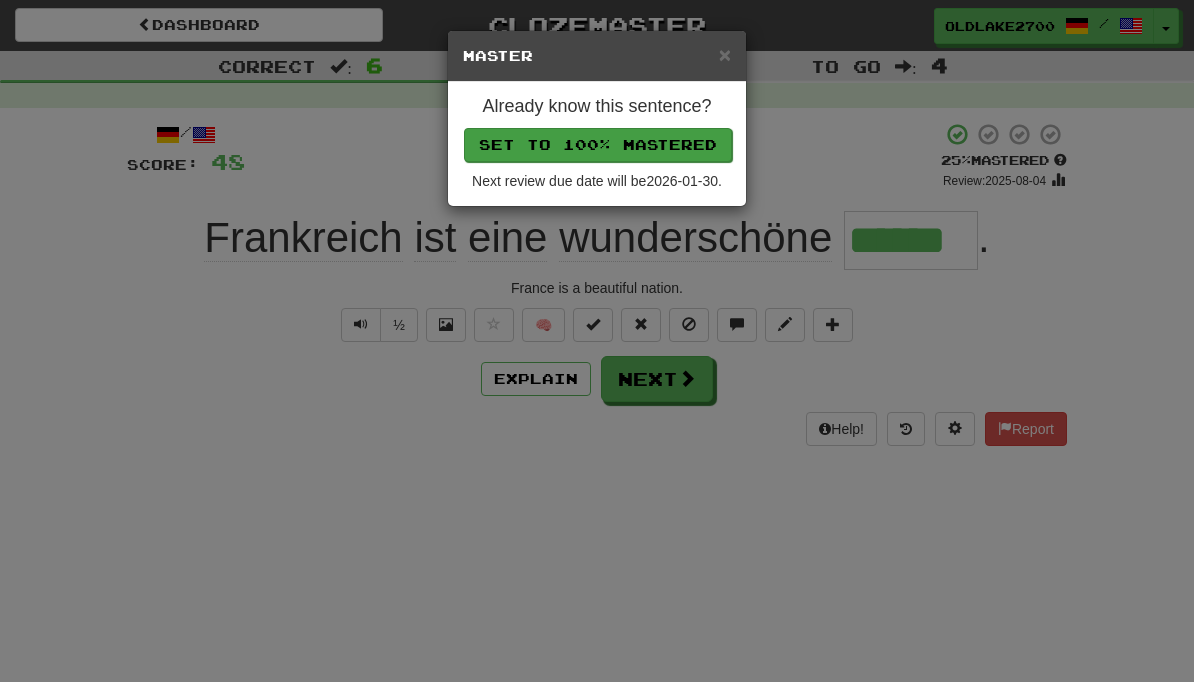 click on "Set to 100% Mastered" at bounding box center (598, 145) 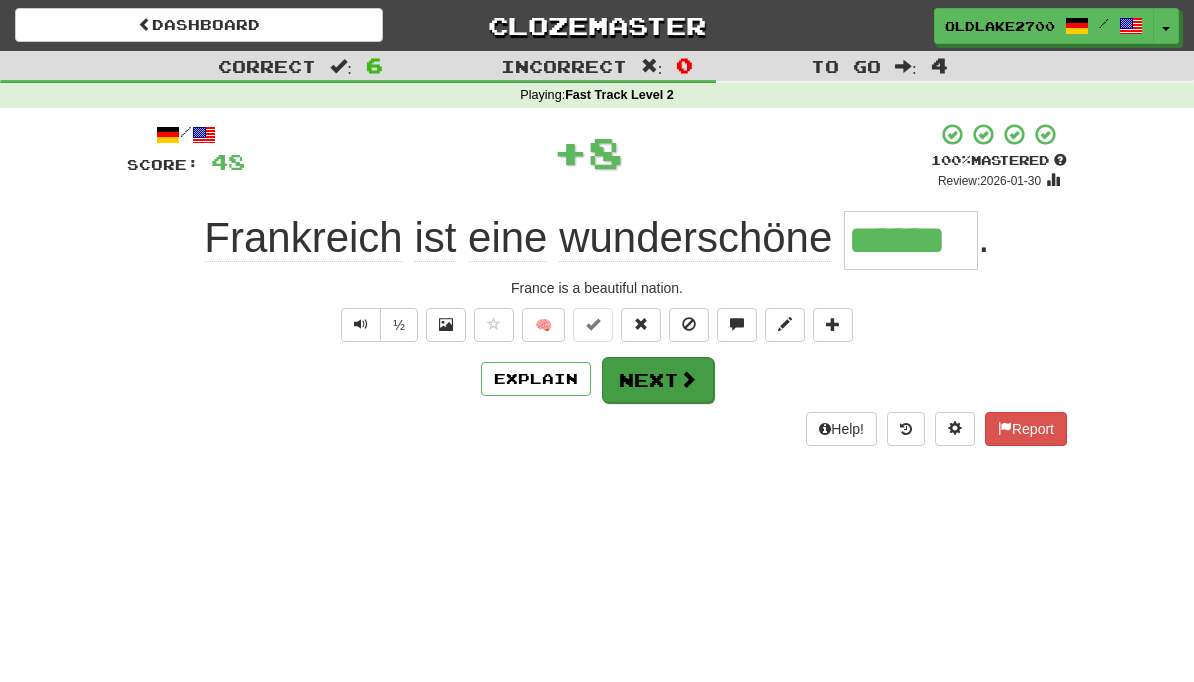 click on "Next" at bounding box center (658, 380) 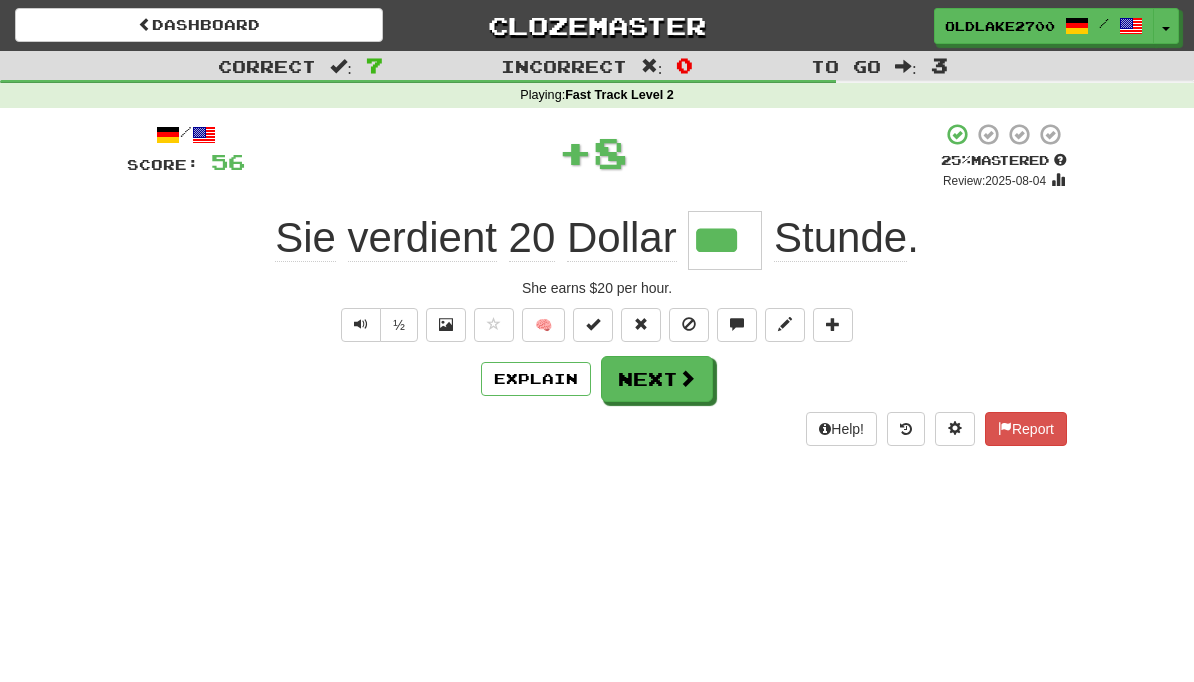 type on "***" 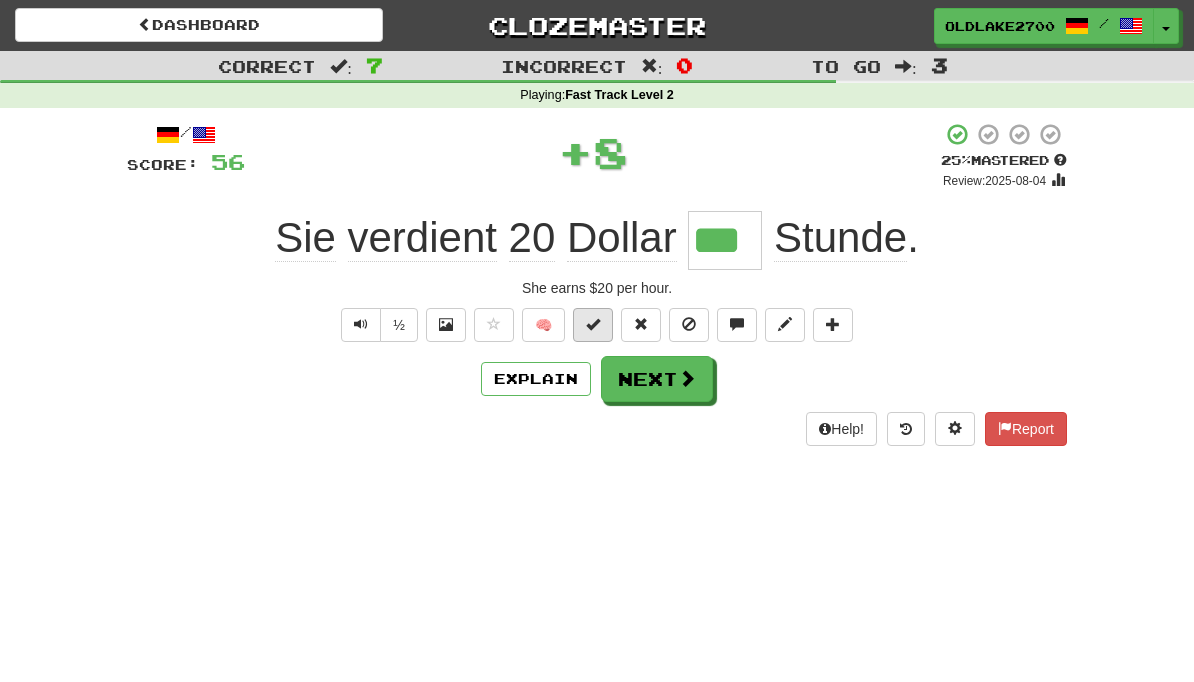 click at bounding box center (593, 324) 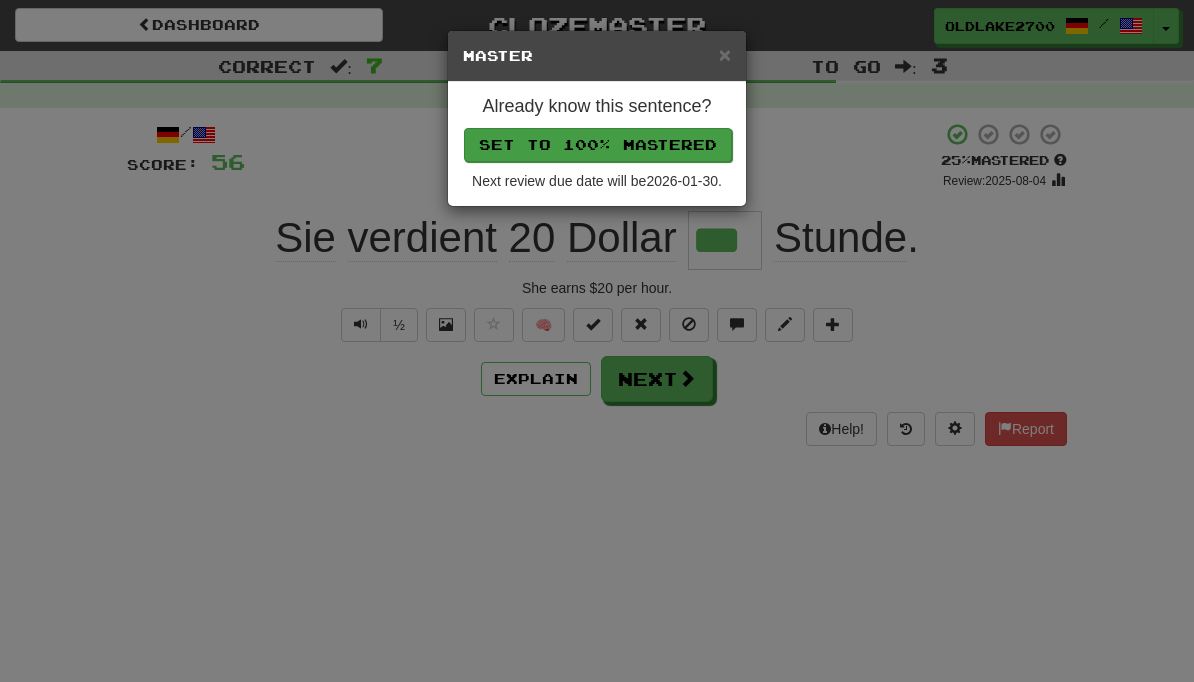 click on "Set to 100% Mastered" at bounding box center (598, 145) 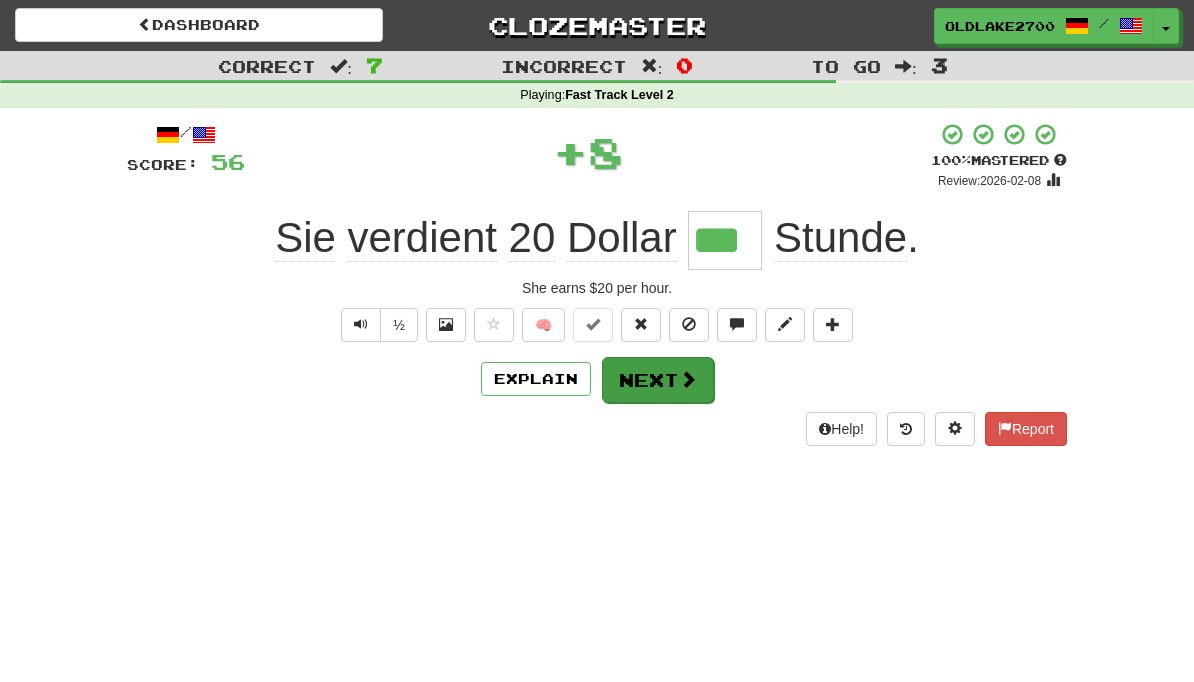 click at bounding box center [688, 379] 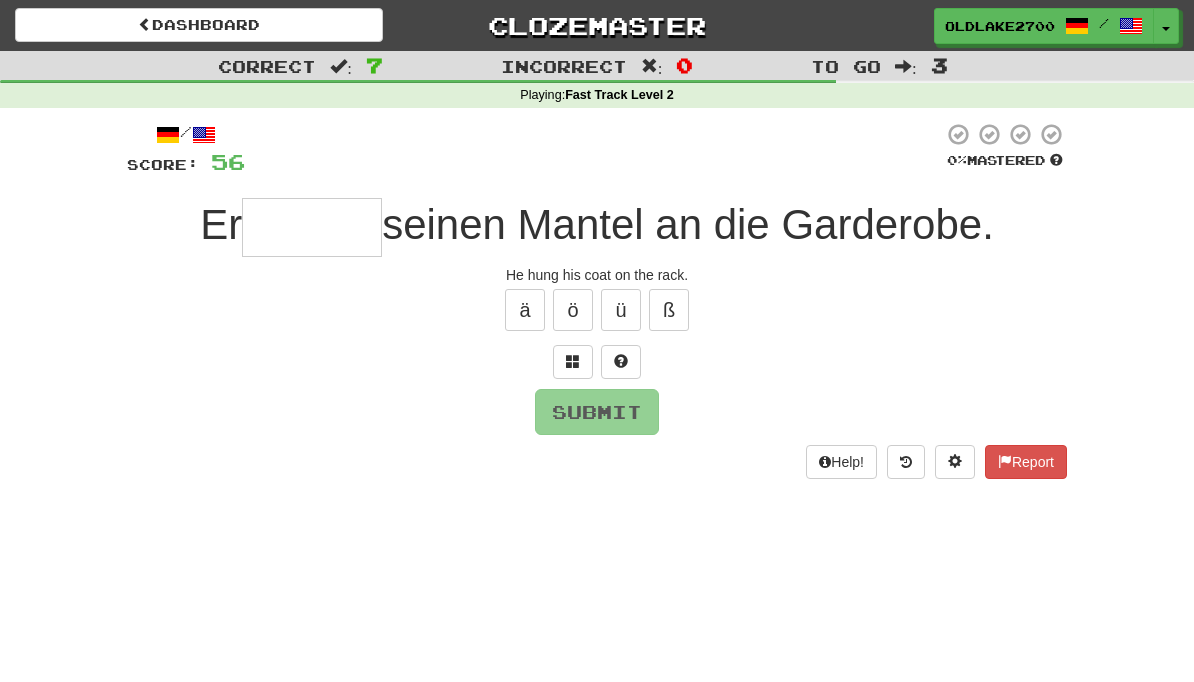 type on "*" 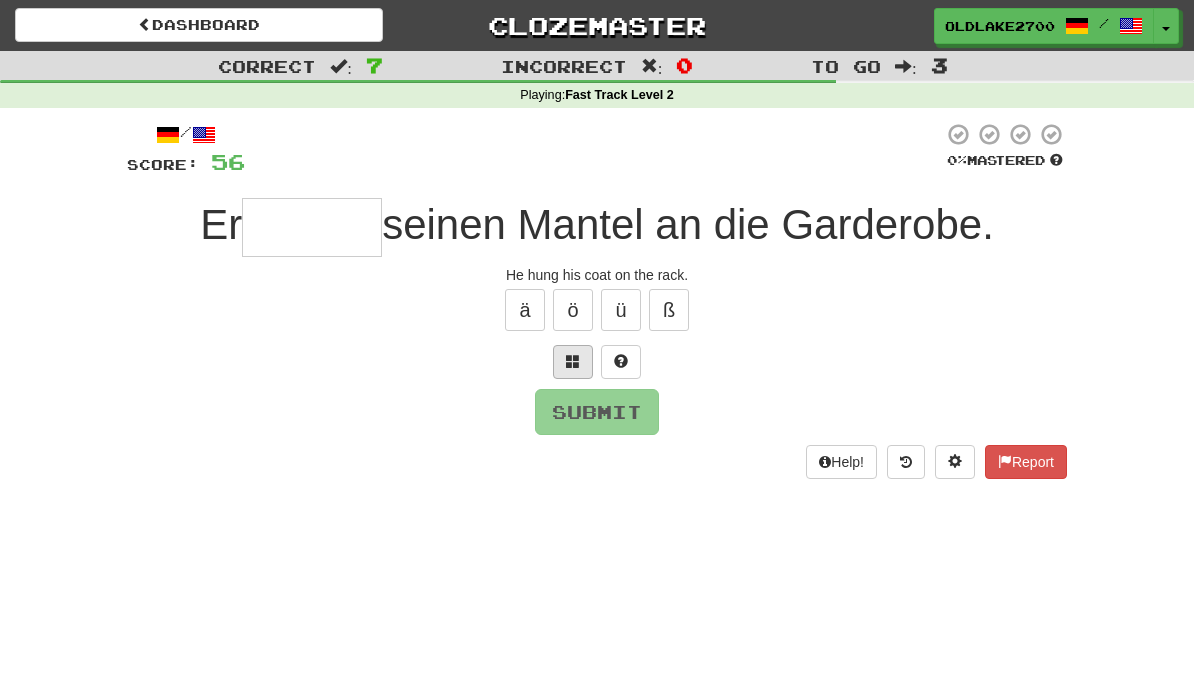 click at bounding box center (573, 361) 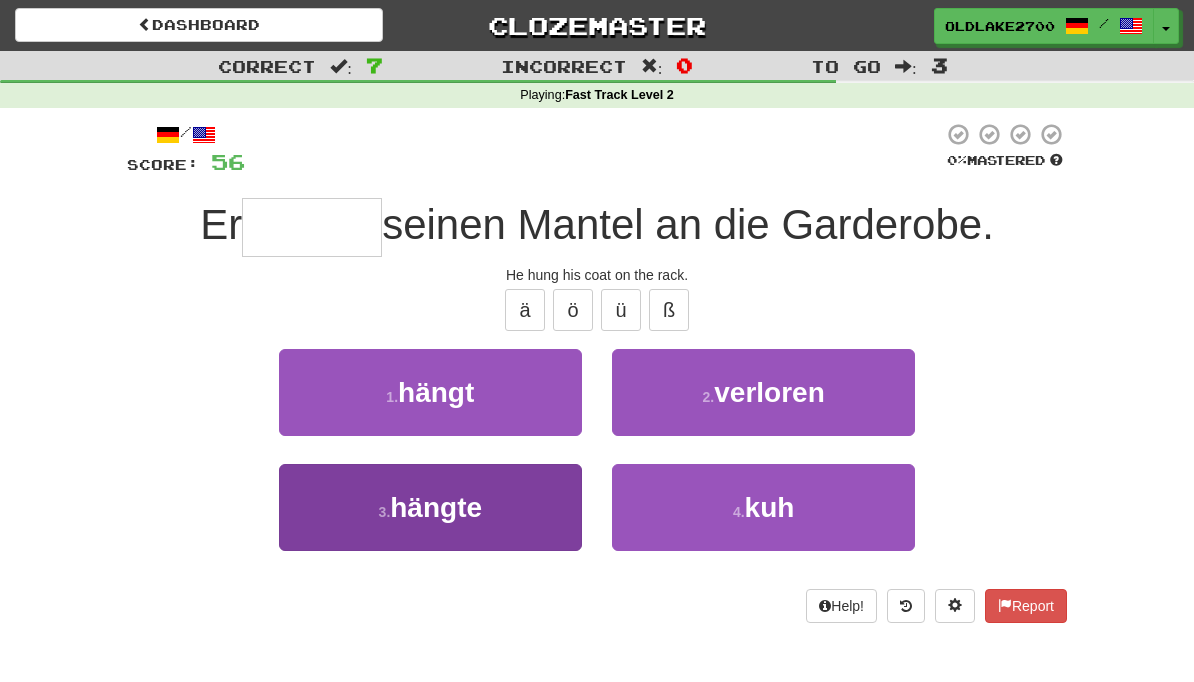 click on "3 .  hängte" at bounding box center [430, 507] 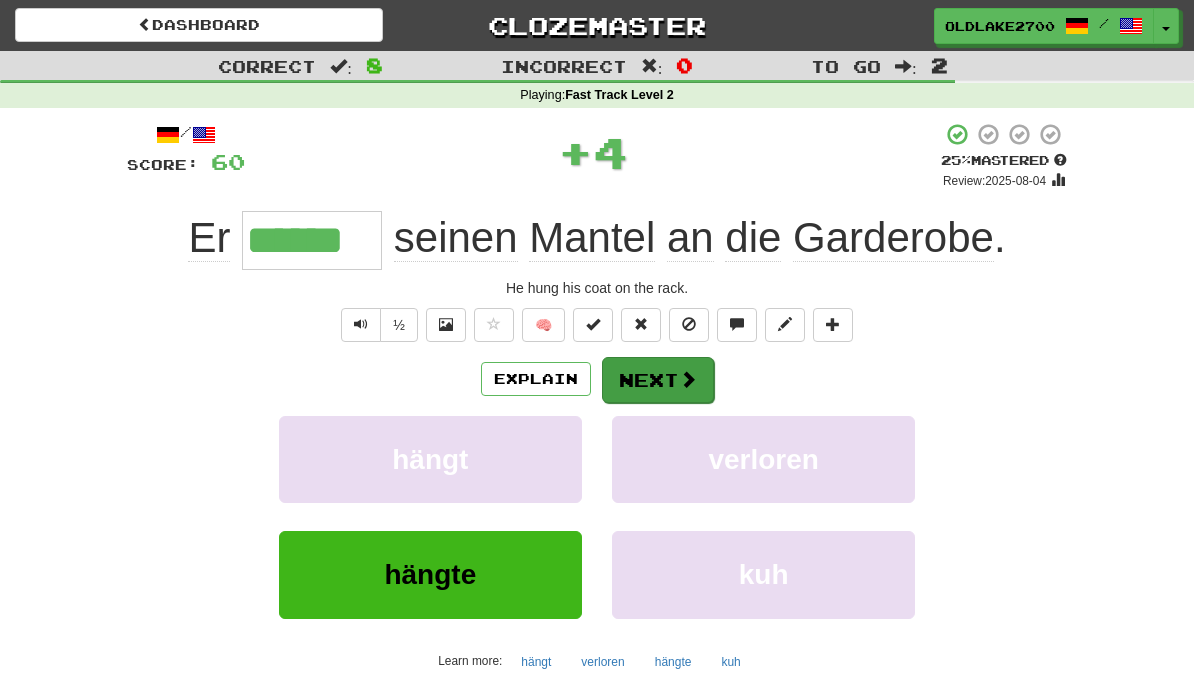 click on "Next" at bounding box center (658, 380) 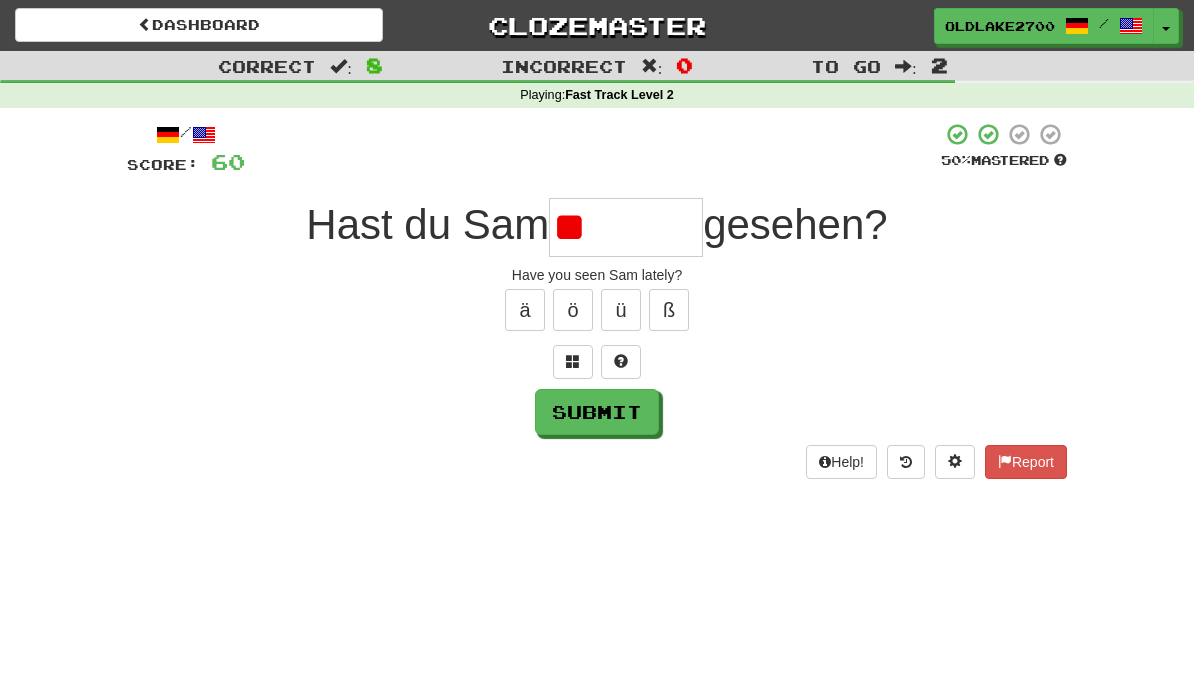 type on "*" 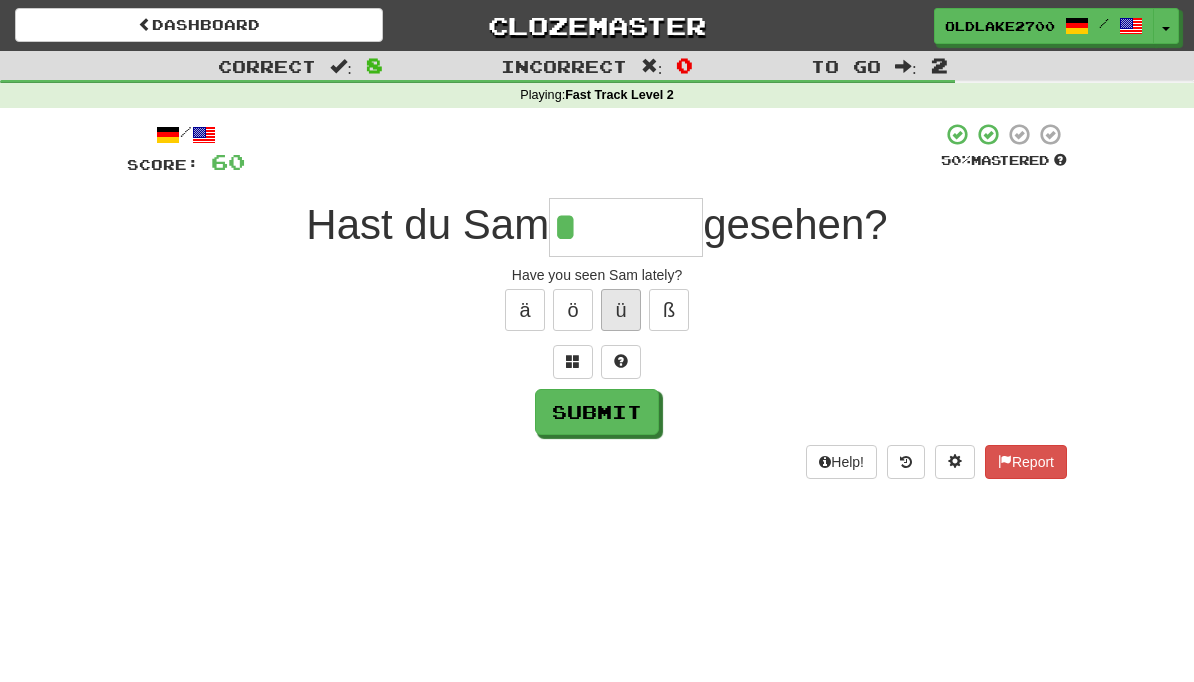 click on "ü" at bounding box center [621, 310] 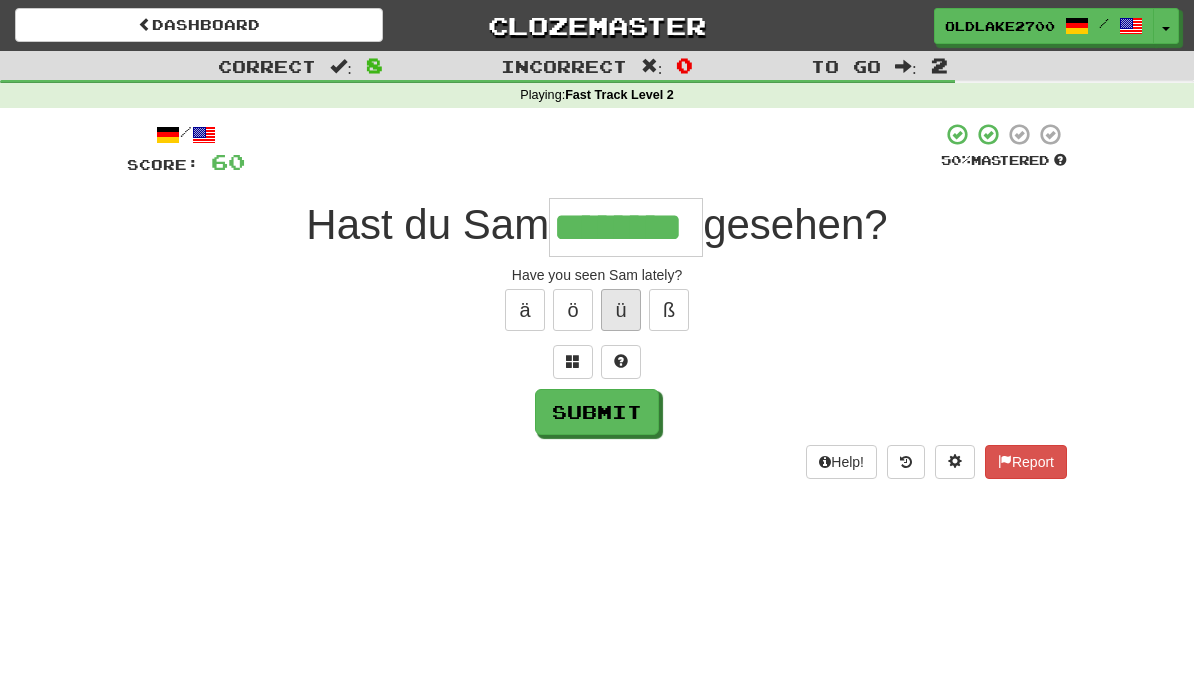 type on "********" 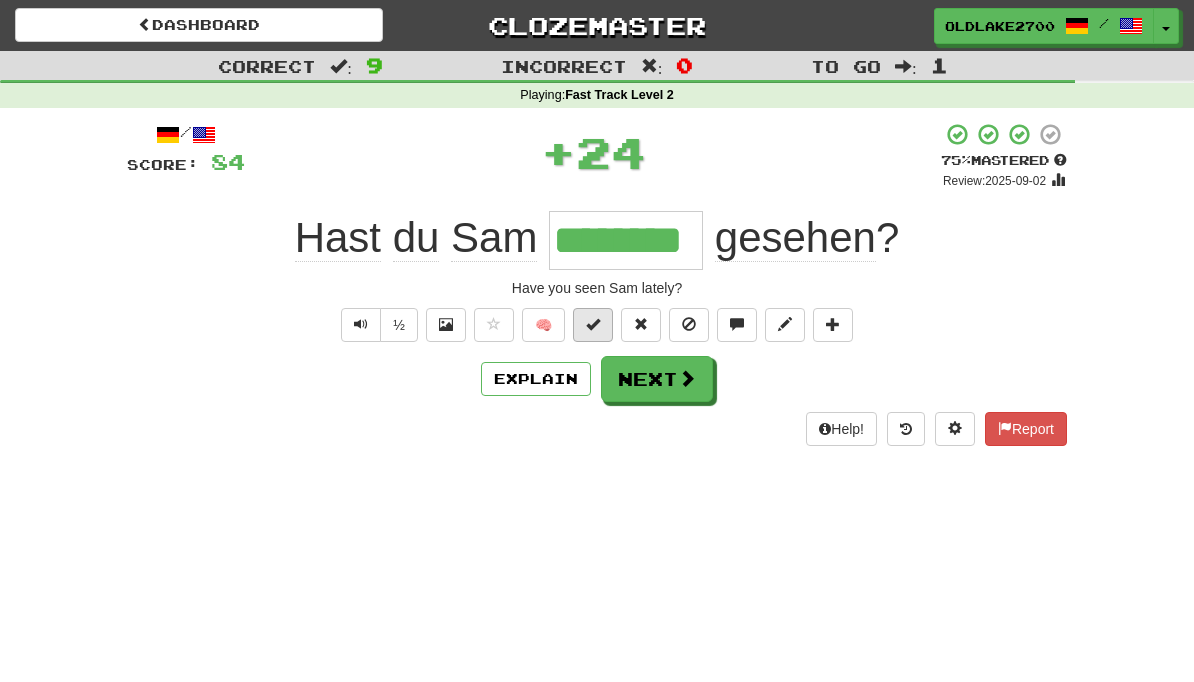 click at bounding box center (593, 325) 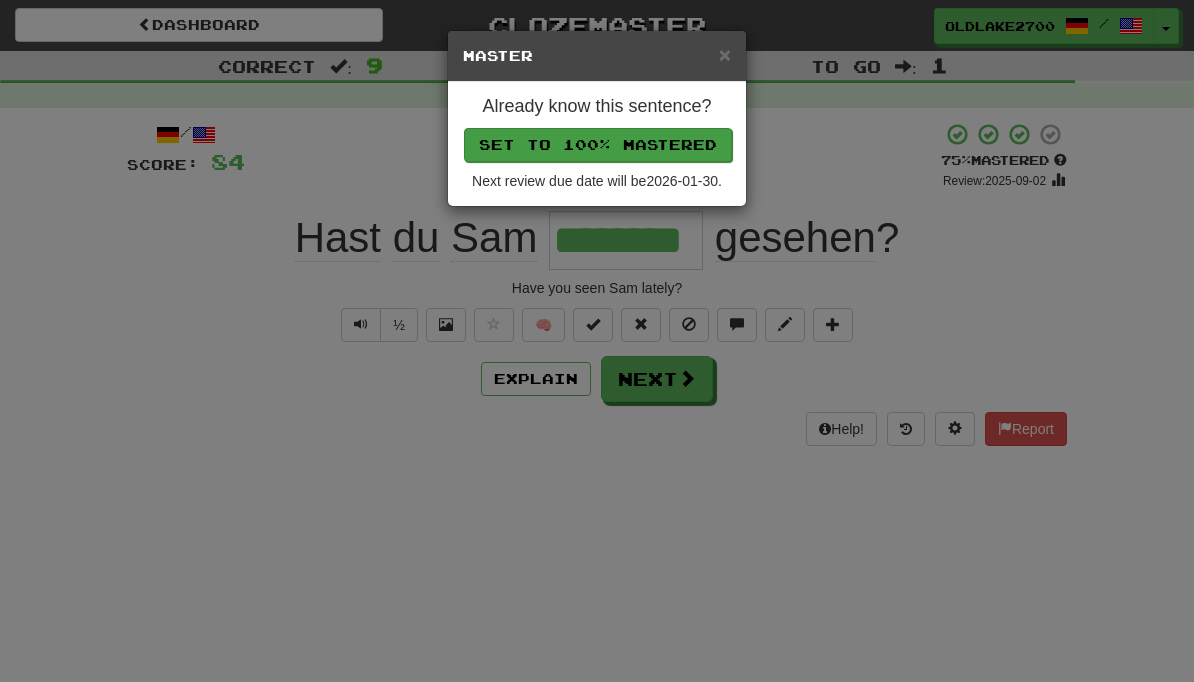 click on "Set to 100% Mastered" at bounding box center (598, 145) 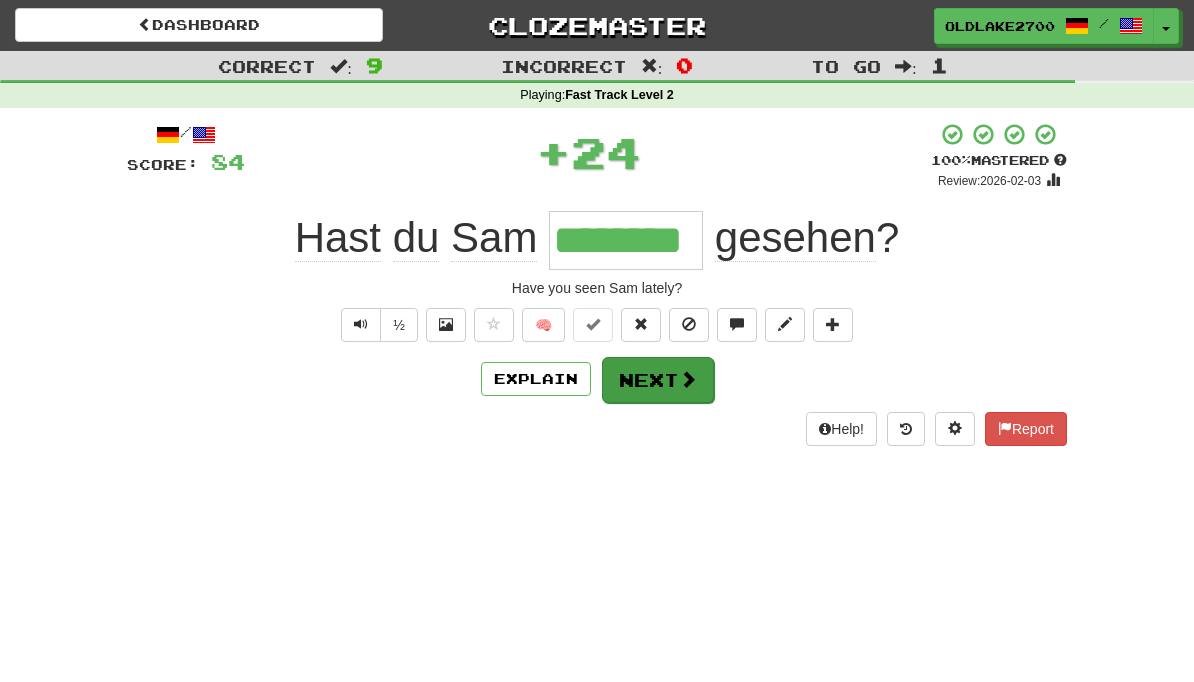 click on "Next" at bounding box center (658, 380) 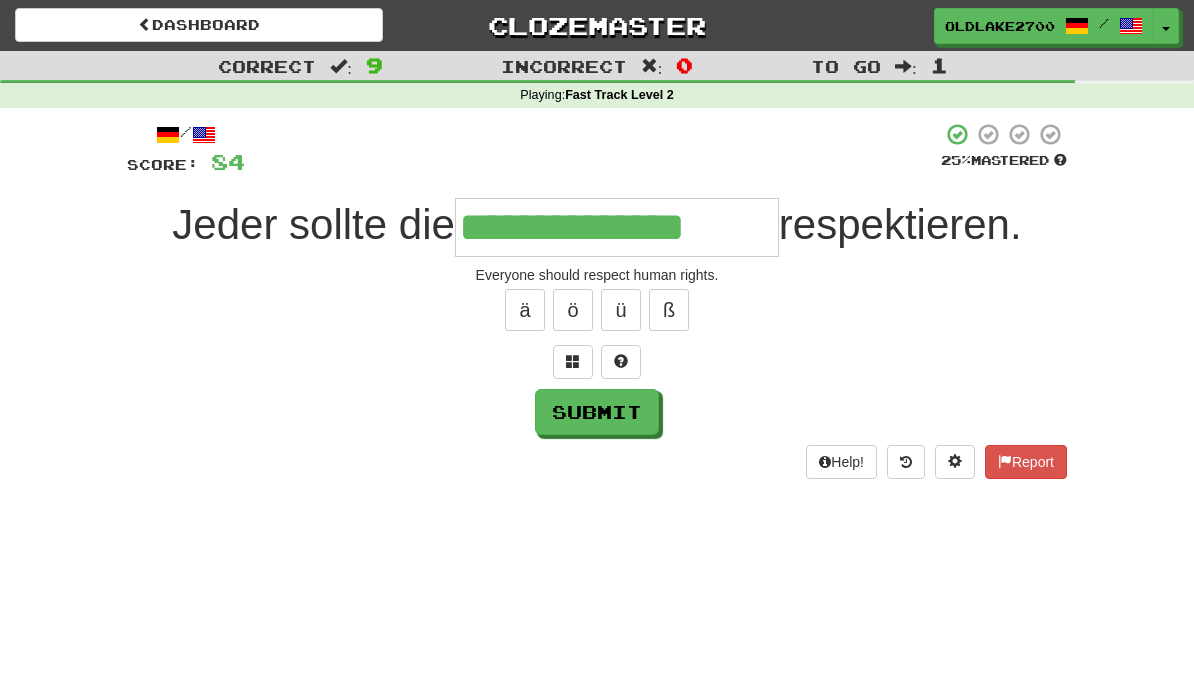 type on "**********" 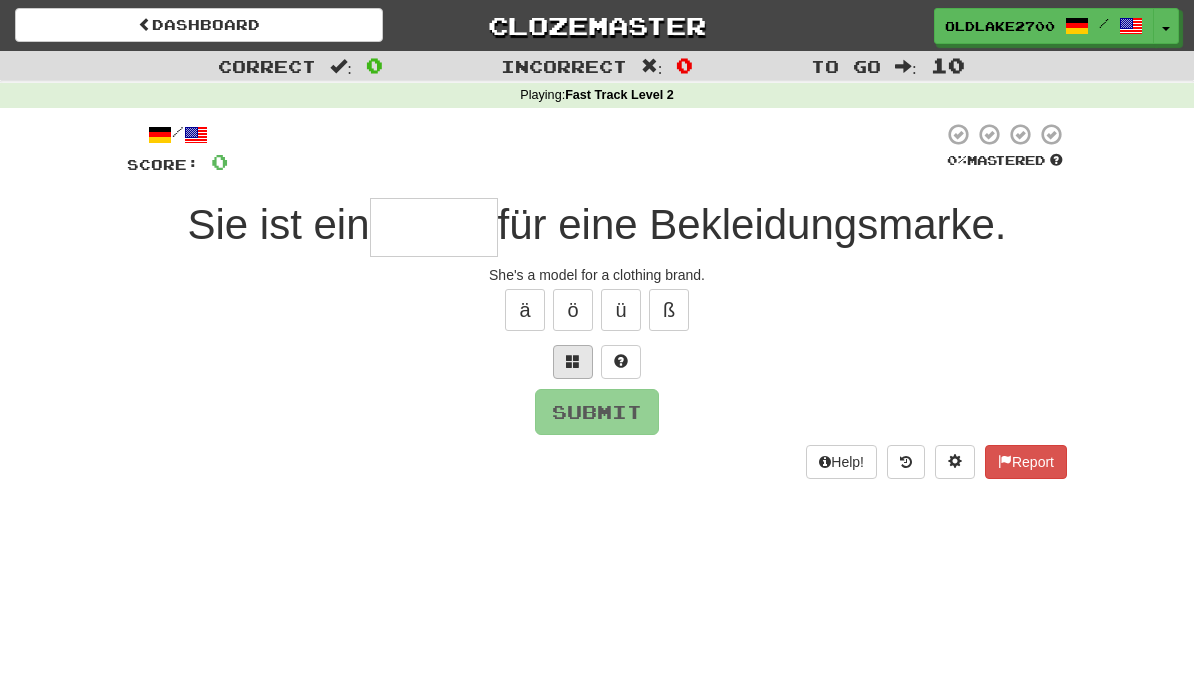 click at bounding box center (573, 361) 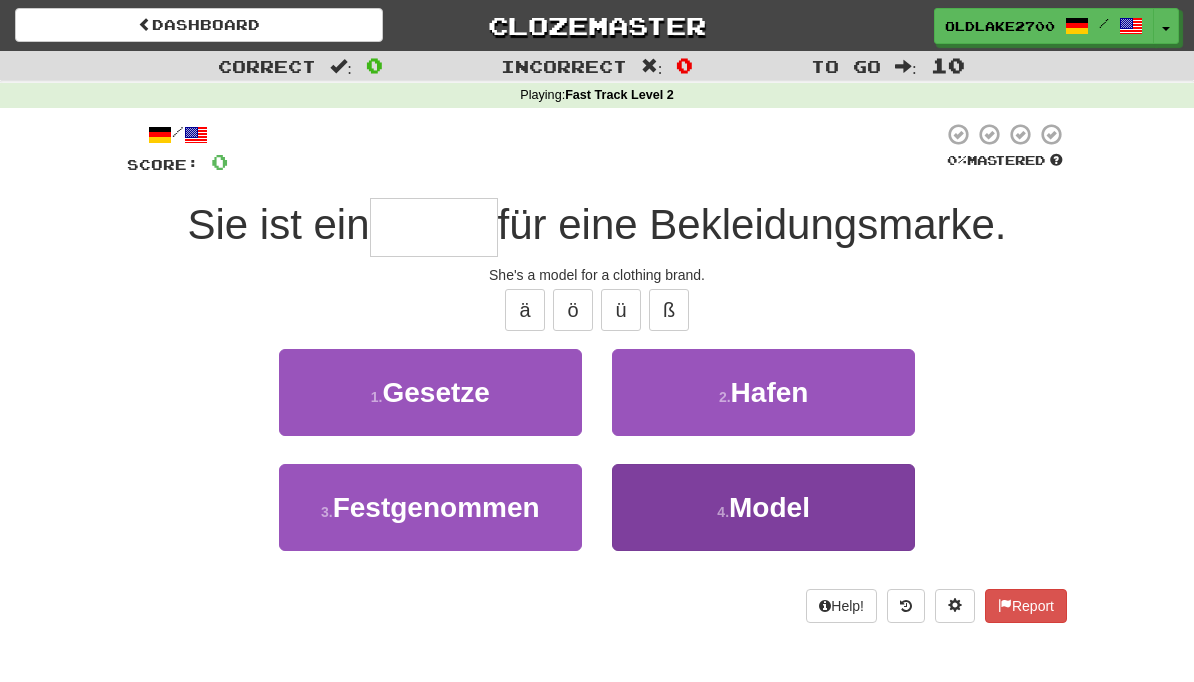 click on "4 .  Model" at bounding box center (763, 507) 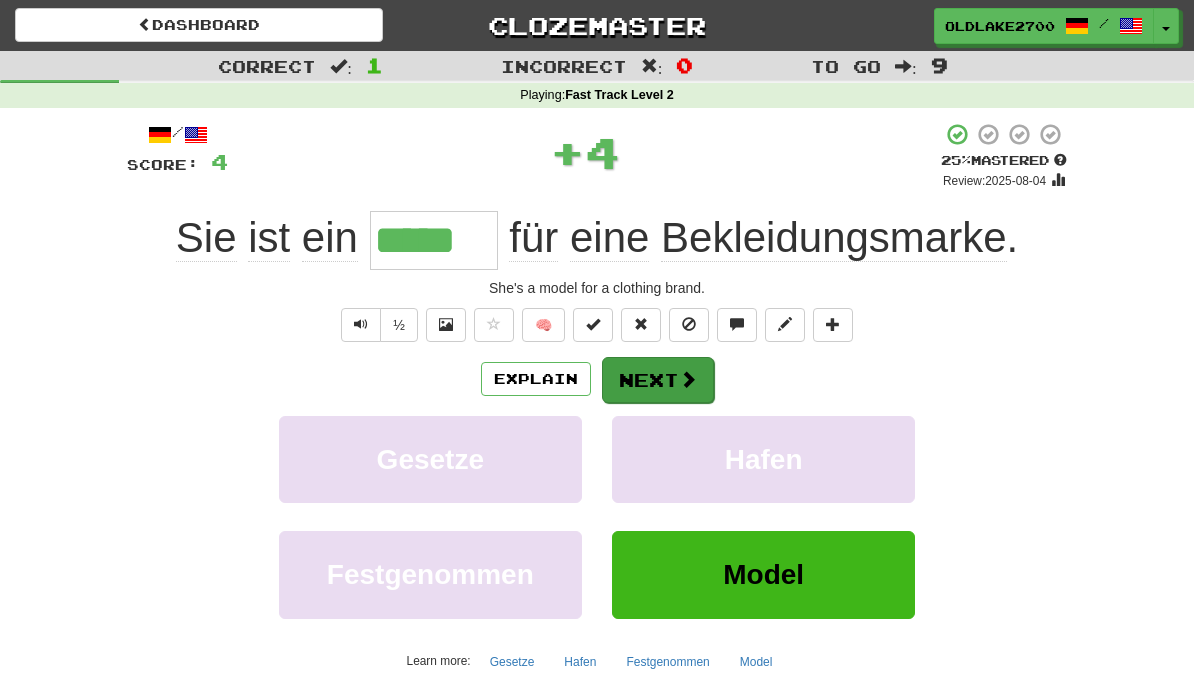 click on "Next" at bounding box center (658, 380) 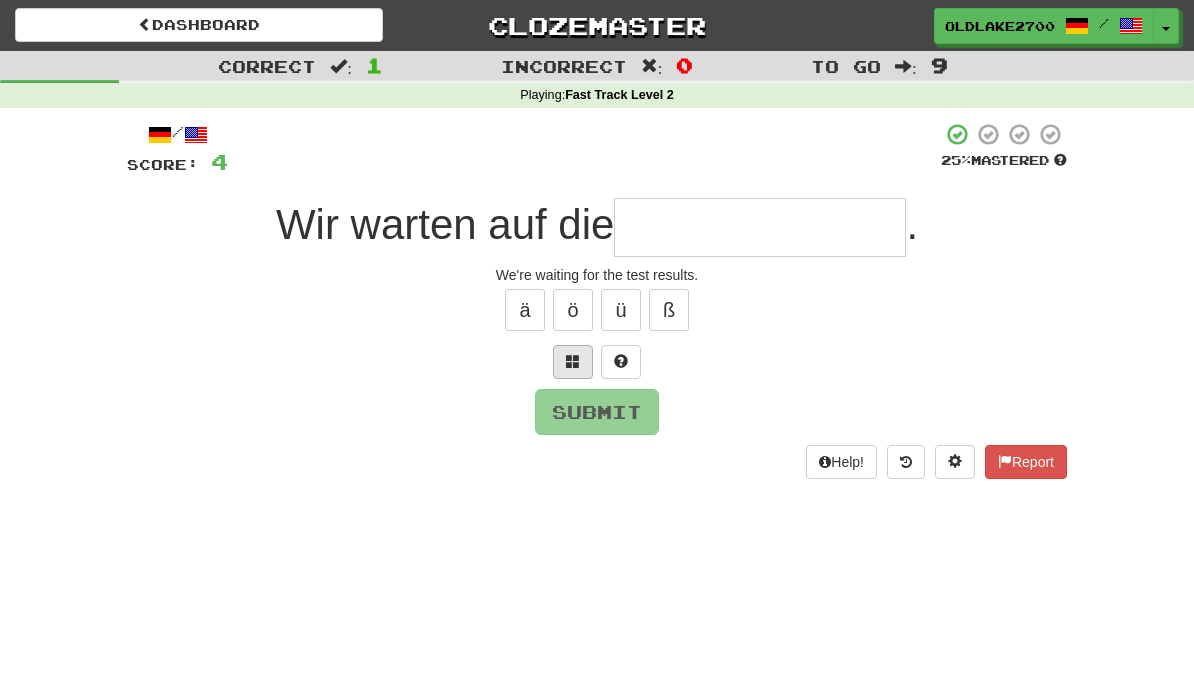 click at bounding box center [573, 361] 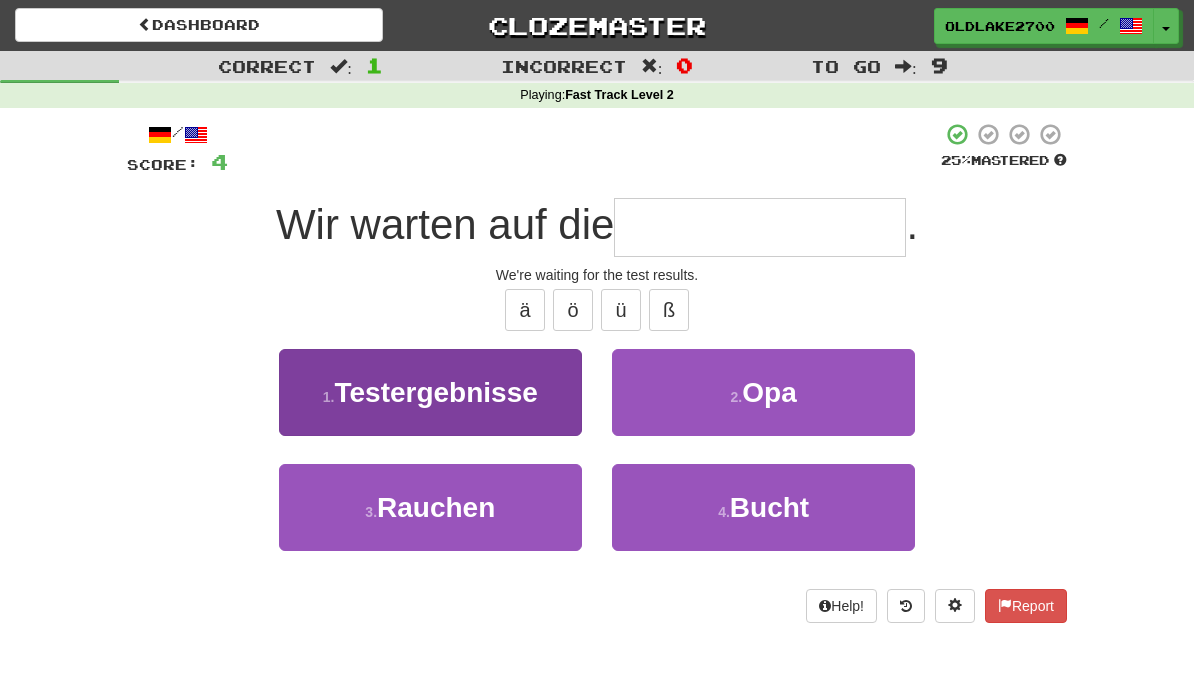 click on "1 .  Testergebnisse" at bounding box center (430, 392) 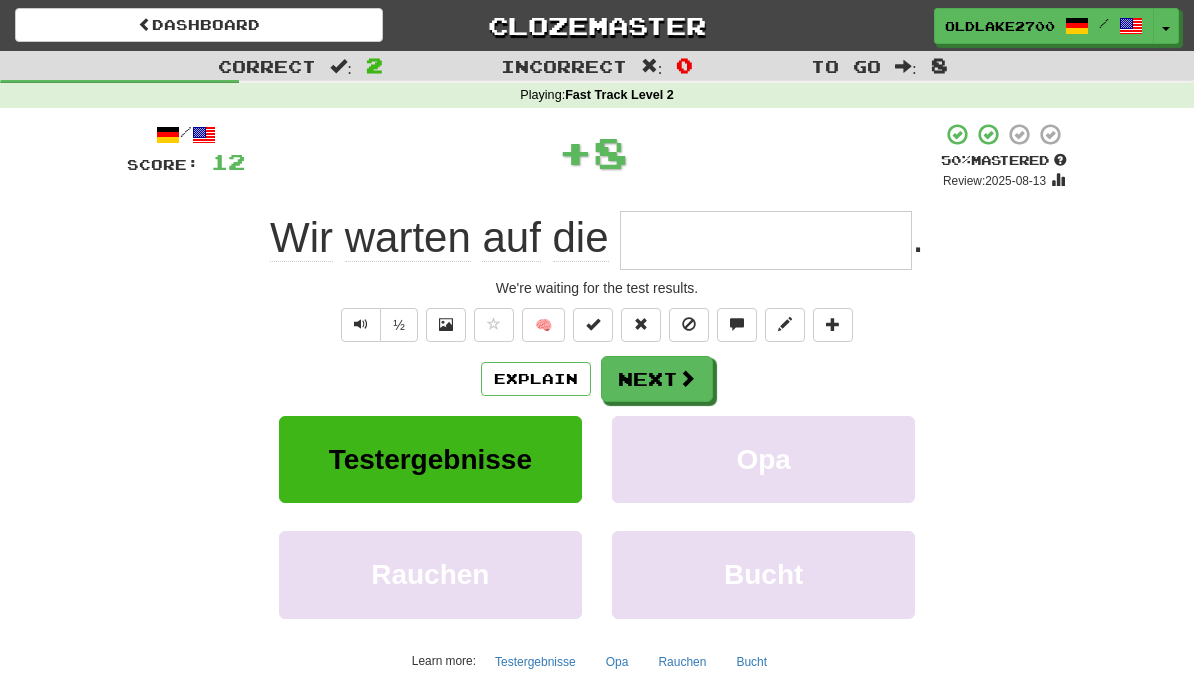 type on "**********" 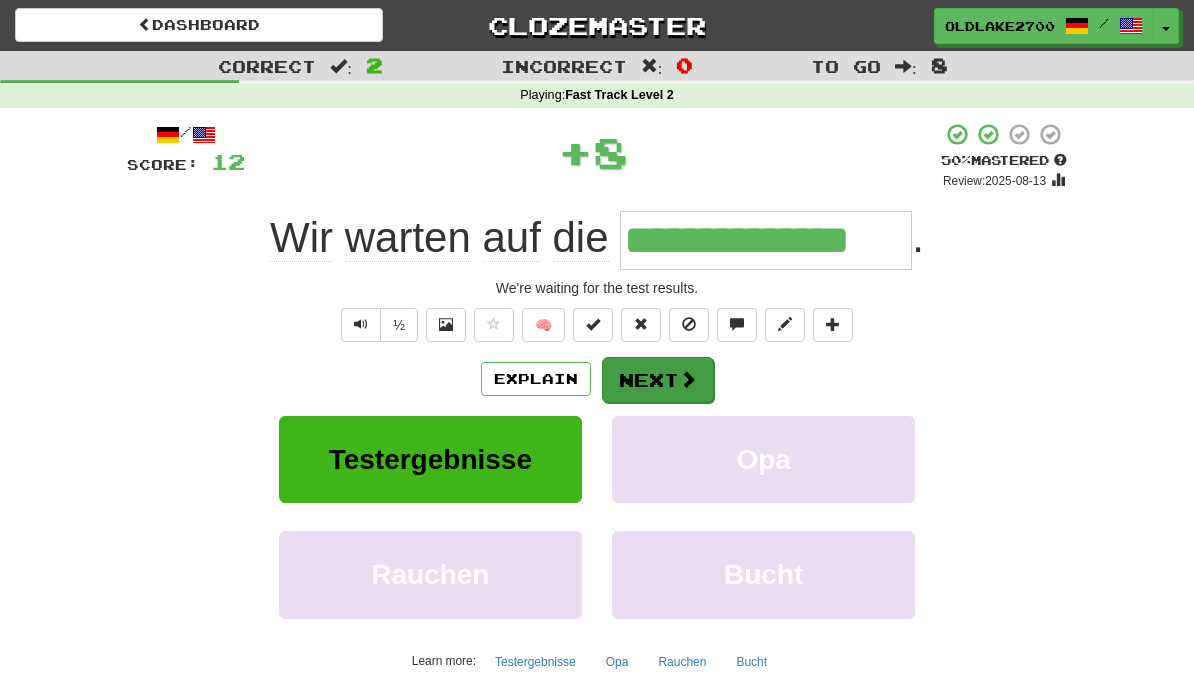 click at bounding box center [688, 379] 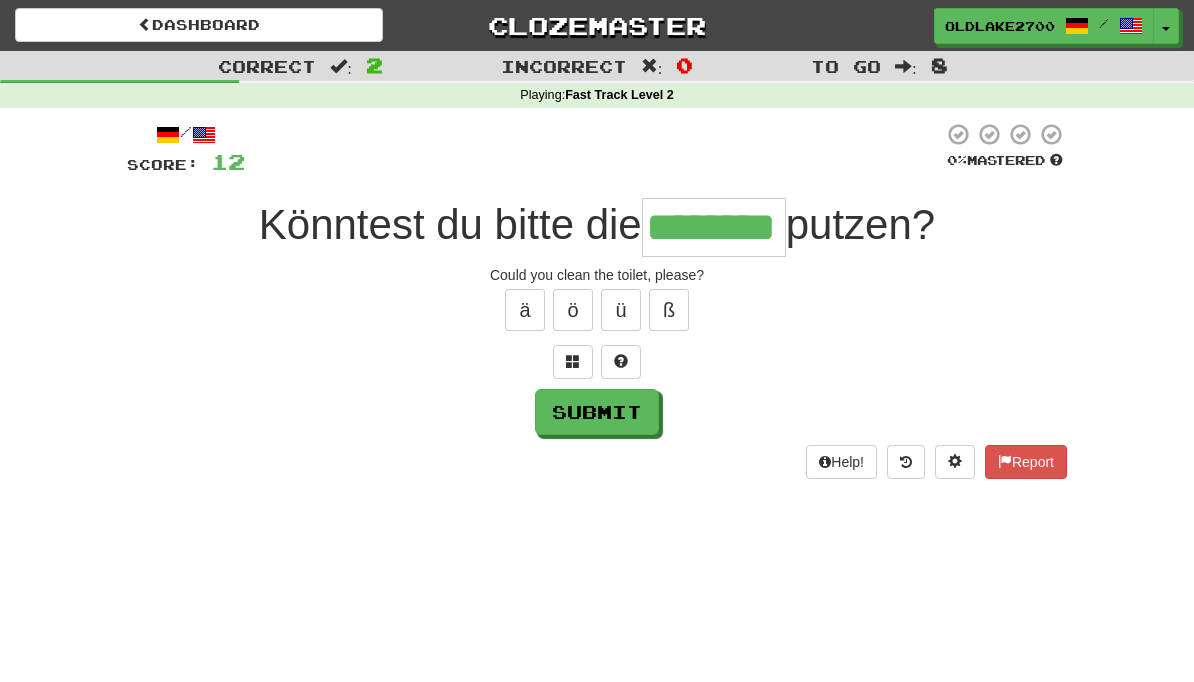 type on "********" 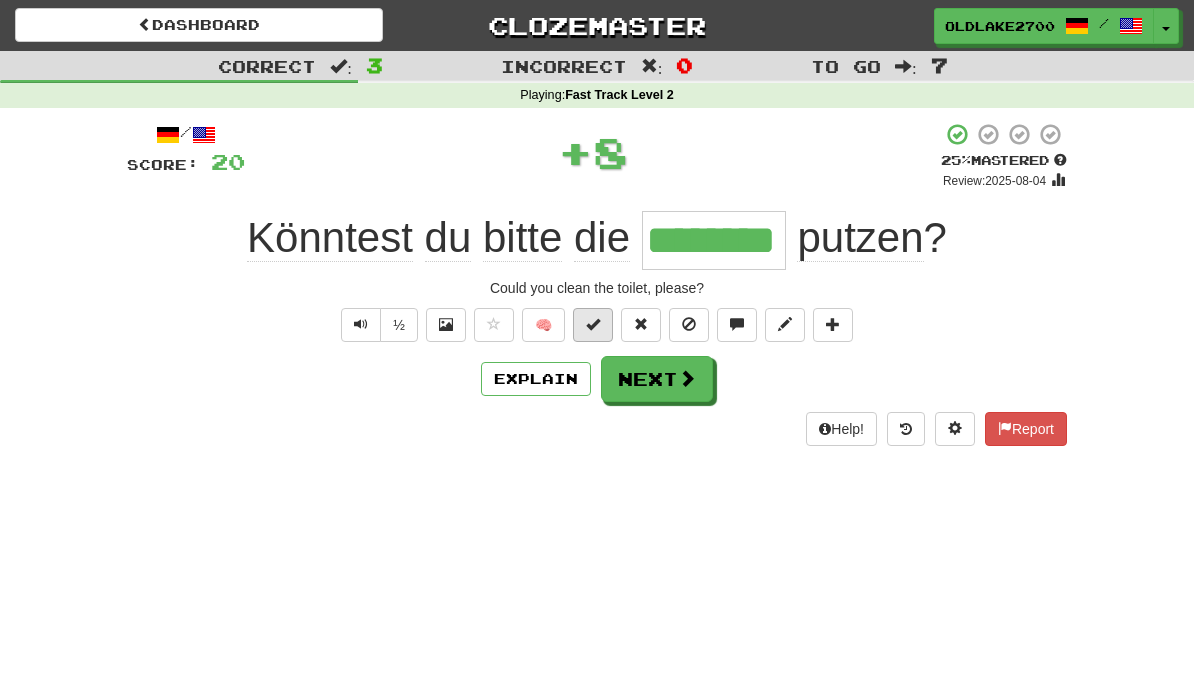 click at bounding box center (593, 325) 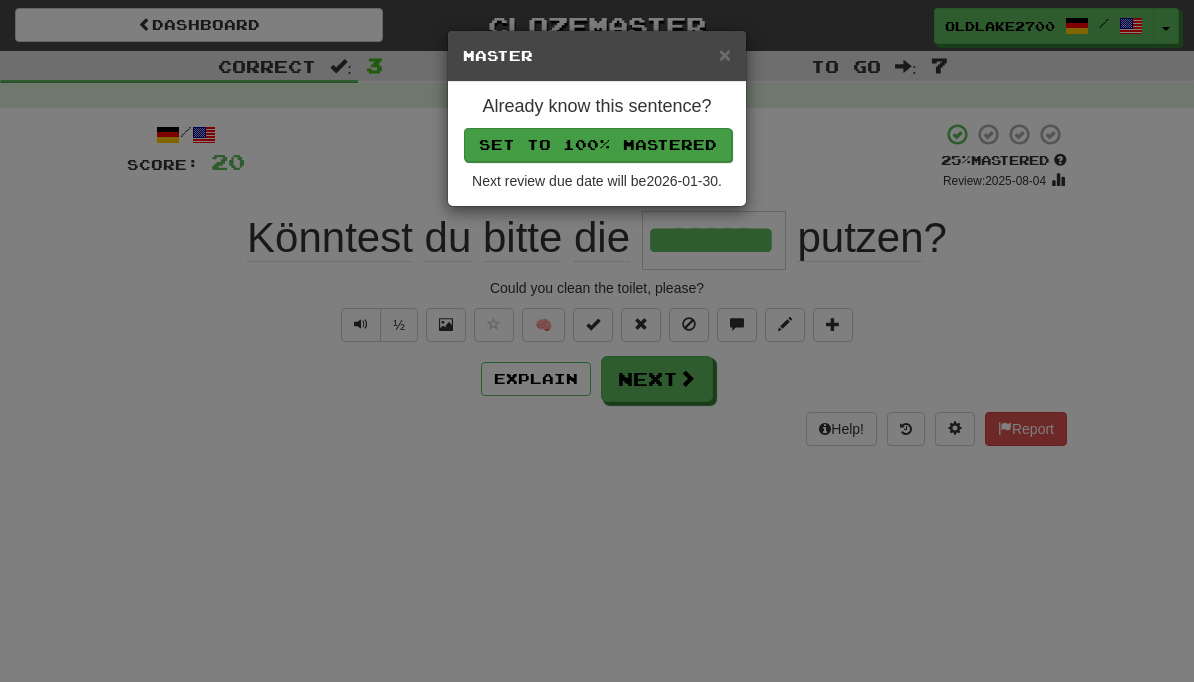 click on "Set to 100% Mastered" at bounding box center (598, 145) 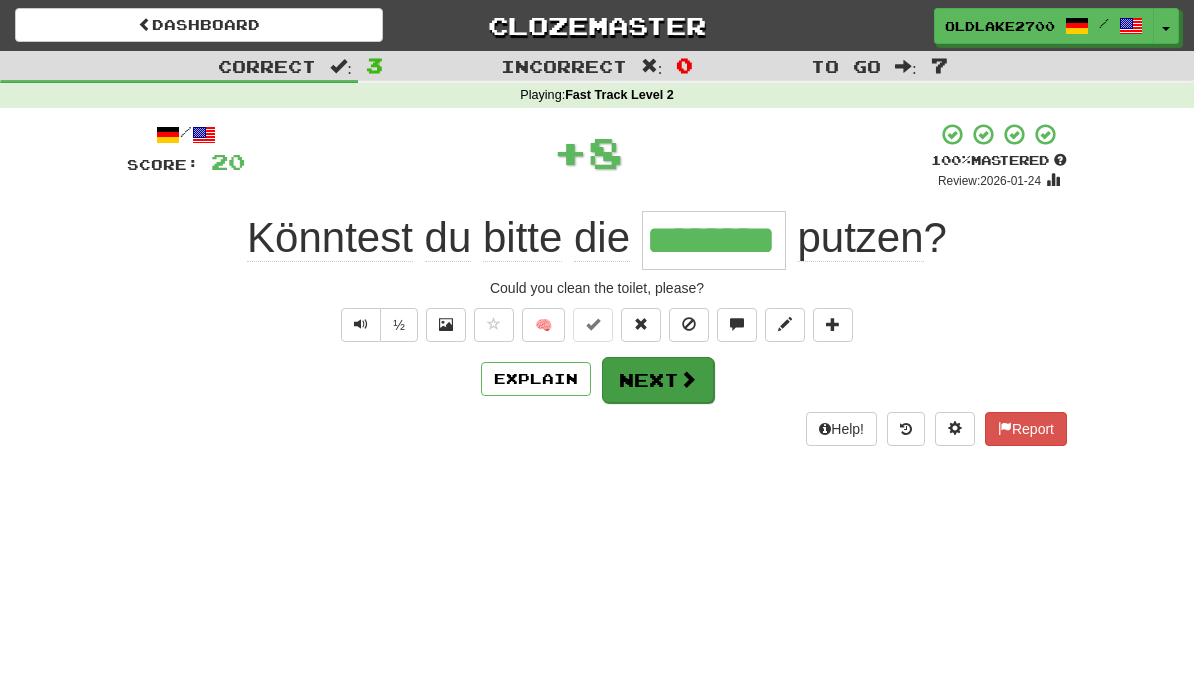 click at bounding box center (688, 379) 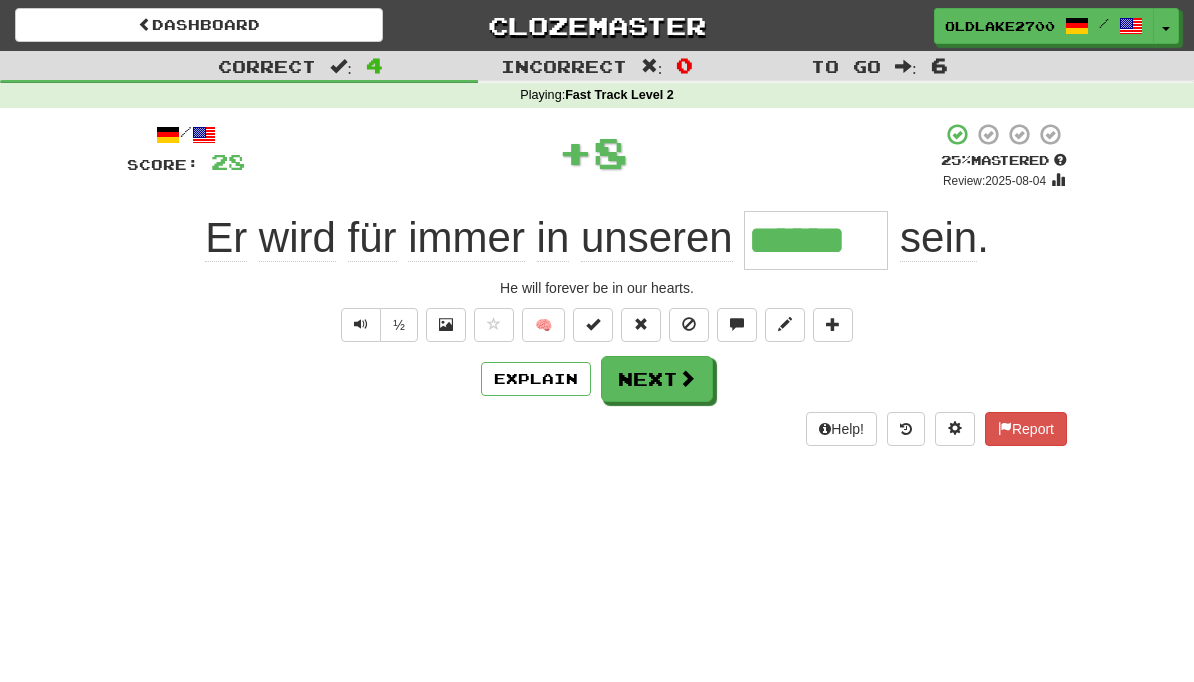 type on "******" 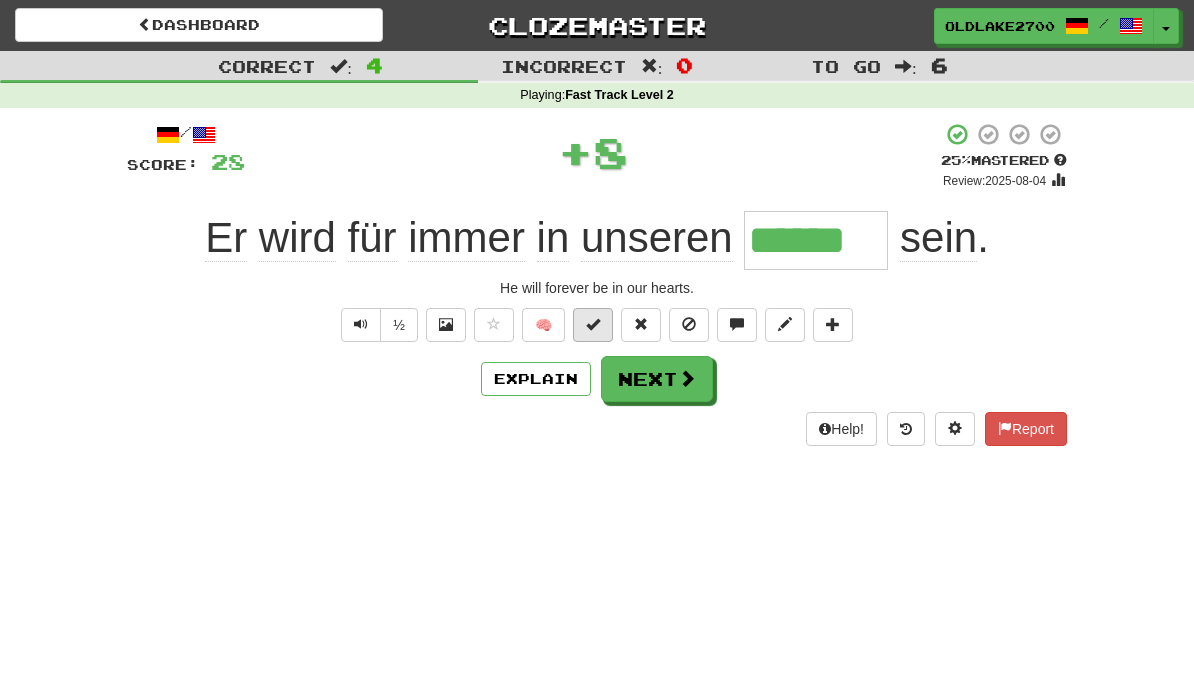 click at bounding box center (593, 324) 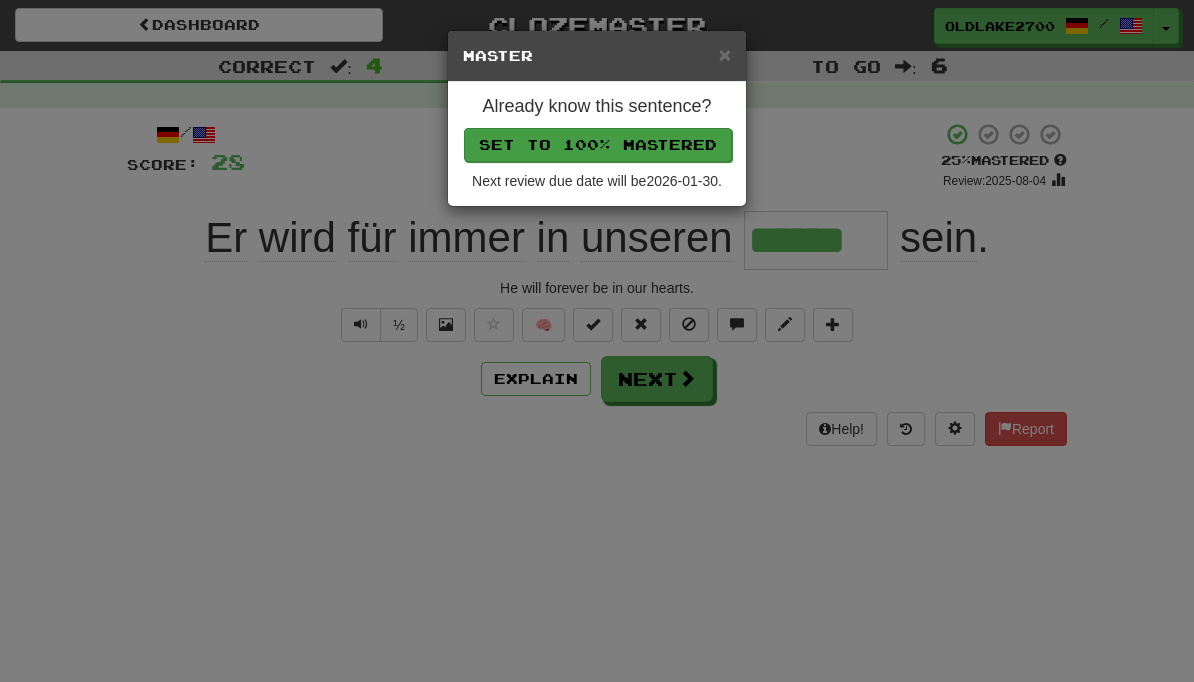 click on "Set to 100% Mastered" at bounding box center (598, 145) 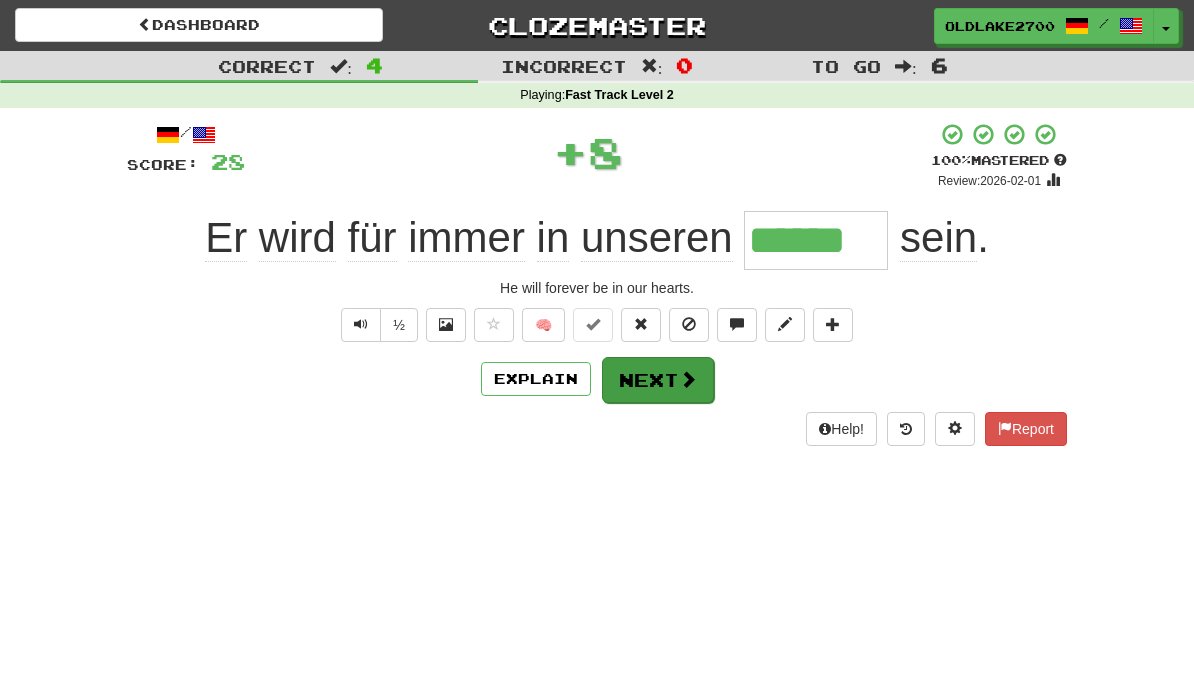 click on "Next" at bounding box center [658, 380] 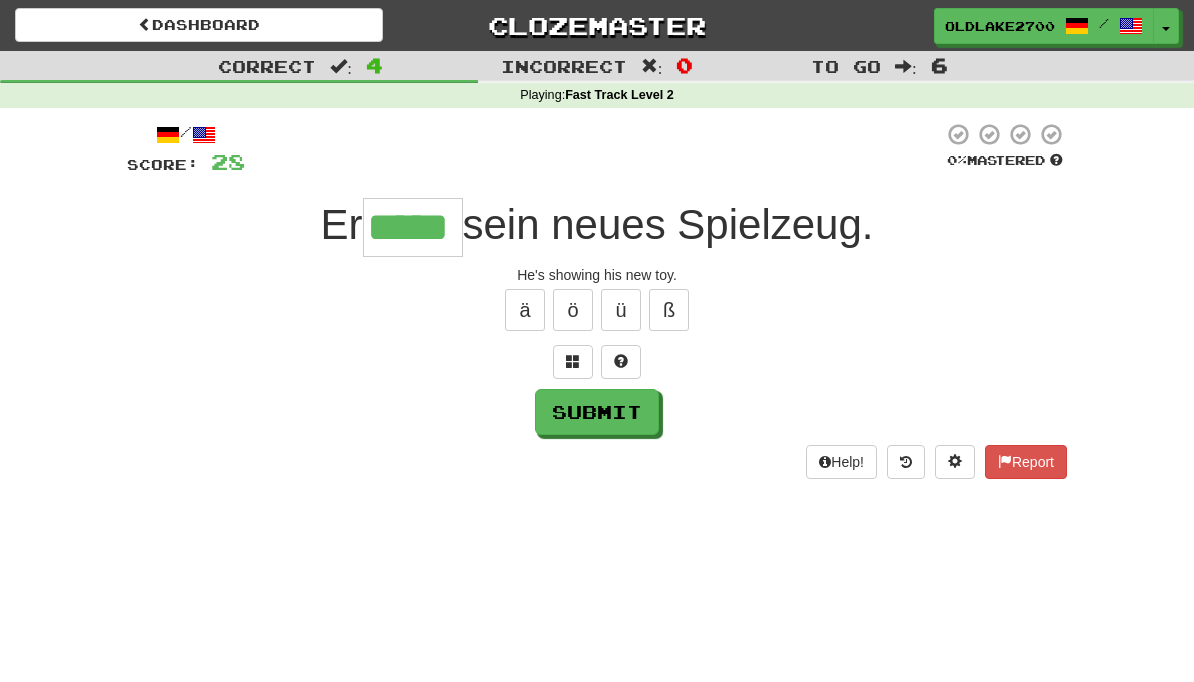 type on "*****" 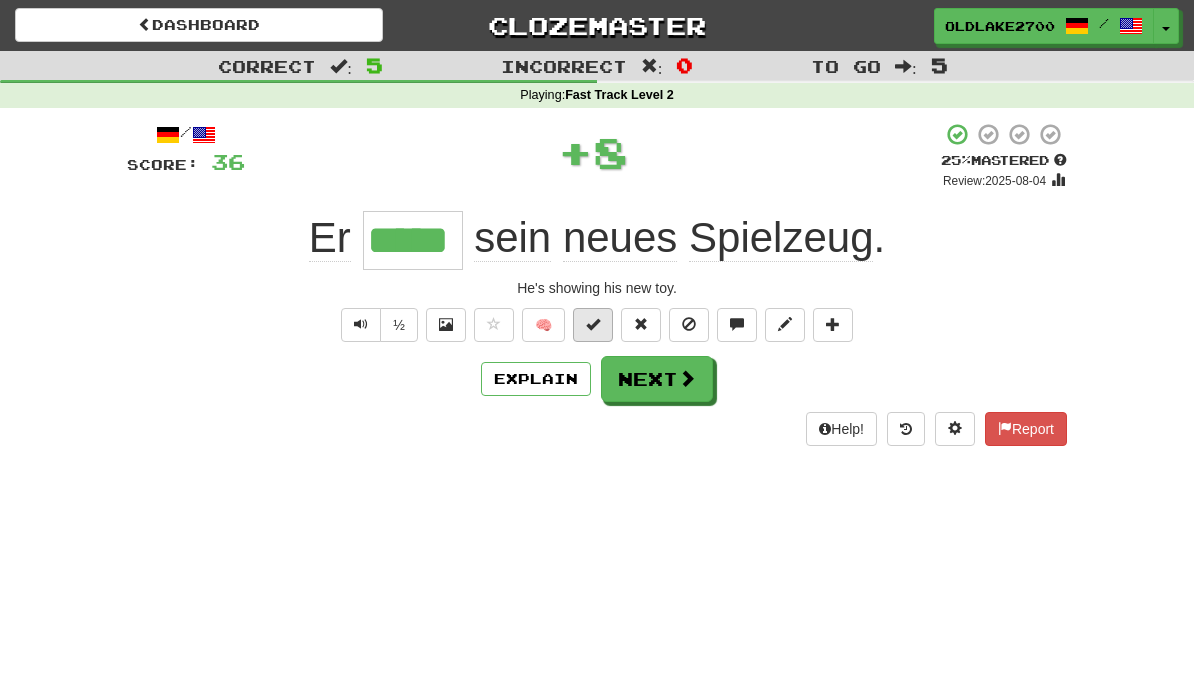 click at bounding box center (593, 324) 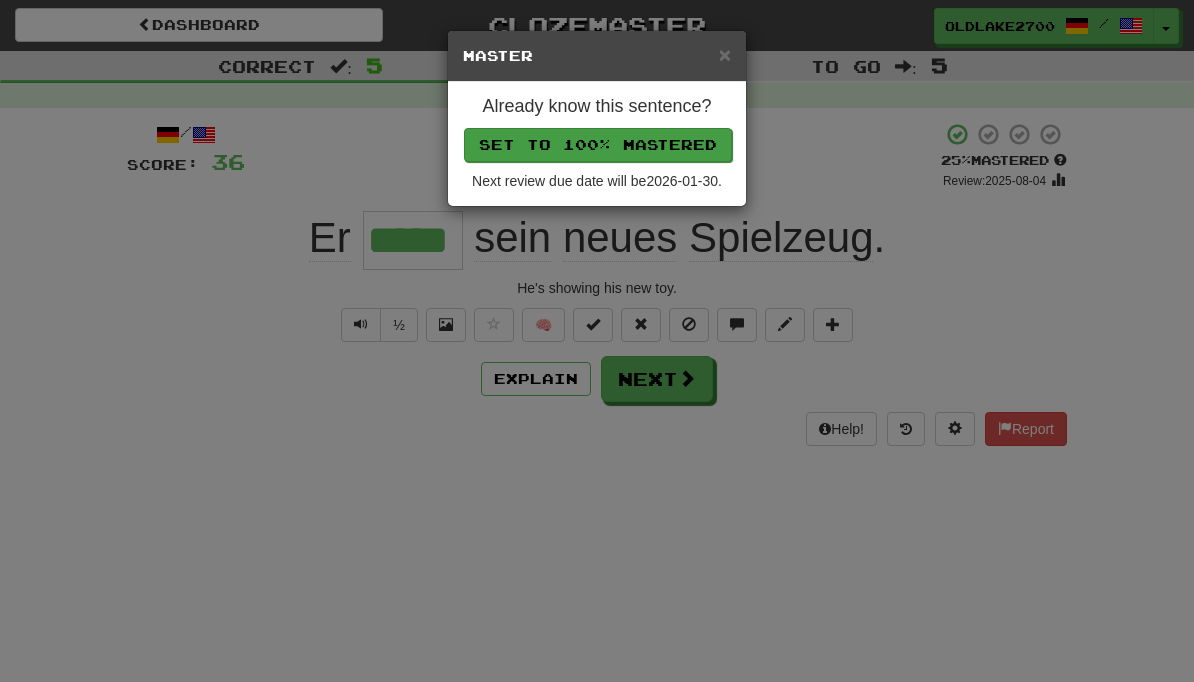 click on "Set to 100% Mastered" at bounding box center (598, 145) 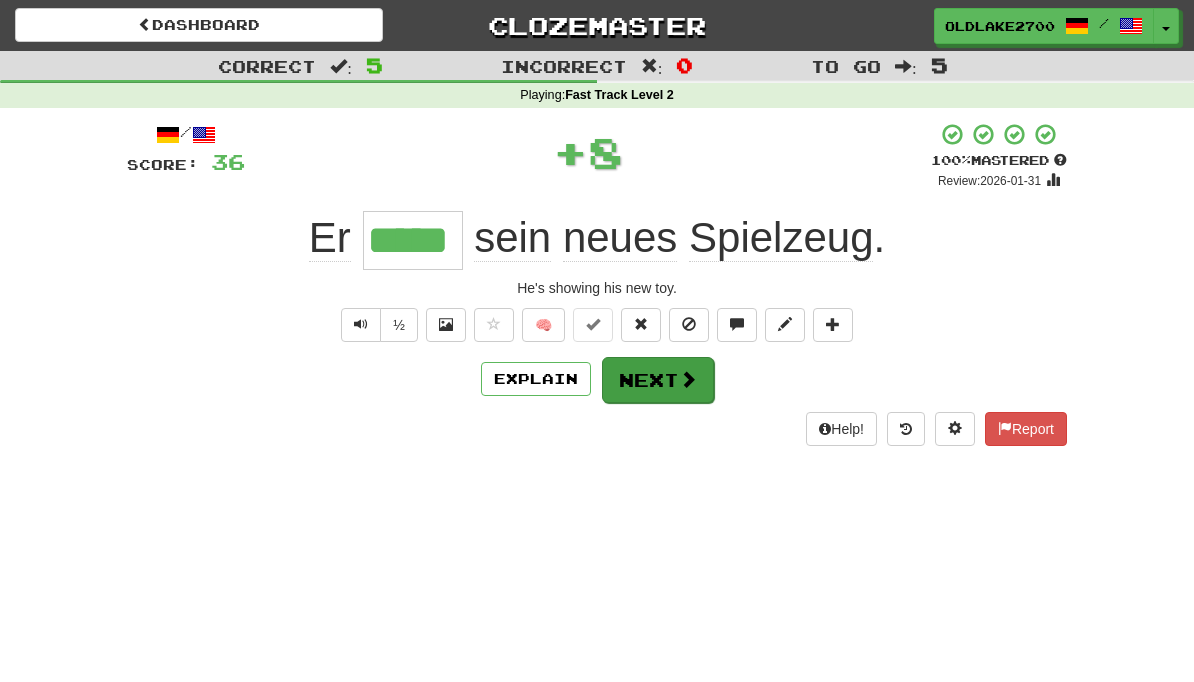 click on "Next" at bounding box center [658, 380] 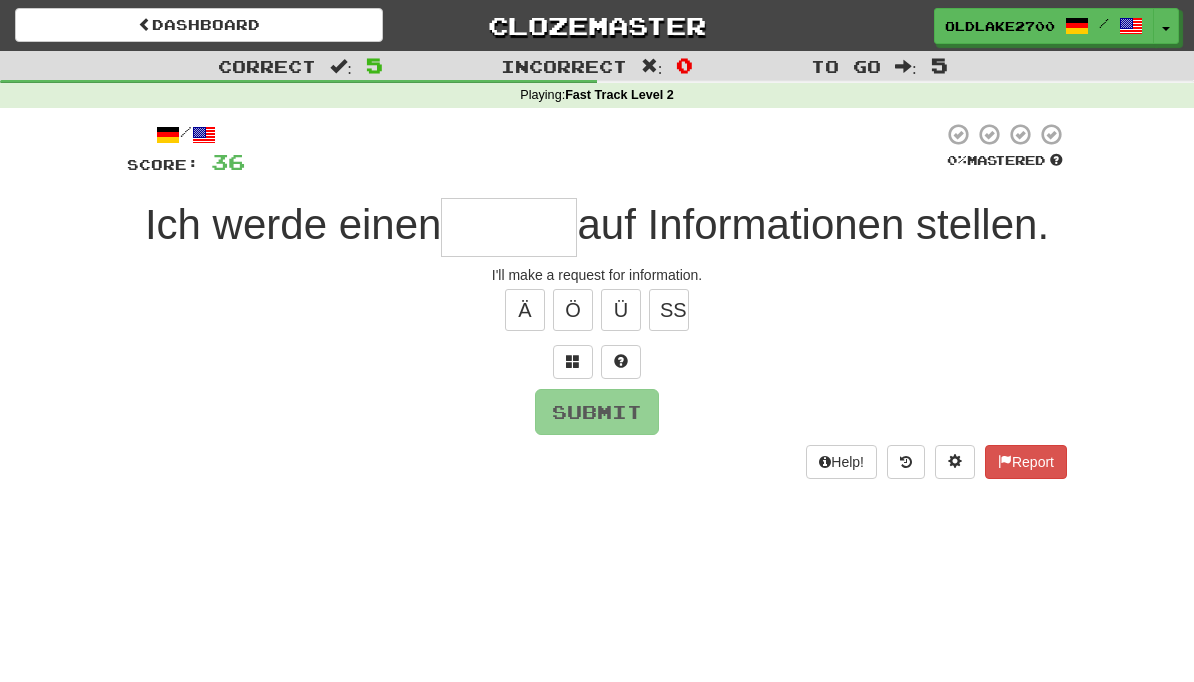 type on "*" 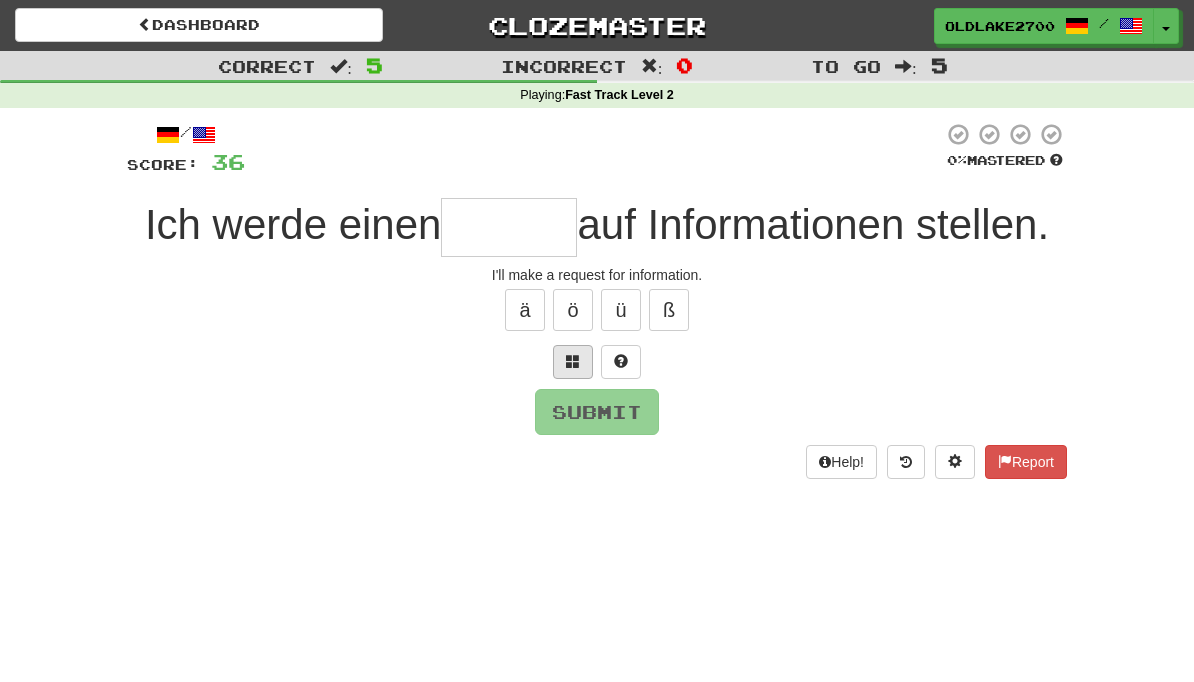 click at bounding box center (573, 362) 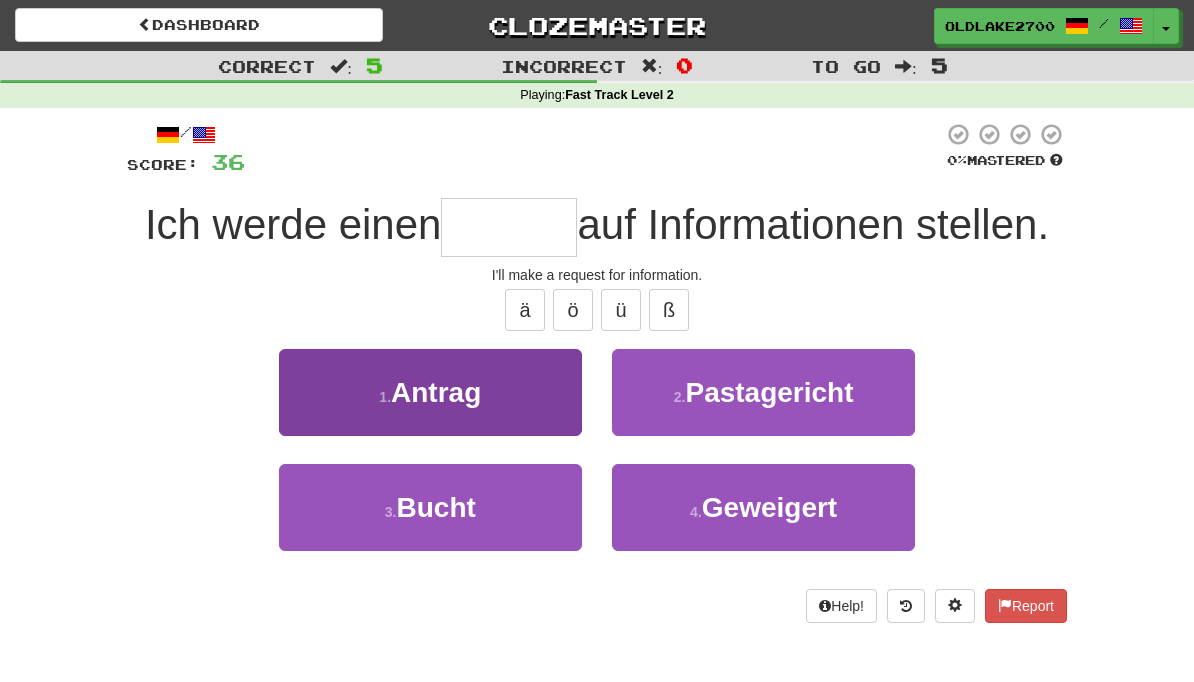 click on "1 .  Antrag" at bounding box center (430, 392) 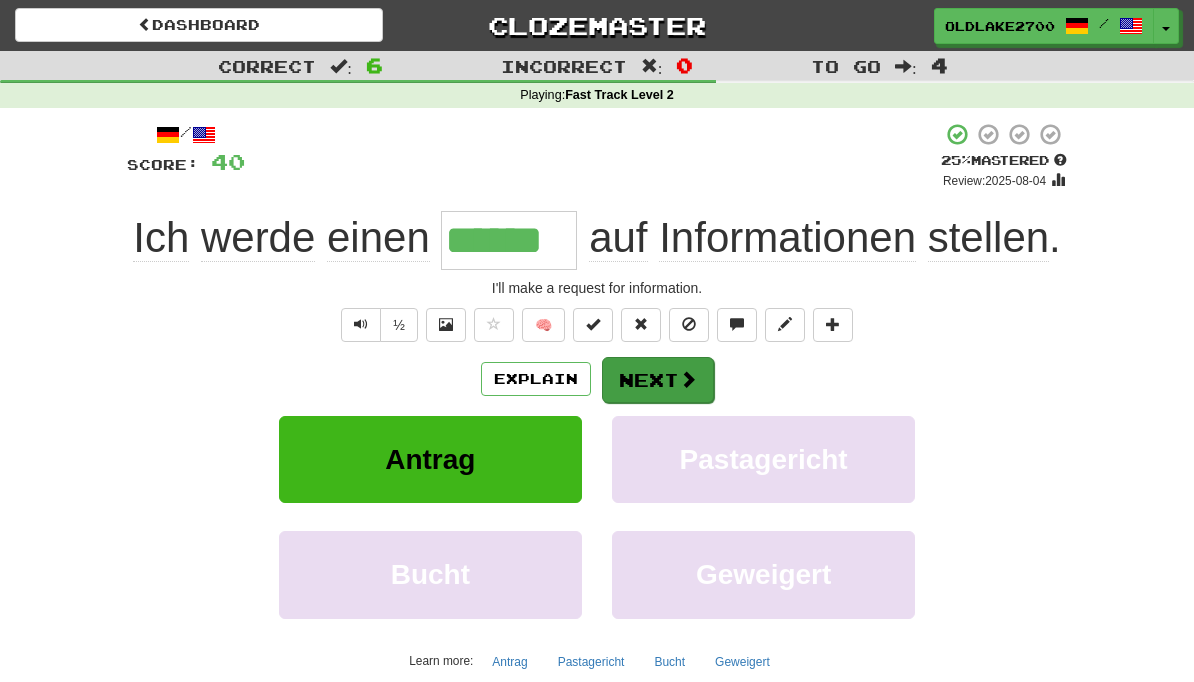 click at bounding box center (688, 379) 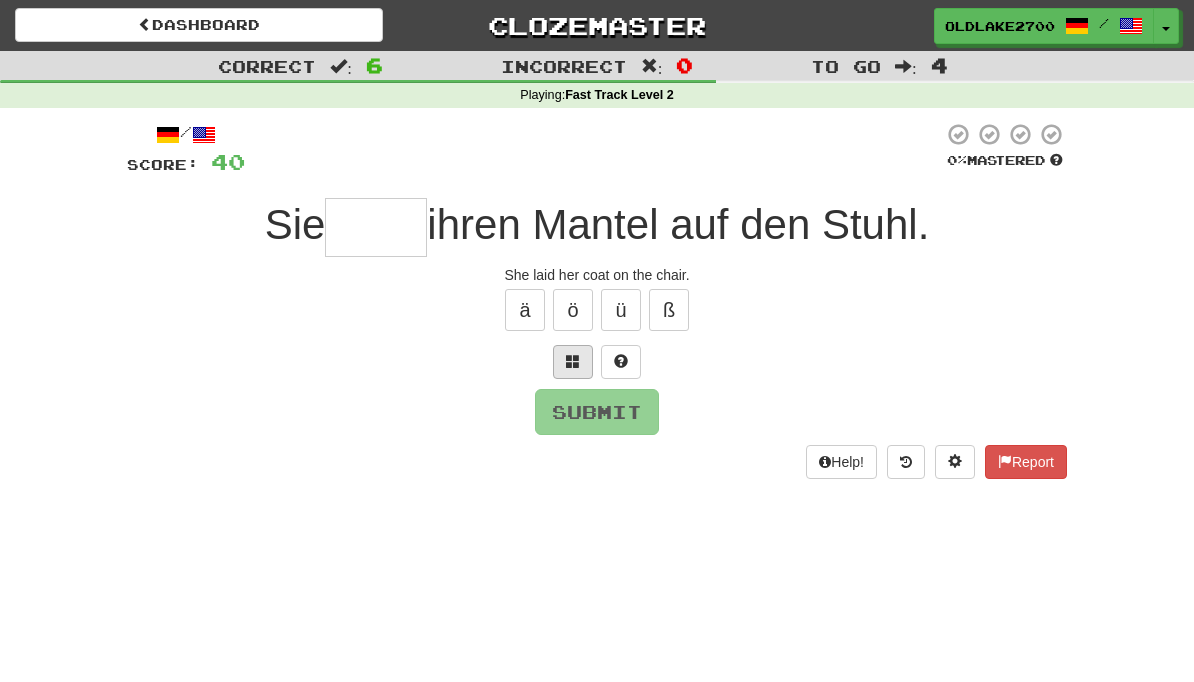 click at bounding box center (573, 362) 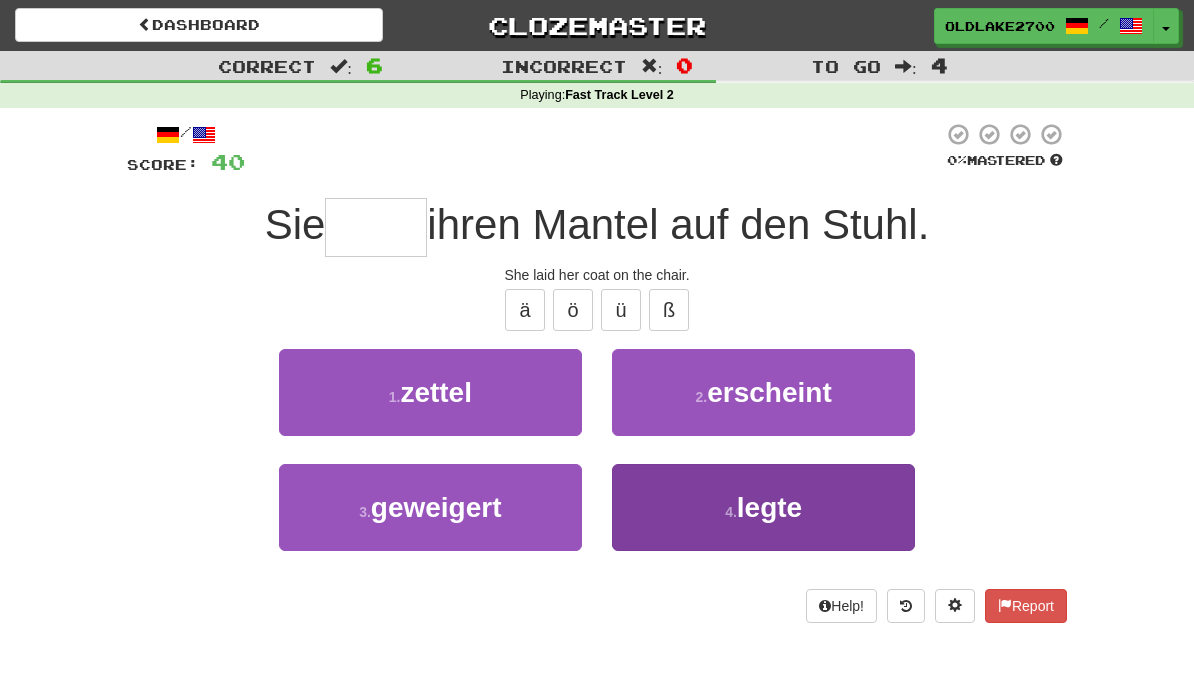 click on "4 .  legte" at bounding box center [763, 507] 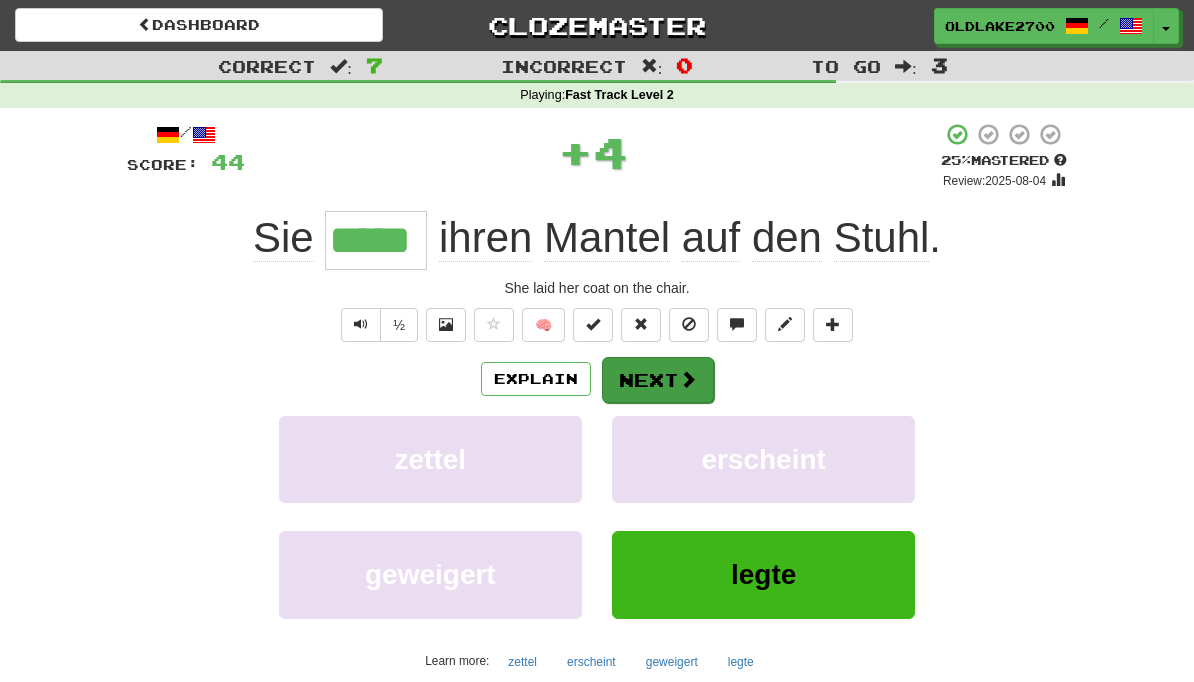 click on "Next" at bounding box center [658, 380] 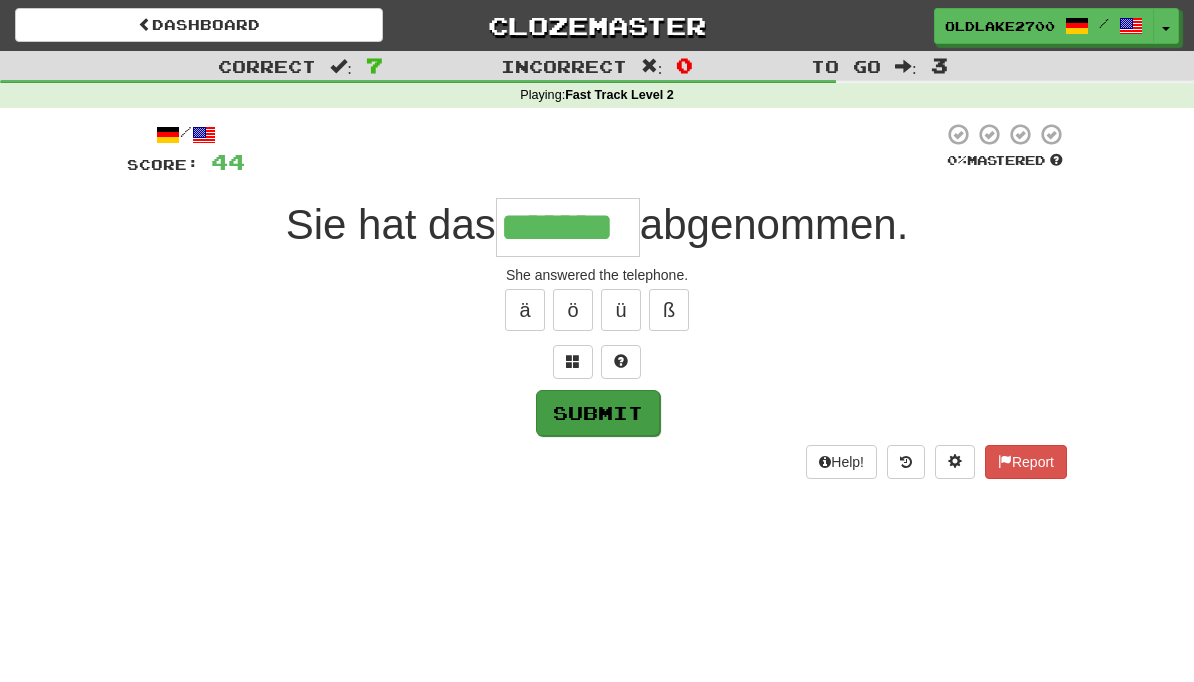 type on "*******" 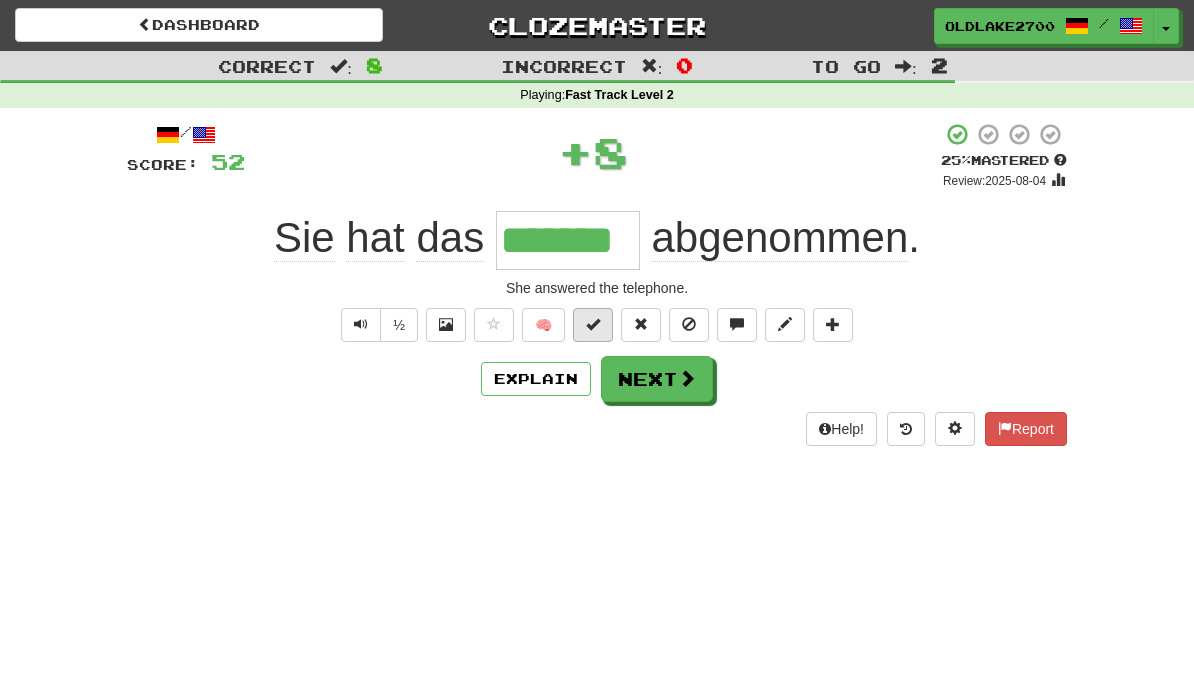 click at bounding box center (593, 324) 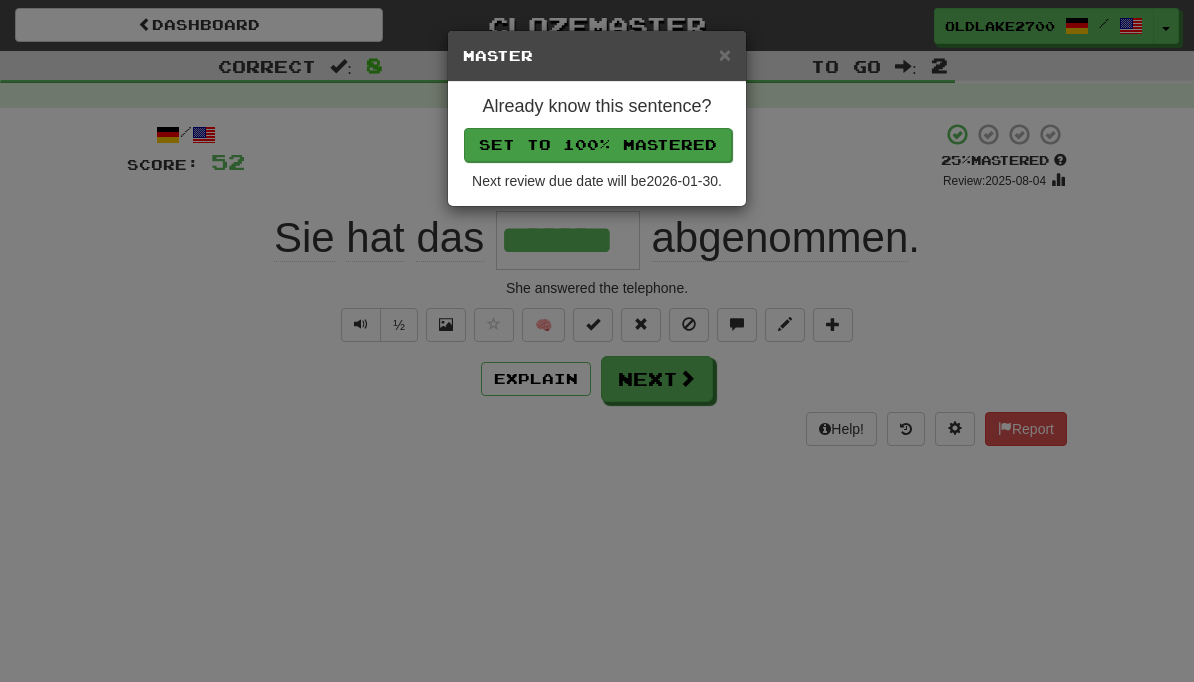 click on "Set to 100% Mastered" at bounding box center [598, 145] 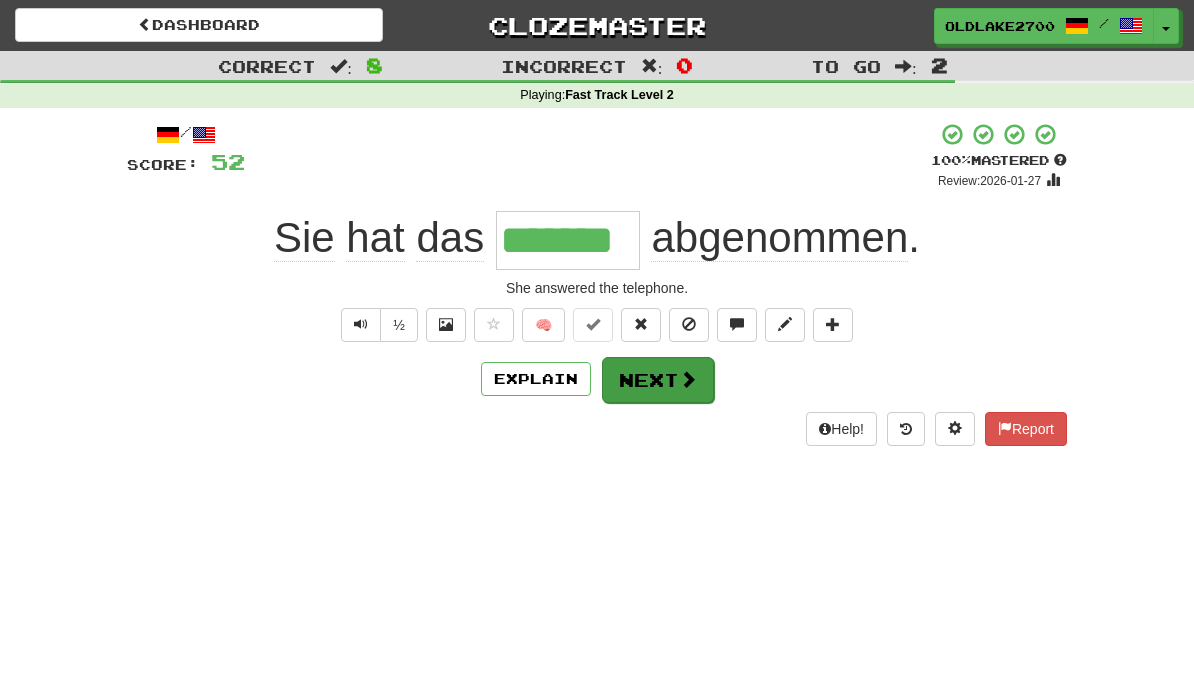 click at bounding box center [688, 379] 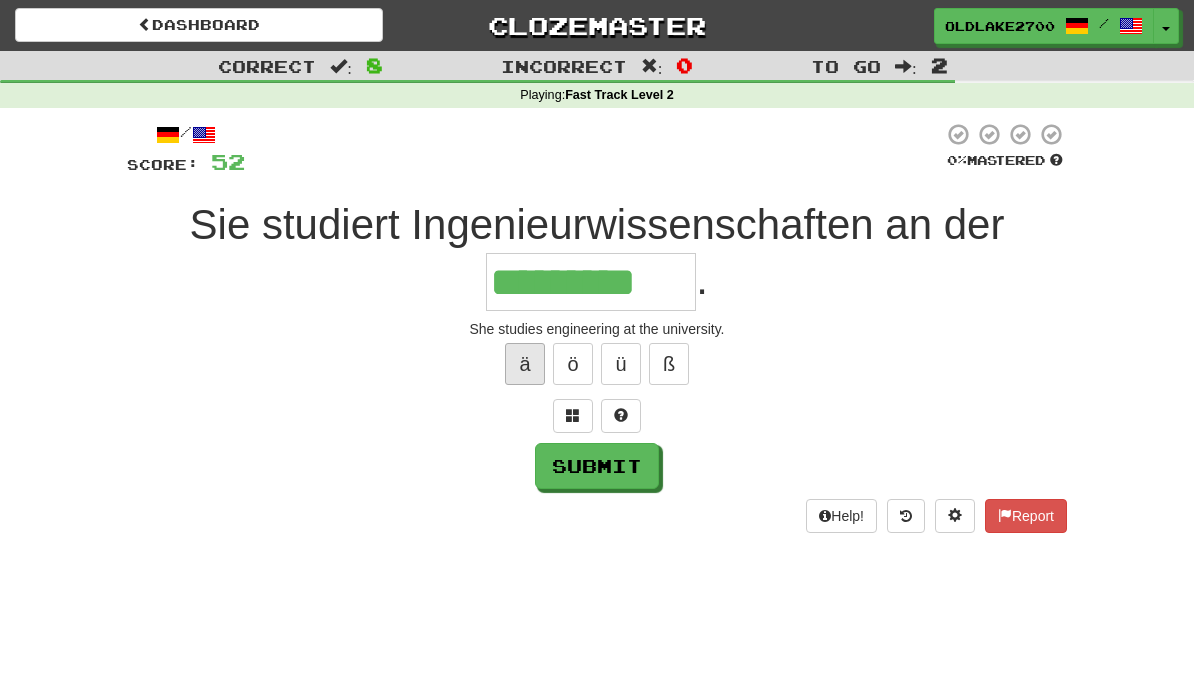 click on "ä" at bounding box center (525, 364) 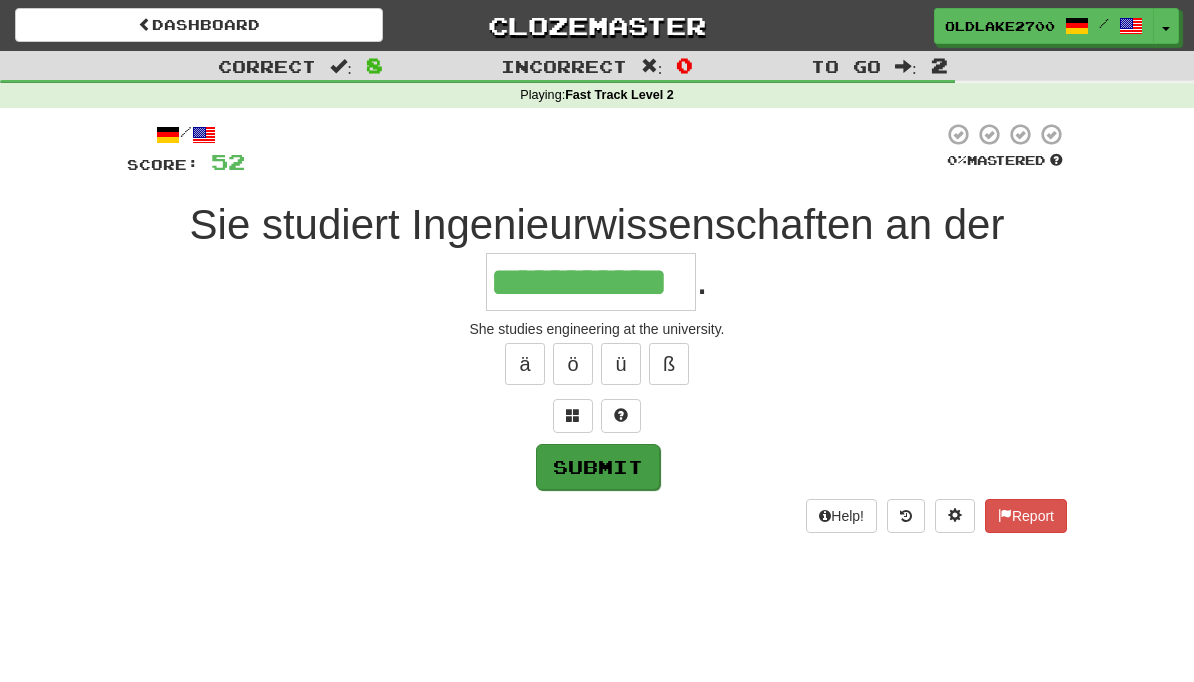 type on "**********" 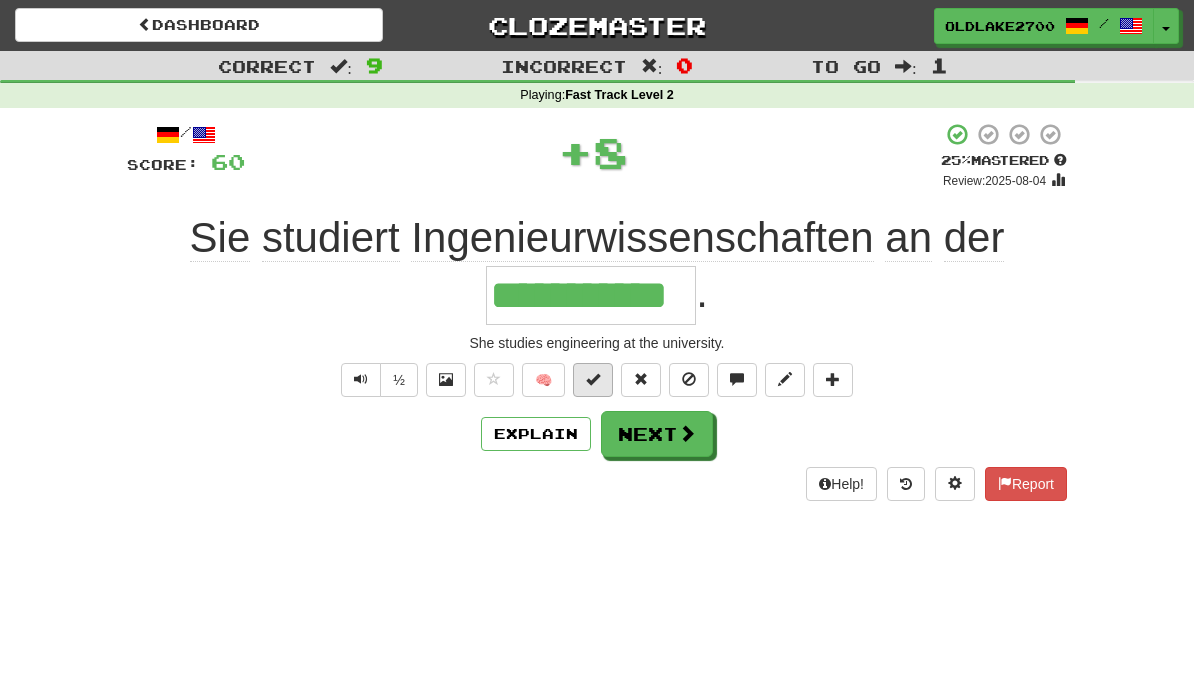 click at bounding box center [593, 380] 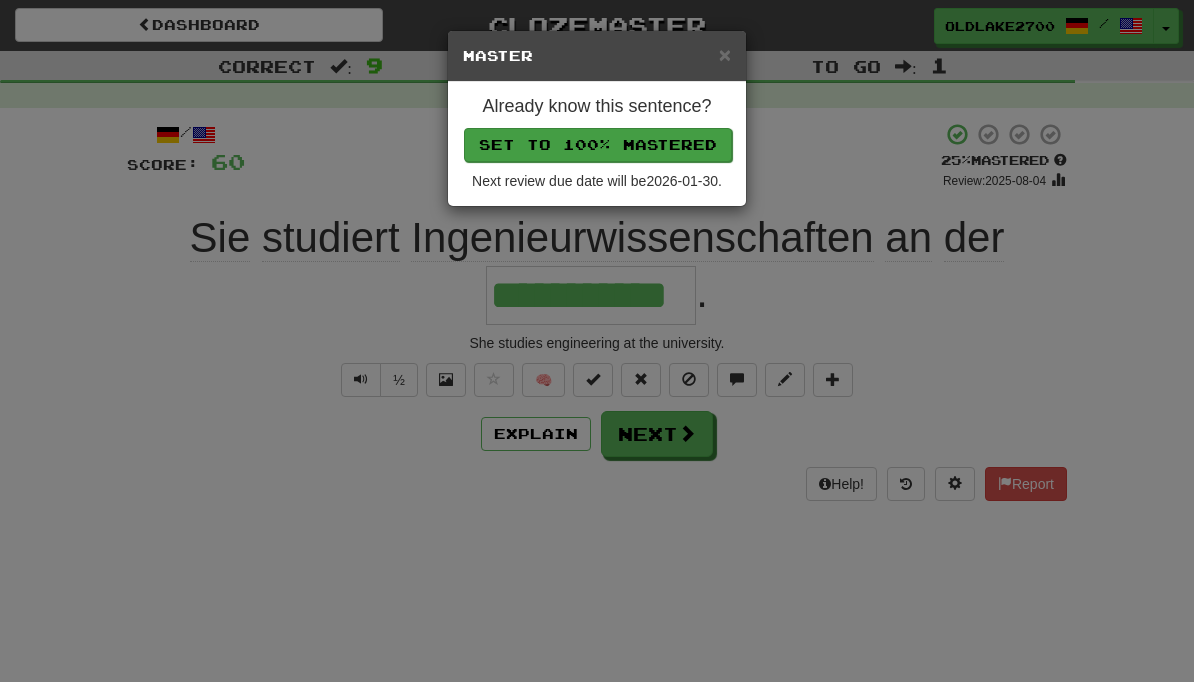 click on "Set to 100% Mastered" at bounding box center (598, 145) 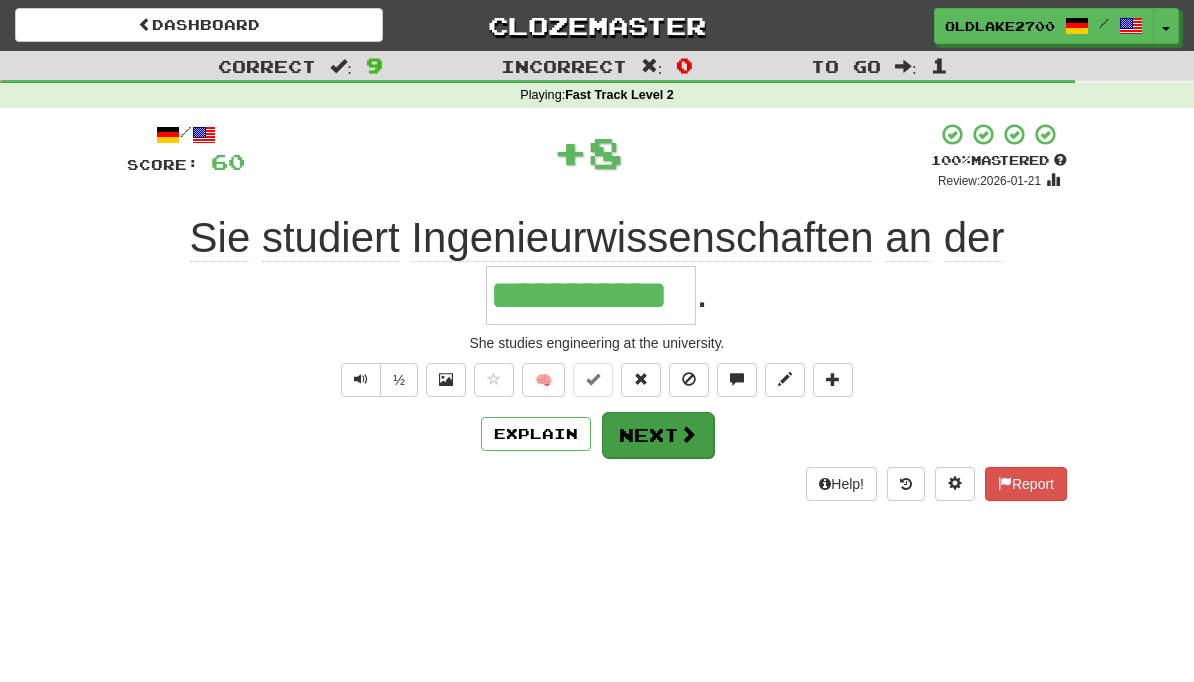 click on "Next" at bounding box center [658, 435] 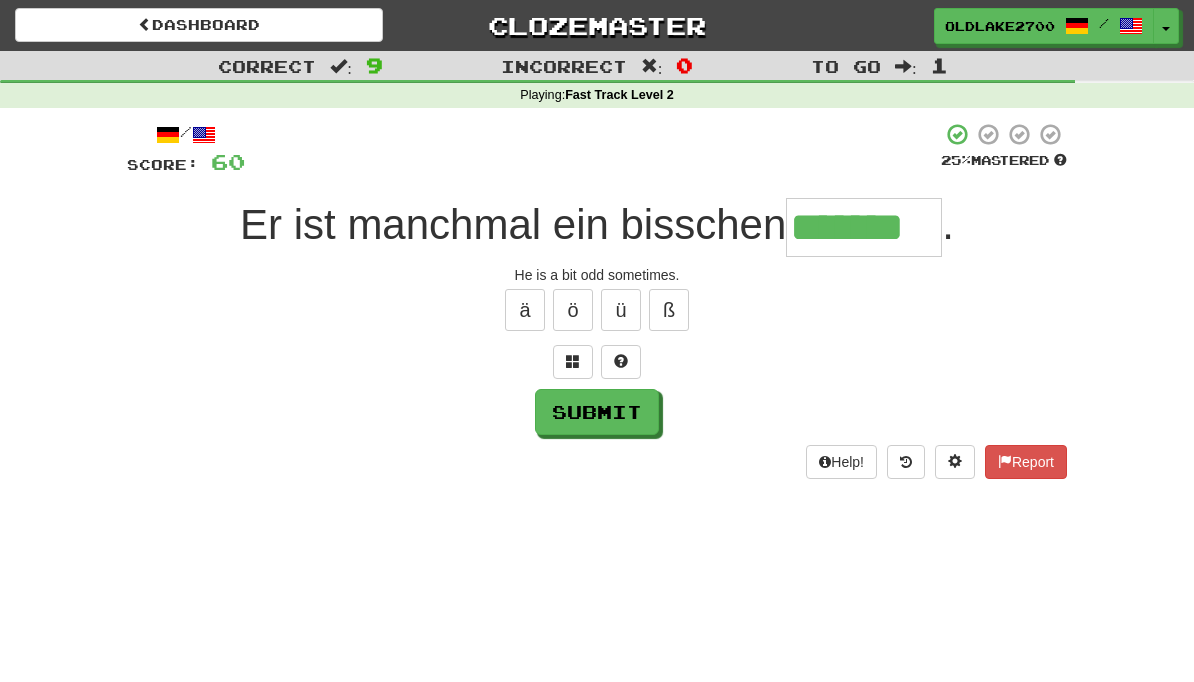 type on "*******" 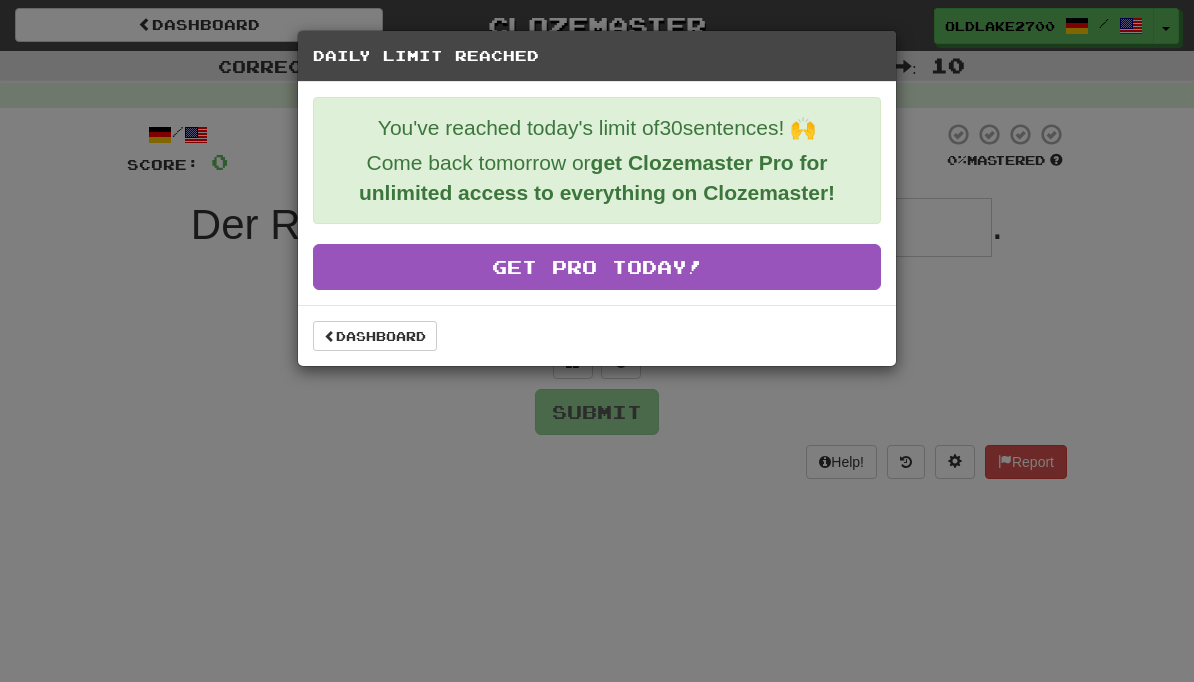 click on "Dashboard" at bounding box center [597, 336] 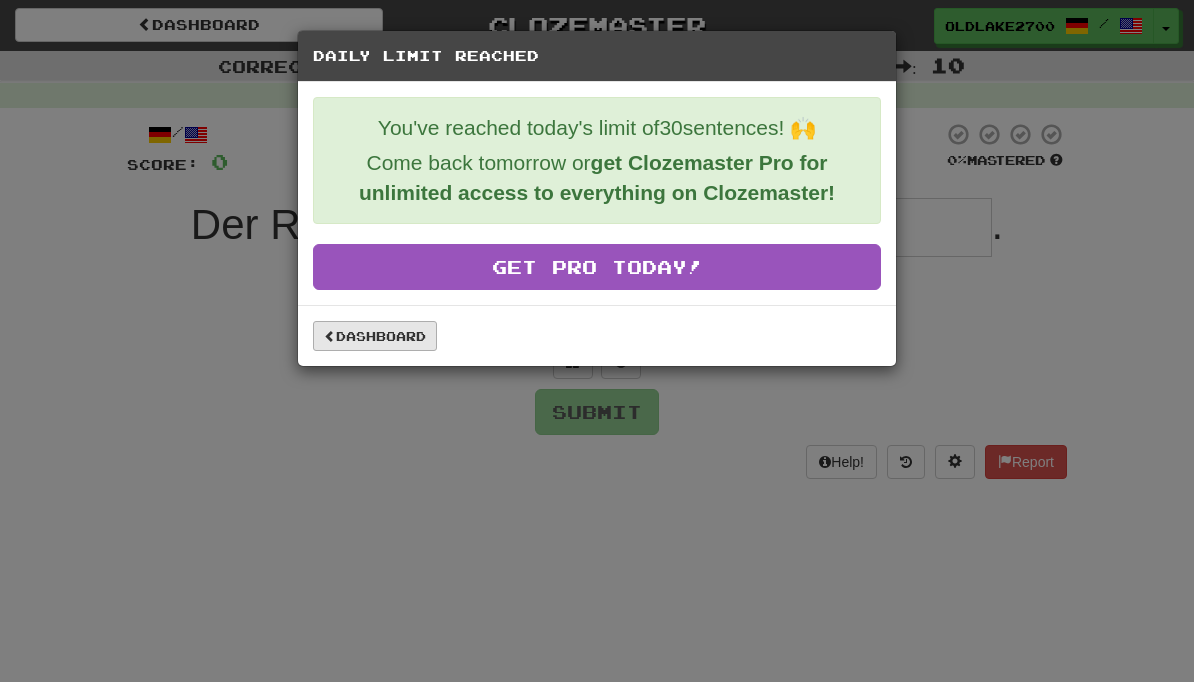 click on "Dashboard" at bounding box center [375, 336] 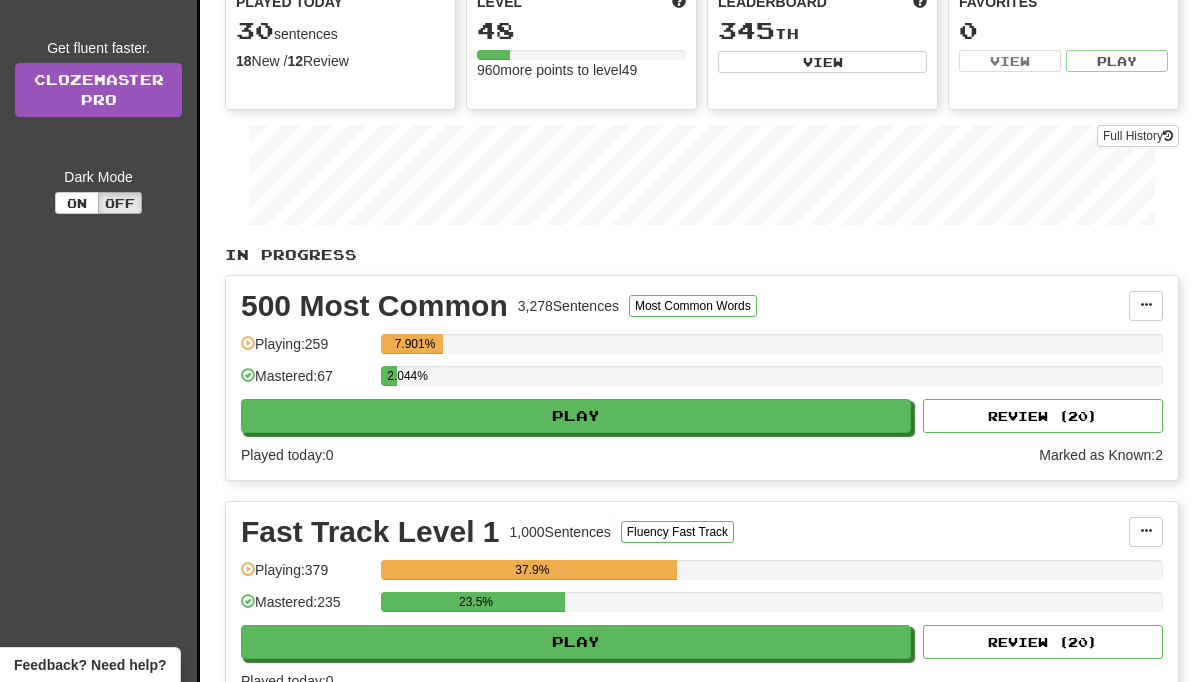 scroll, scrollTop: 0, scrollLeft: 0, axis: both 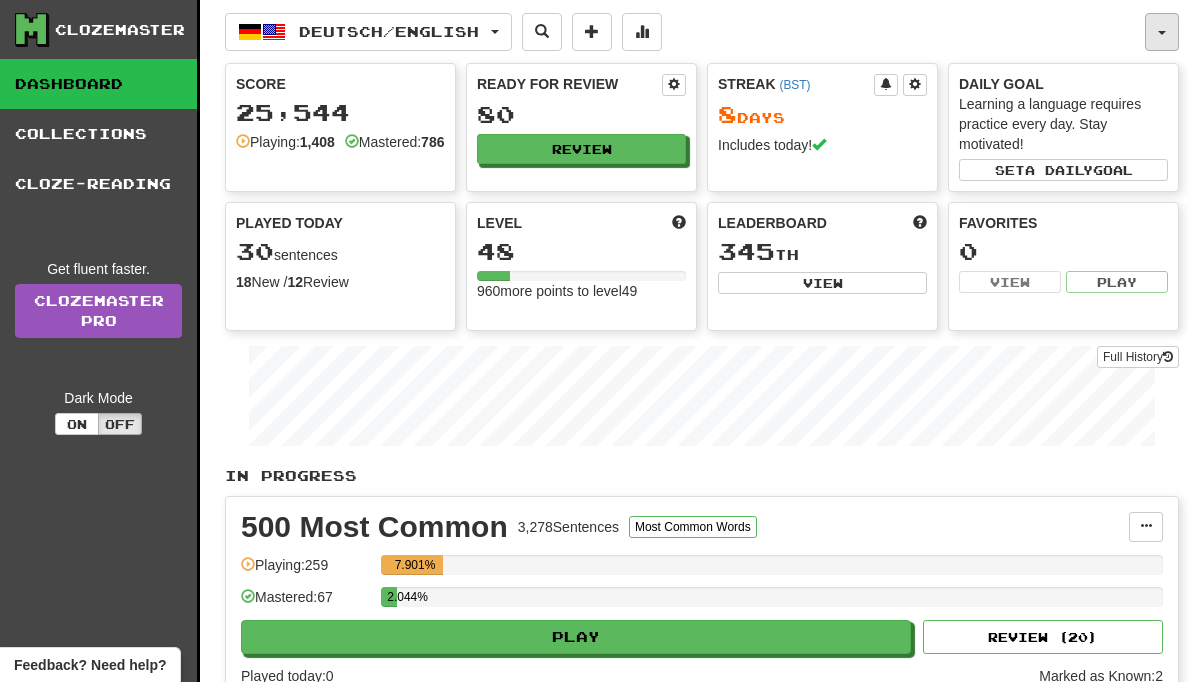 click at bounding box center (1162, 32) 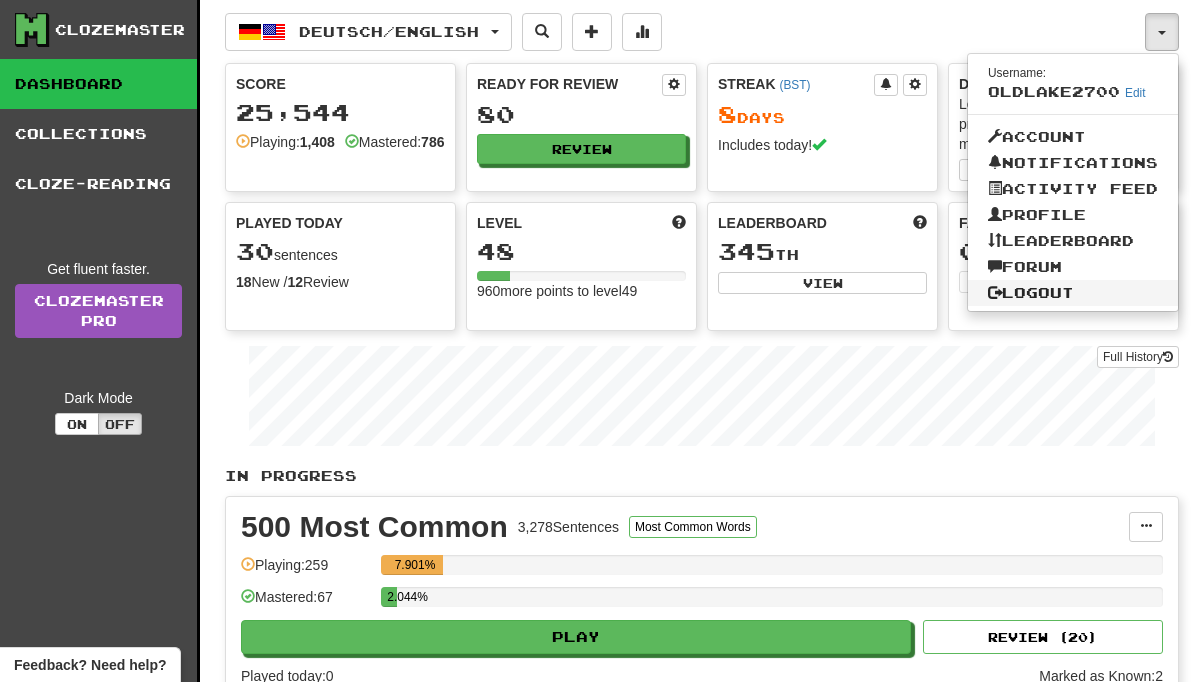 click on "Logout" at bounding box center [1073, 293] 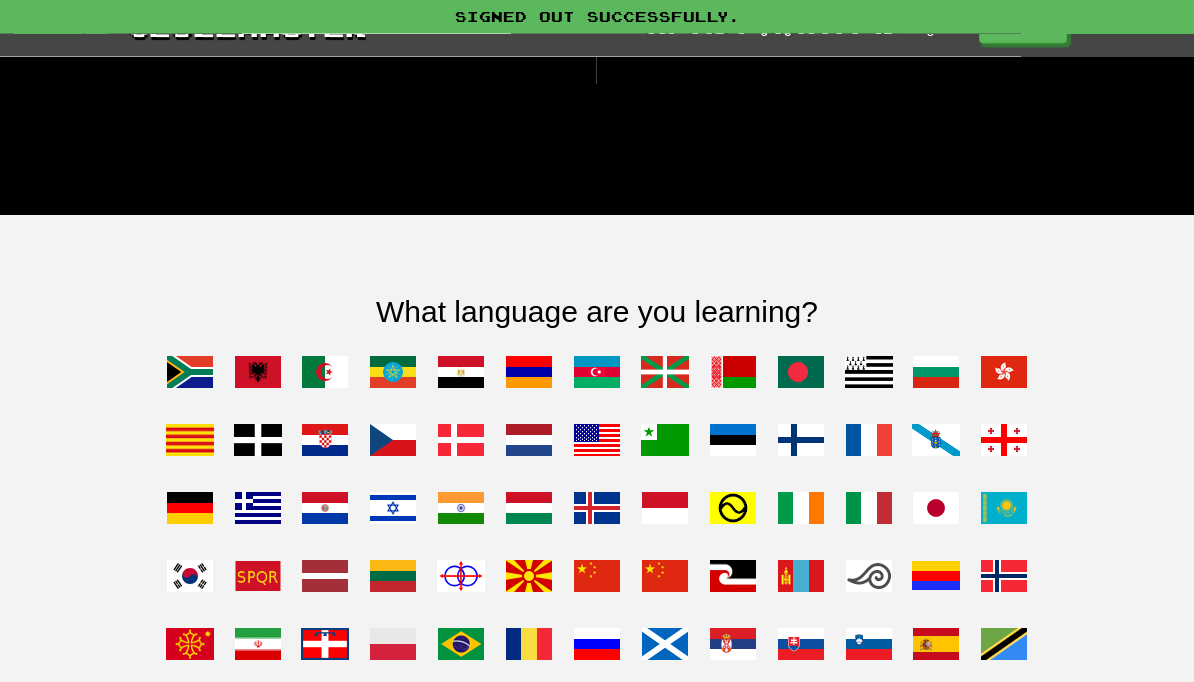 scroll, scrollTop: 1199, scrollLeft: 0, axis: vertical 